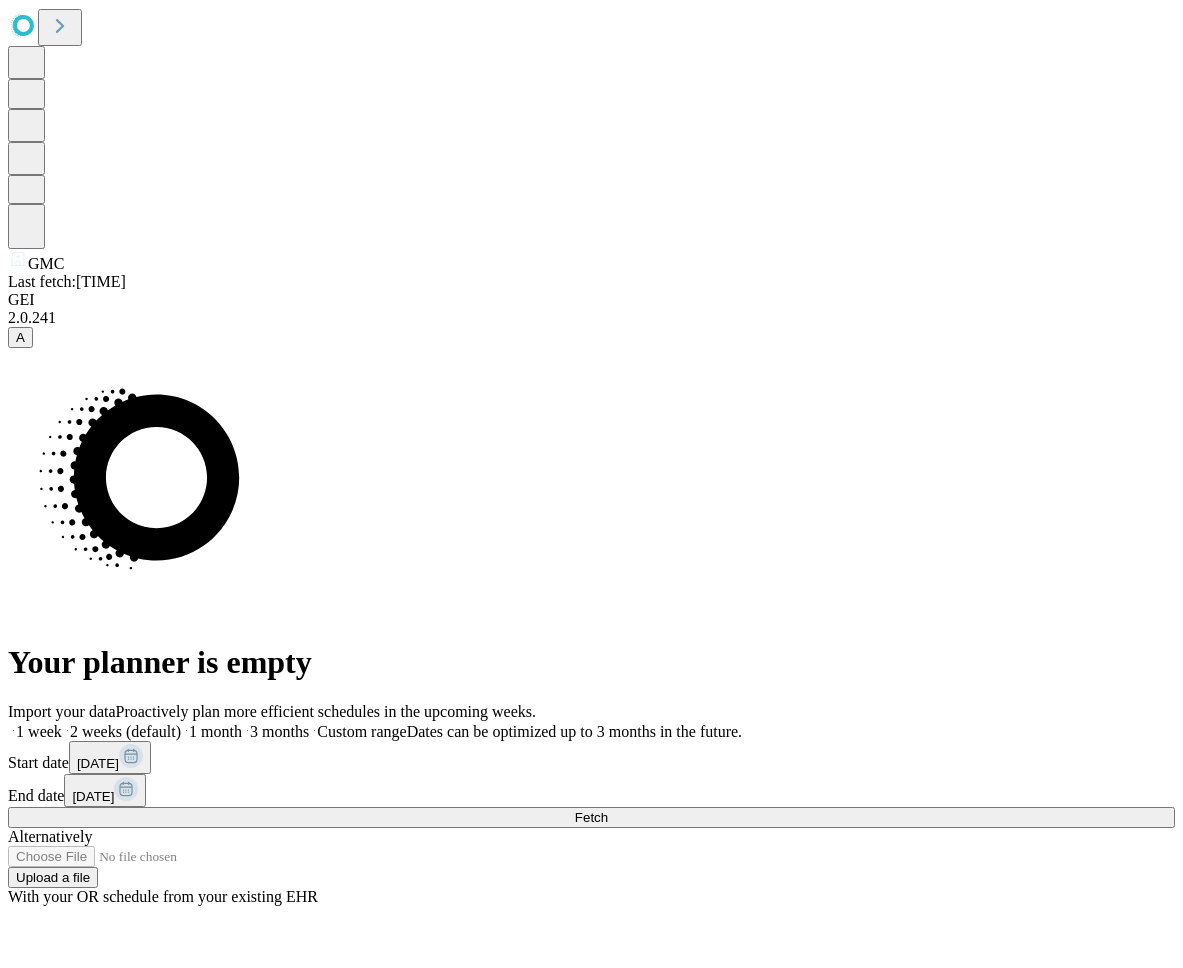 scroll, scrollTop: 0, scrollLeft: 0, axis: both 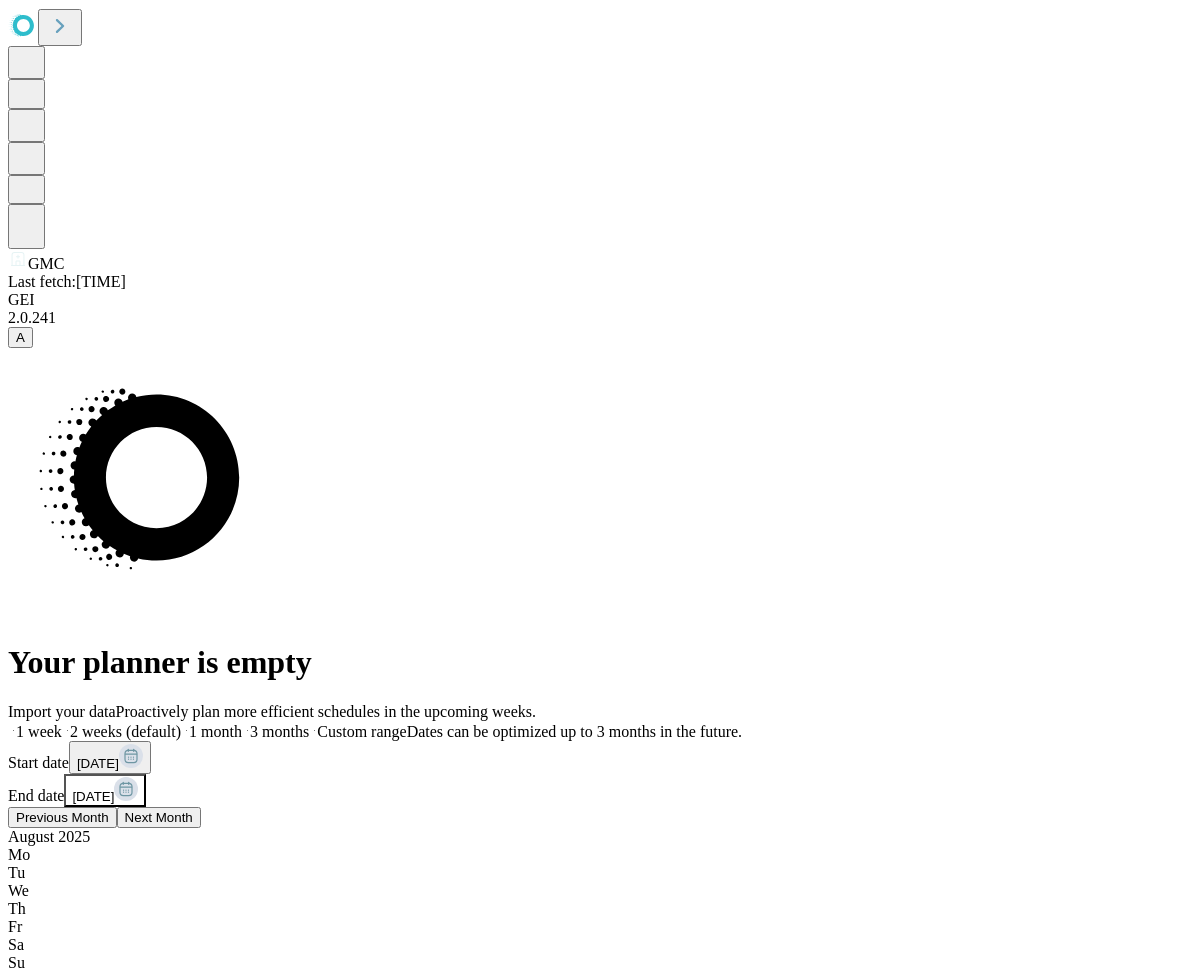 click on "4" at bounding box center [591, 1107] 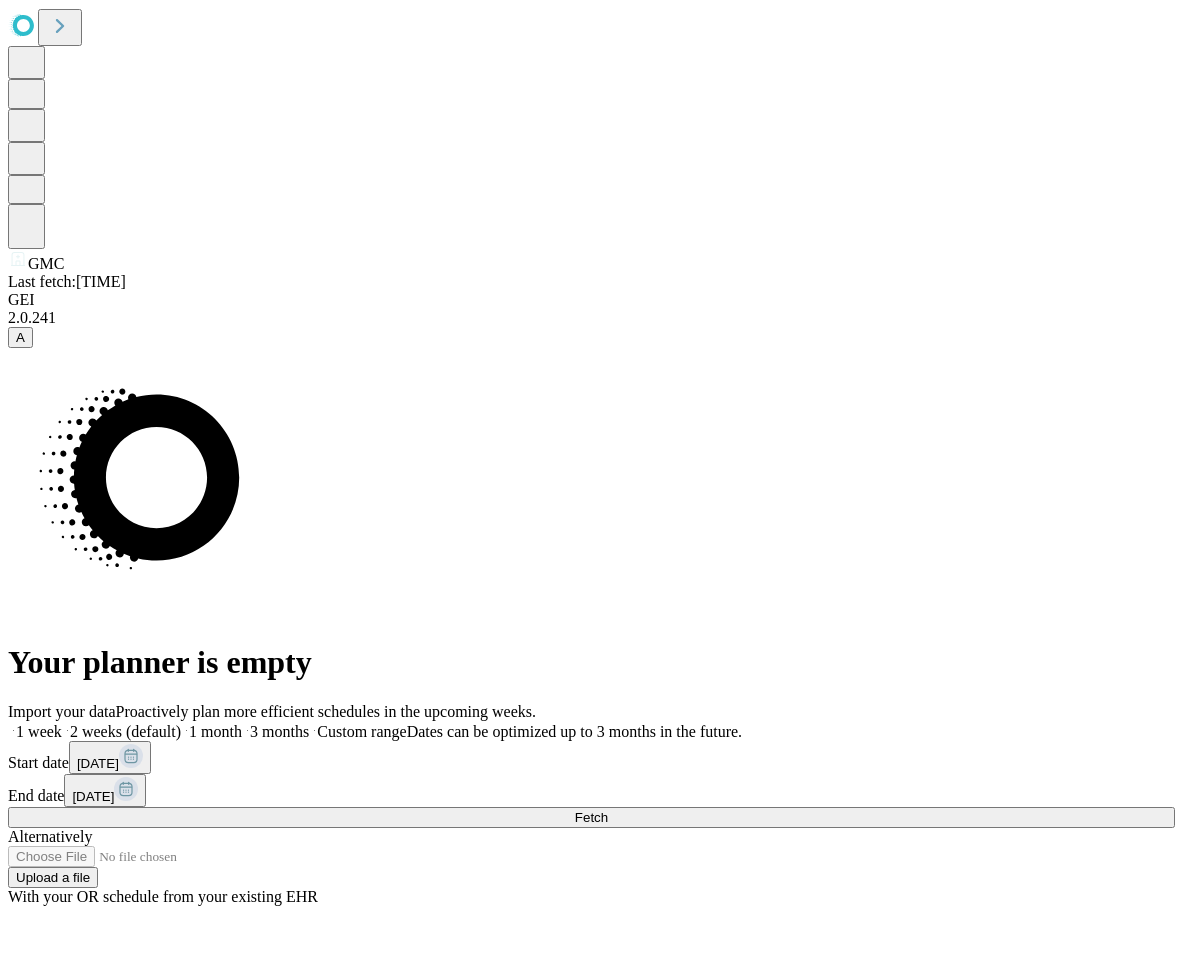 click on "Fetch" at bounding box center (591, 817) 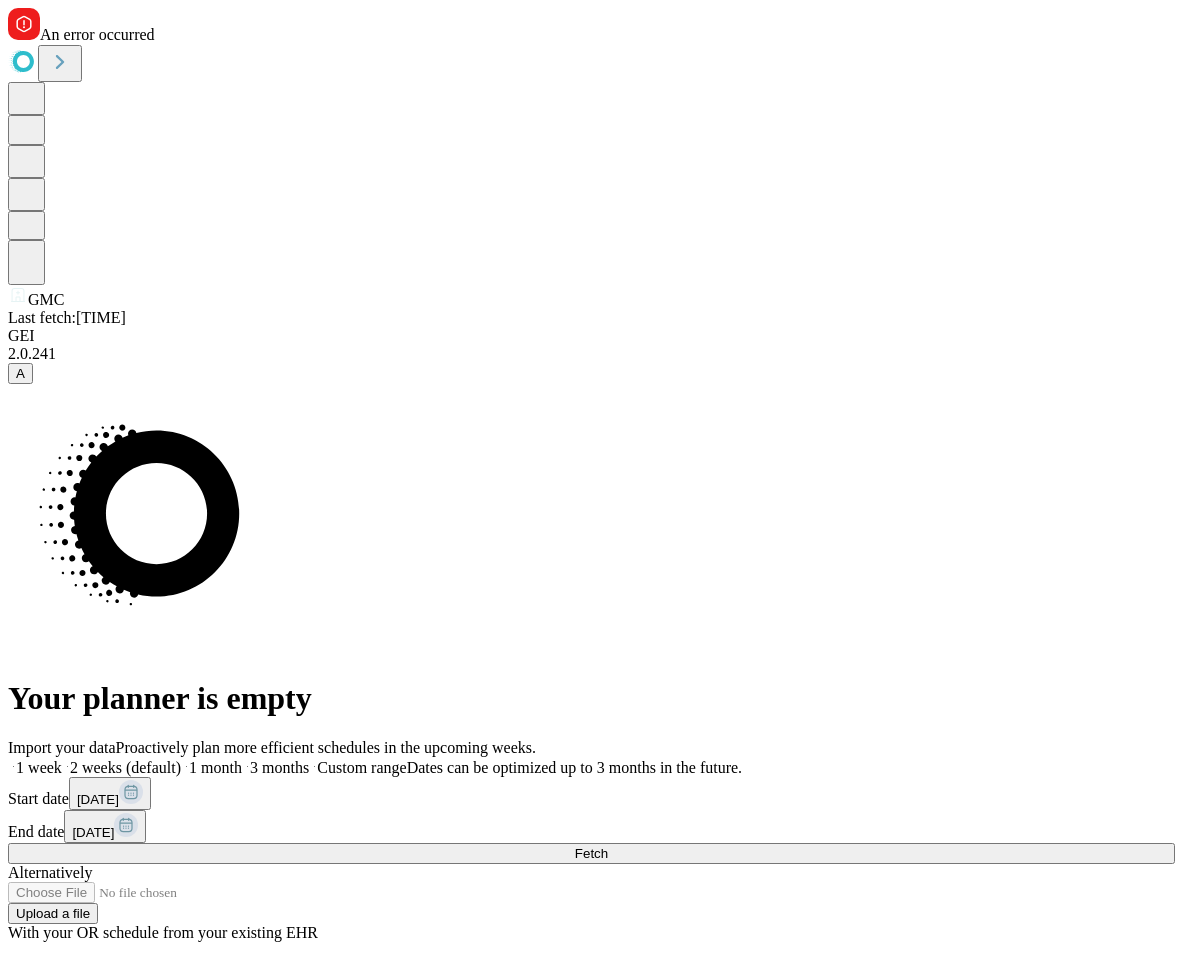 click on "Fetch" at bounding box center (591, 853) 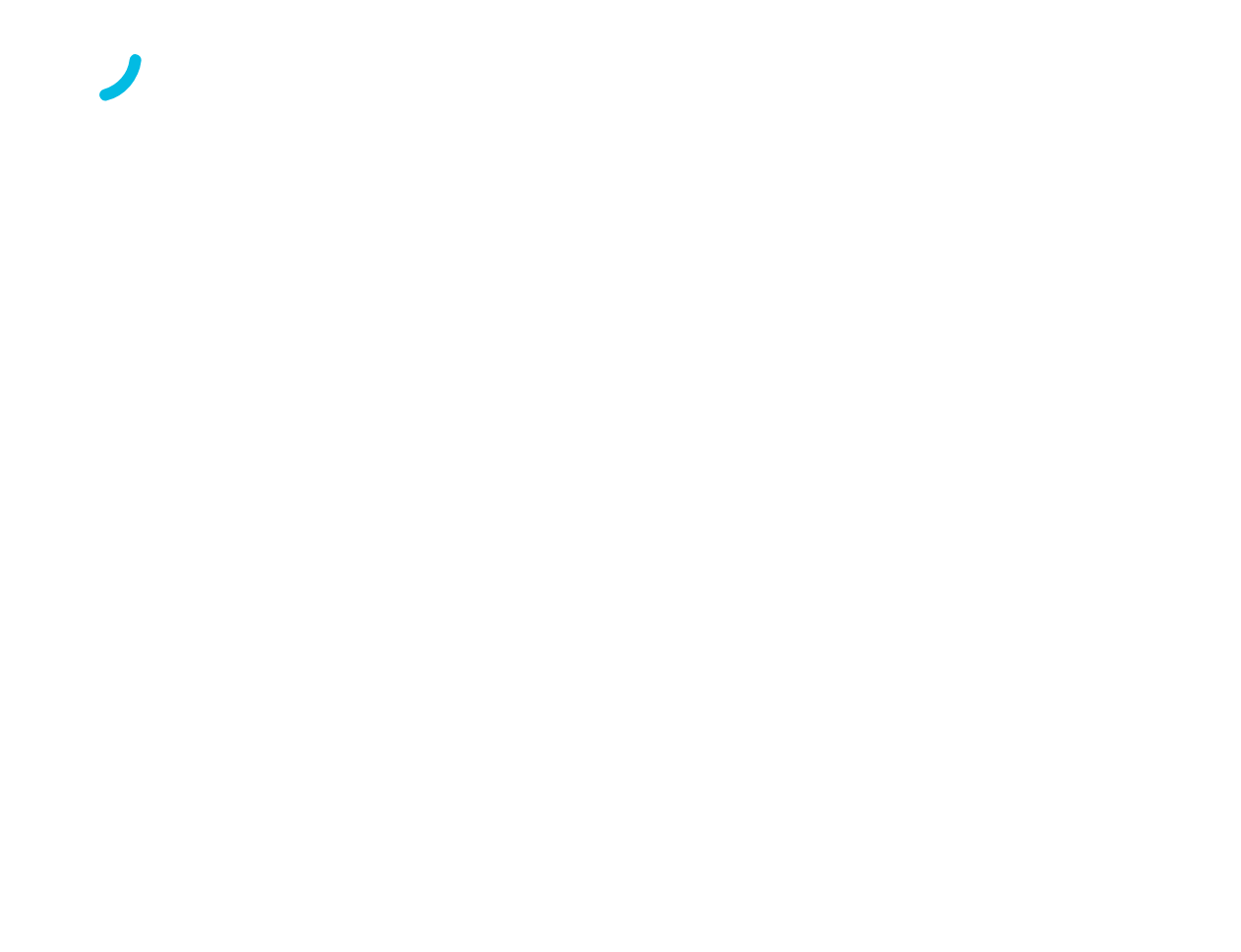 scroll, scrollTop: 0, scrollLeft: 0, axis: both 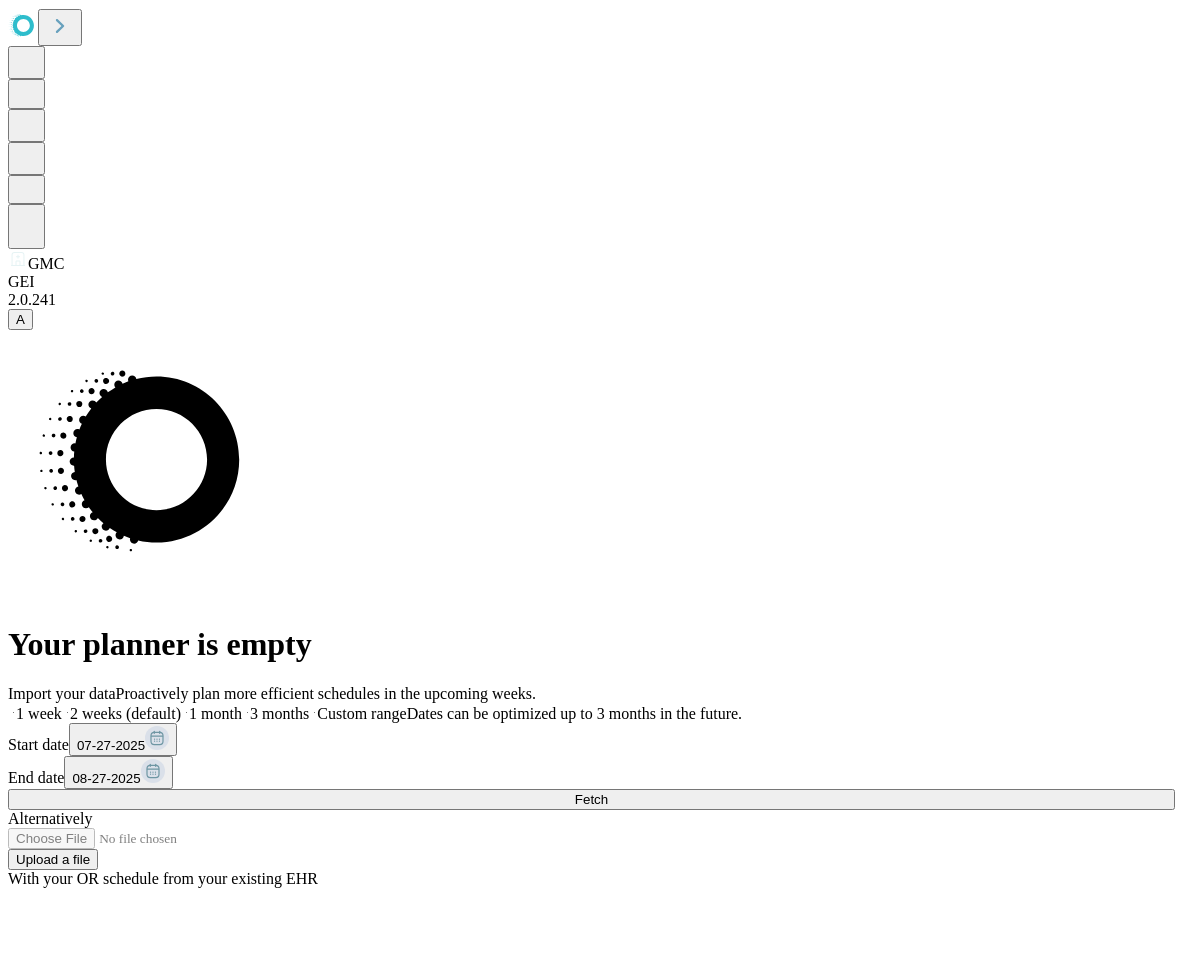 click on "Fetch" at bounding box center (591, 799) 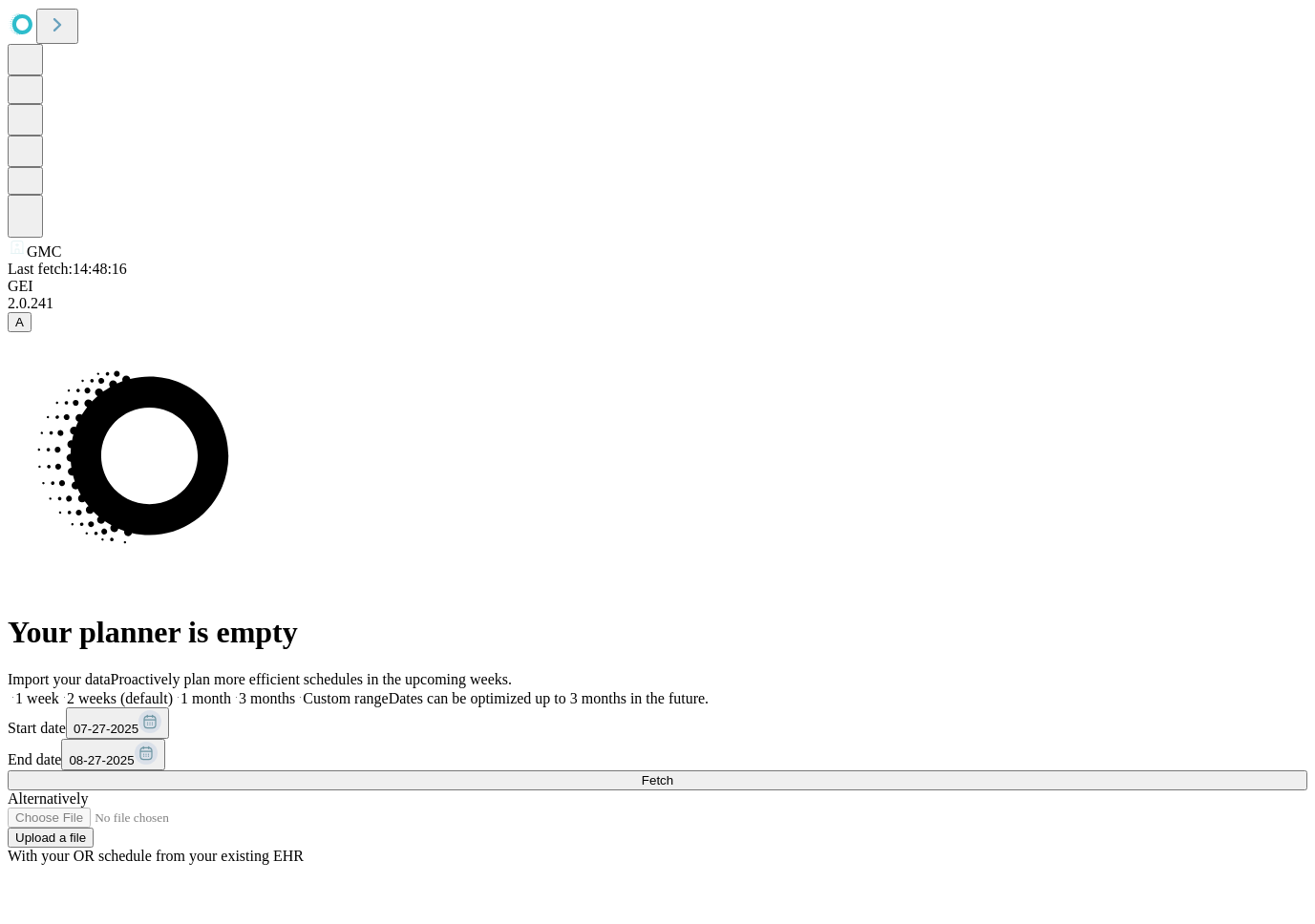 click on "08-27-2025" at bounding box center (101, 760) 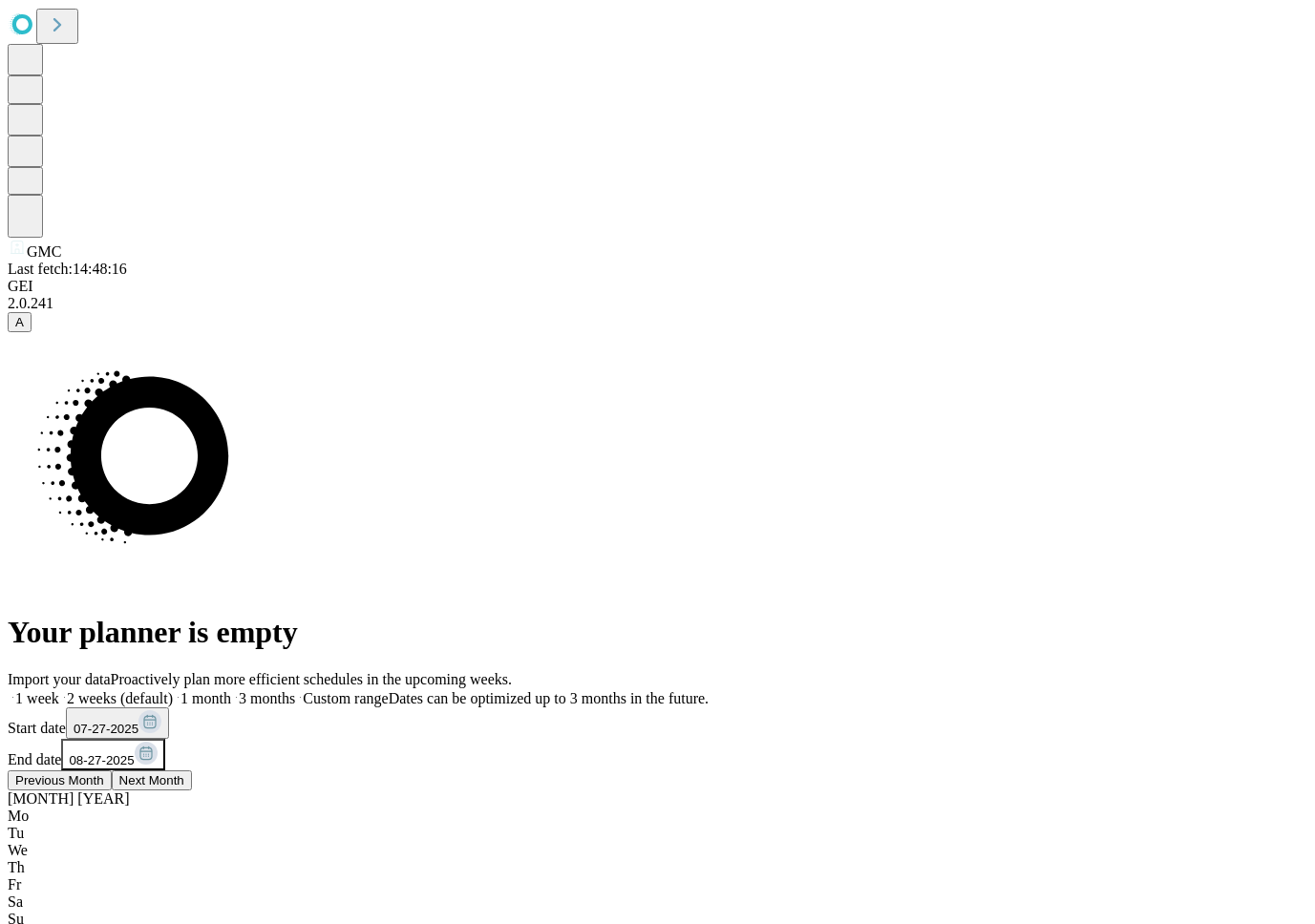 click on "6" at bounding box center (657, 1091) 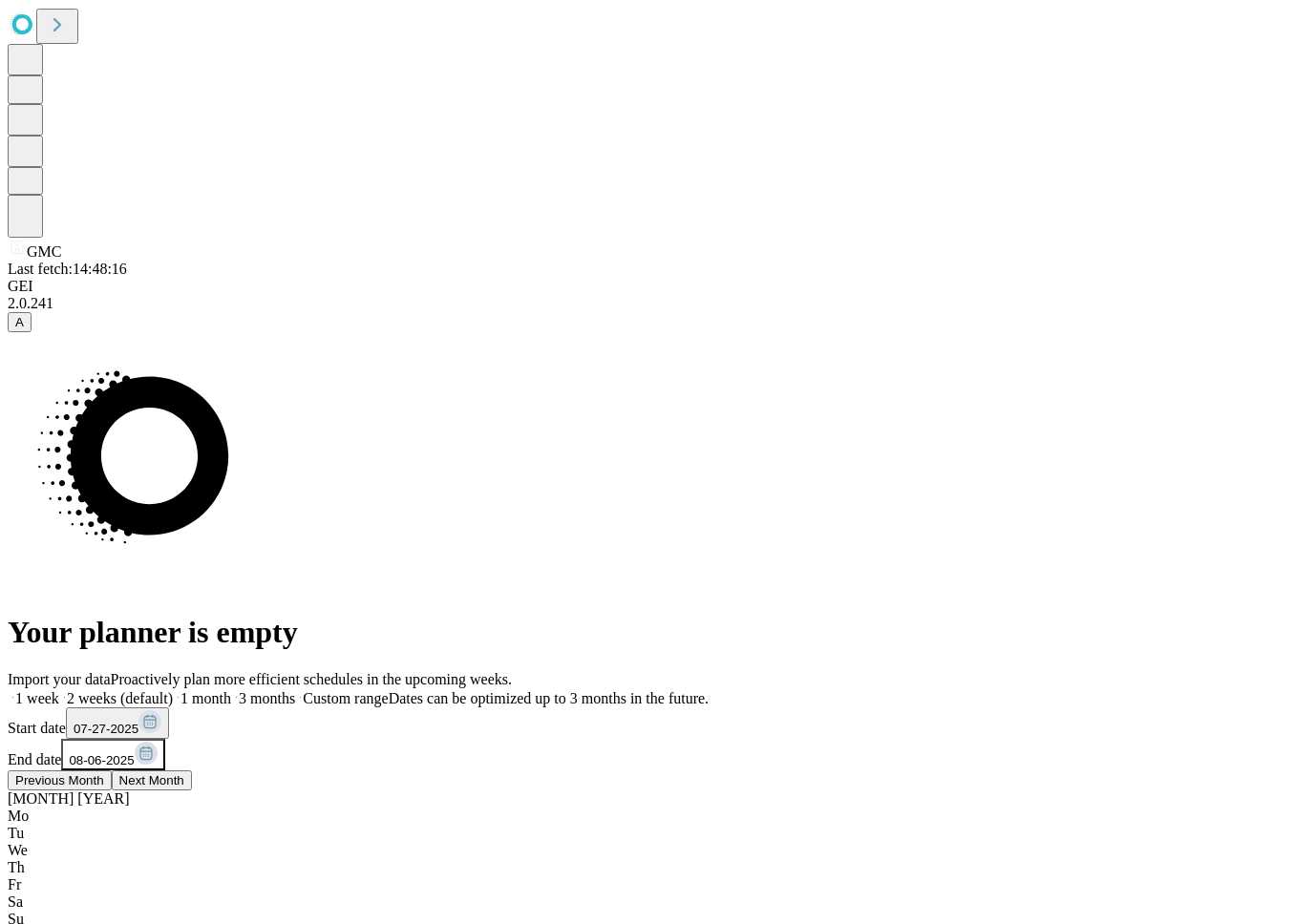 click on "Your planner is empty" at bounding box center (657, 491) 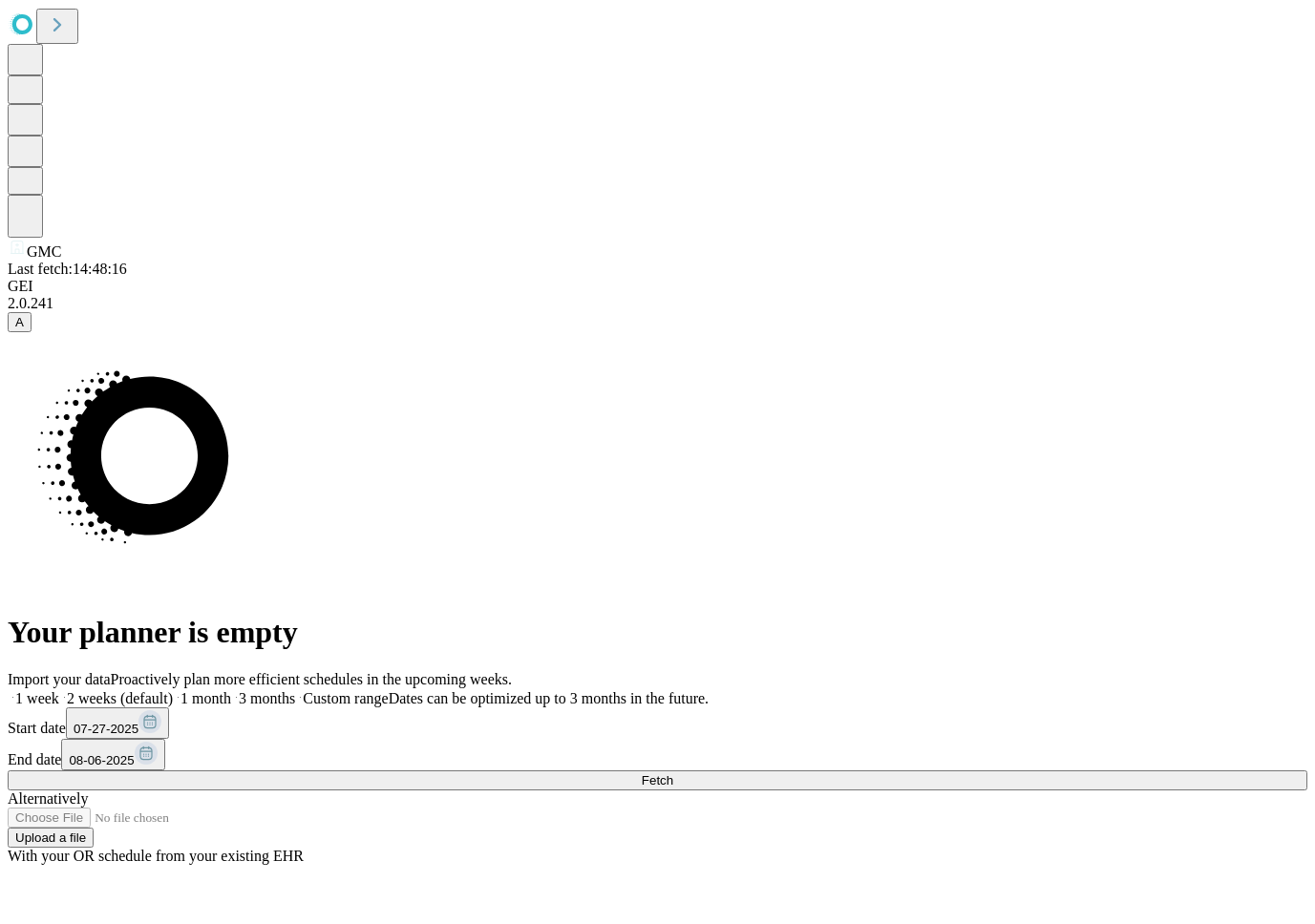 click on "Your planner is empty" at bounding box center [657, 491] 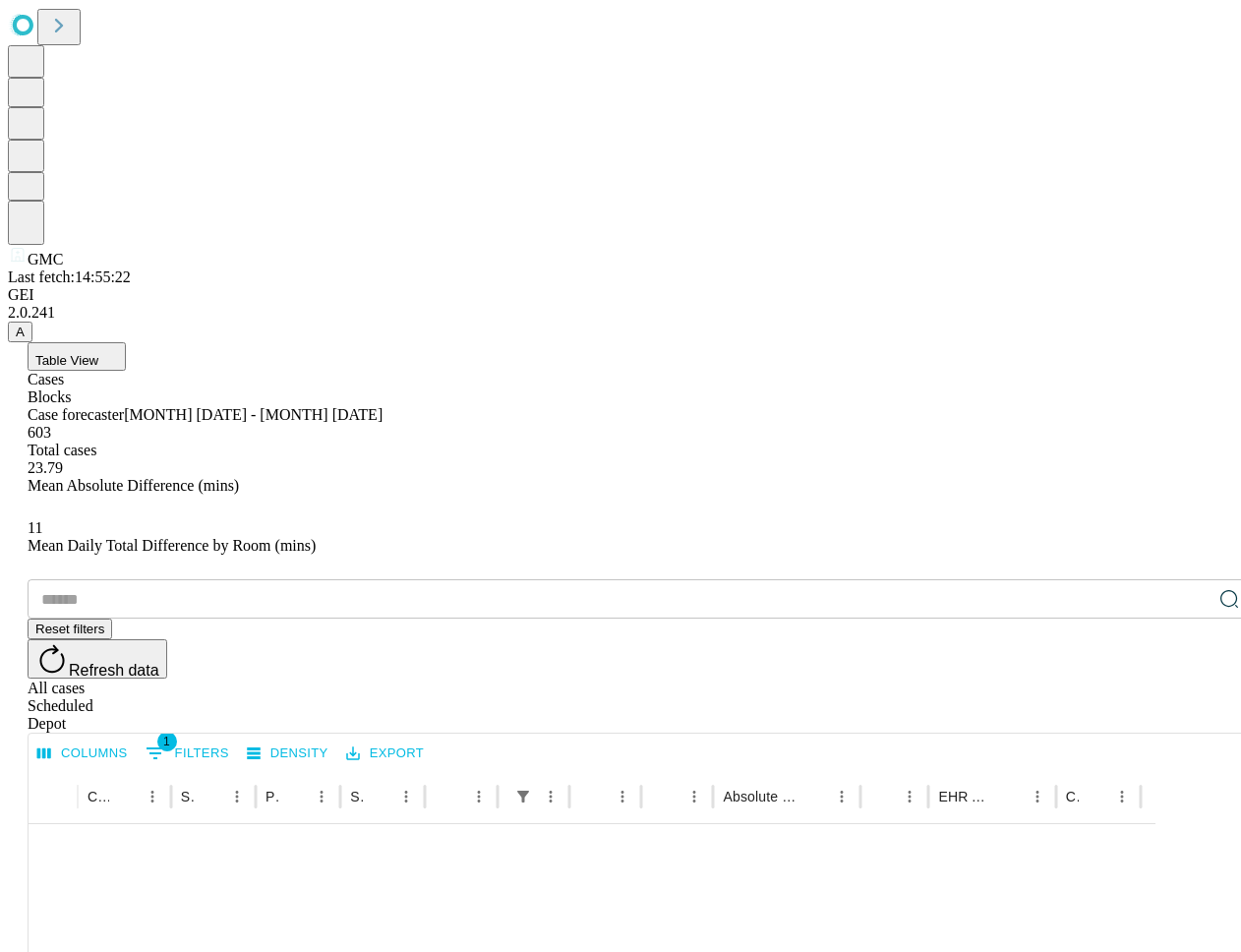 scroll, scrollTop: 729, scrollLeft: 0, axis: vertical 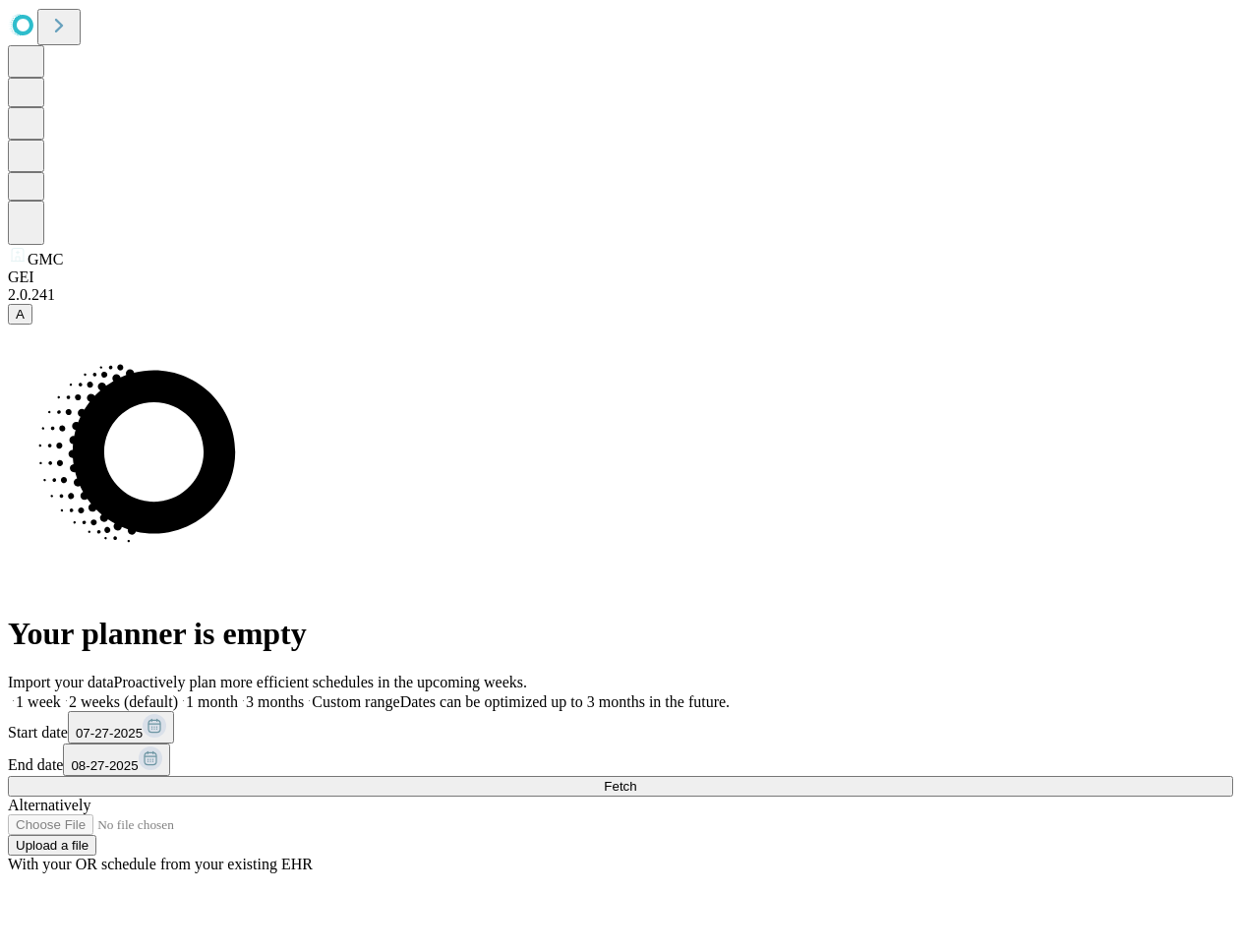 click on "1 week" at bounding box center [34, 701] 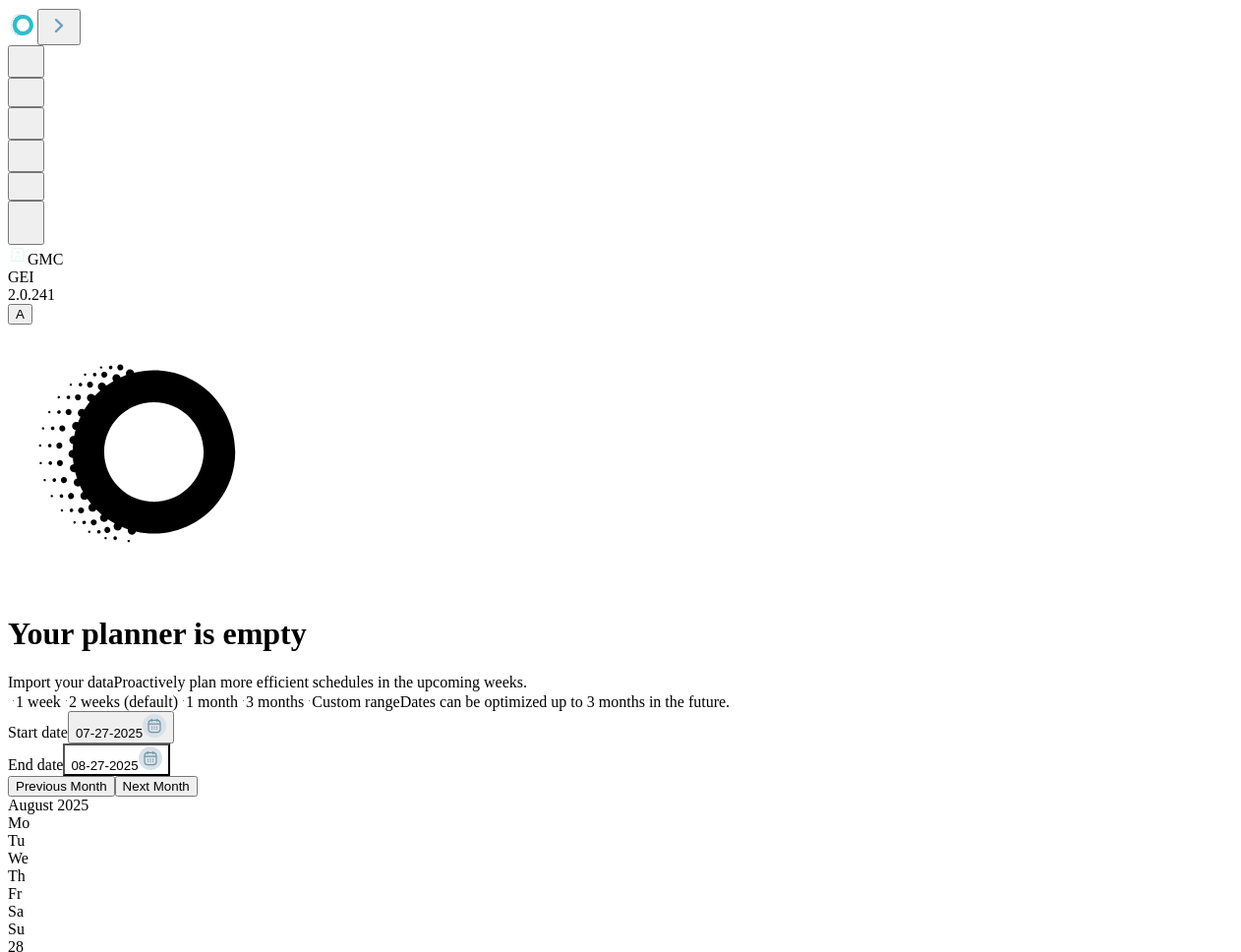 click on "Previous Month" at bounding box center [61, 786] 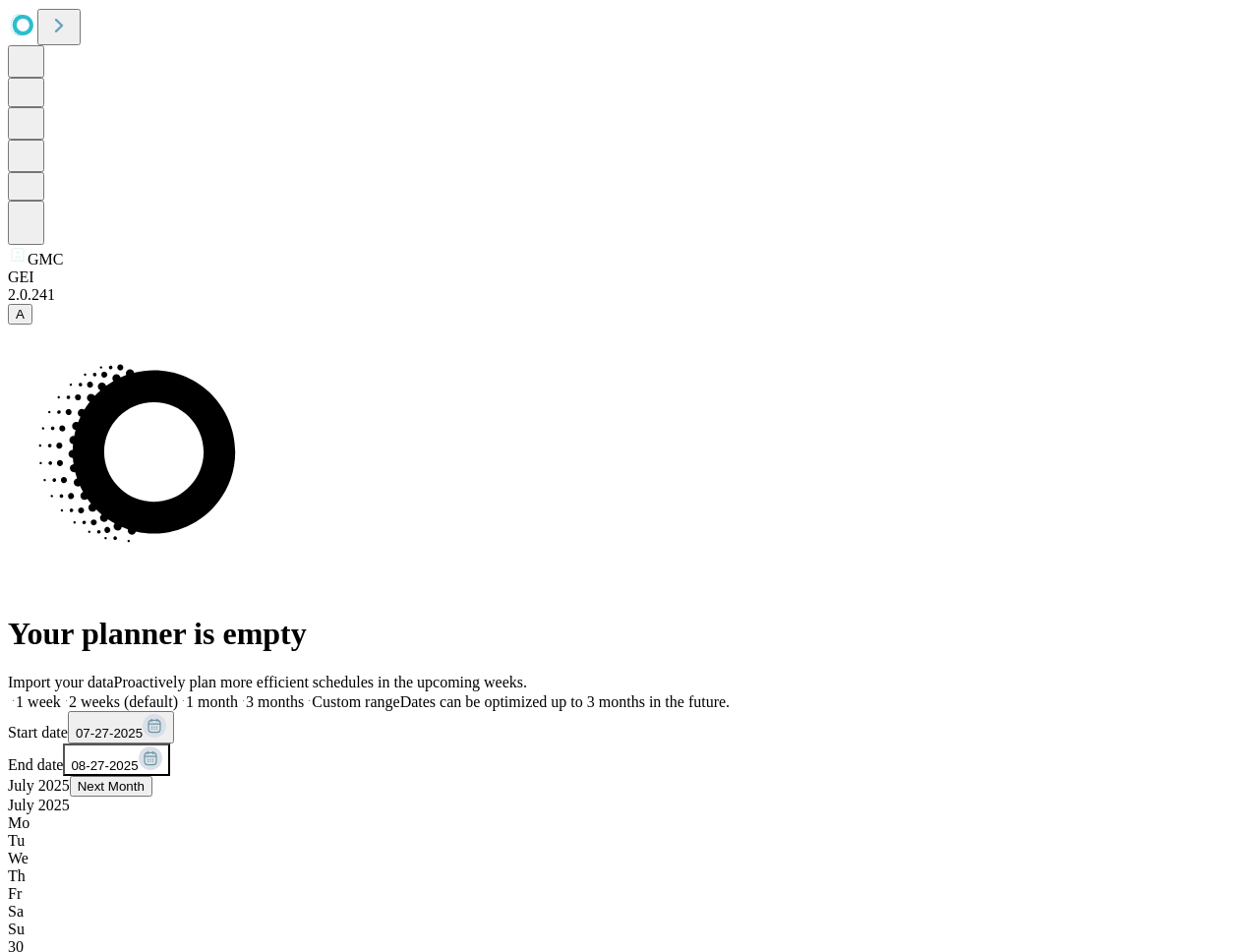 click on "31" at bounding box center [16, 1495] 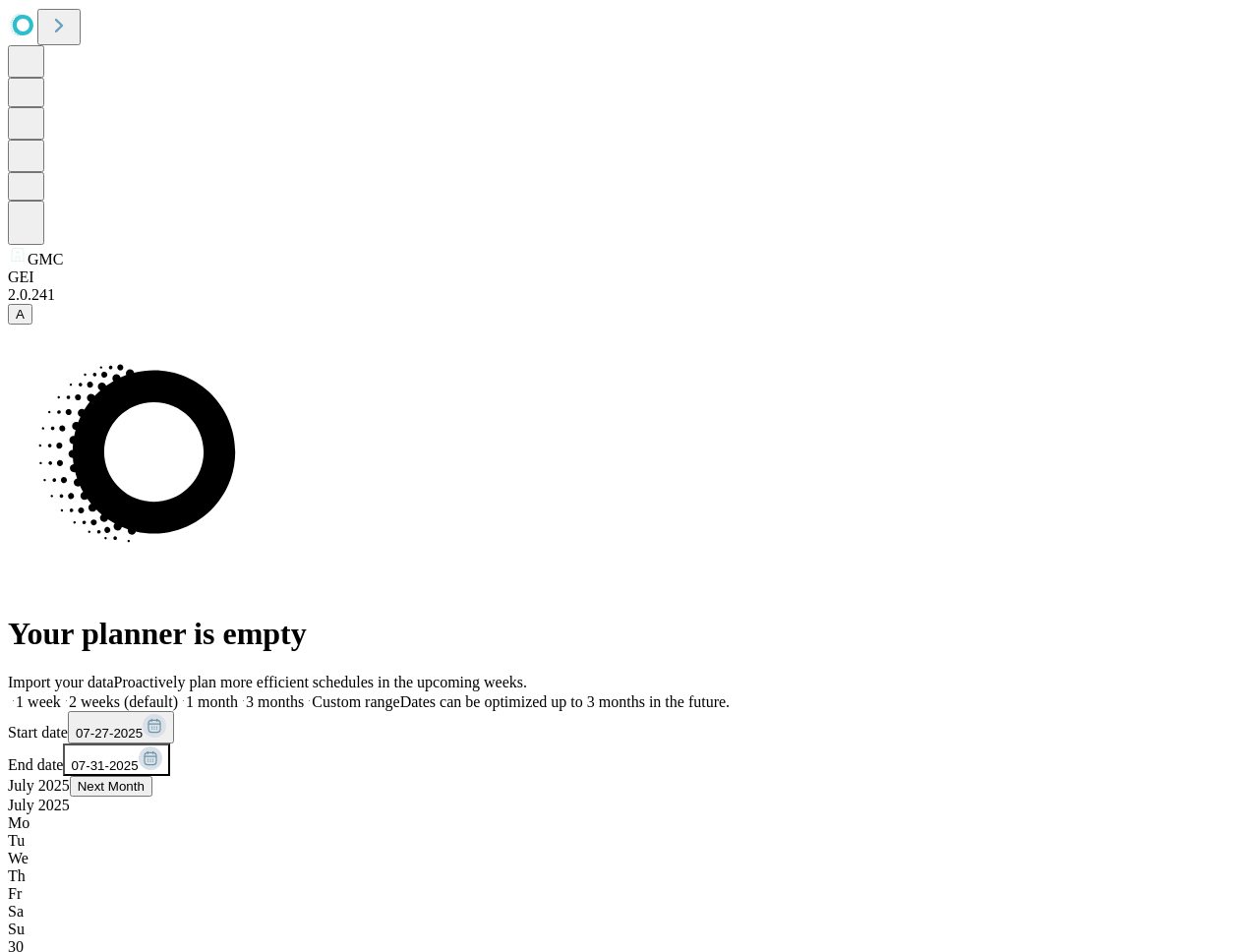 click on "Fetch" at bounding box center (620, 1568) 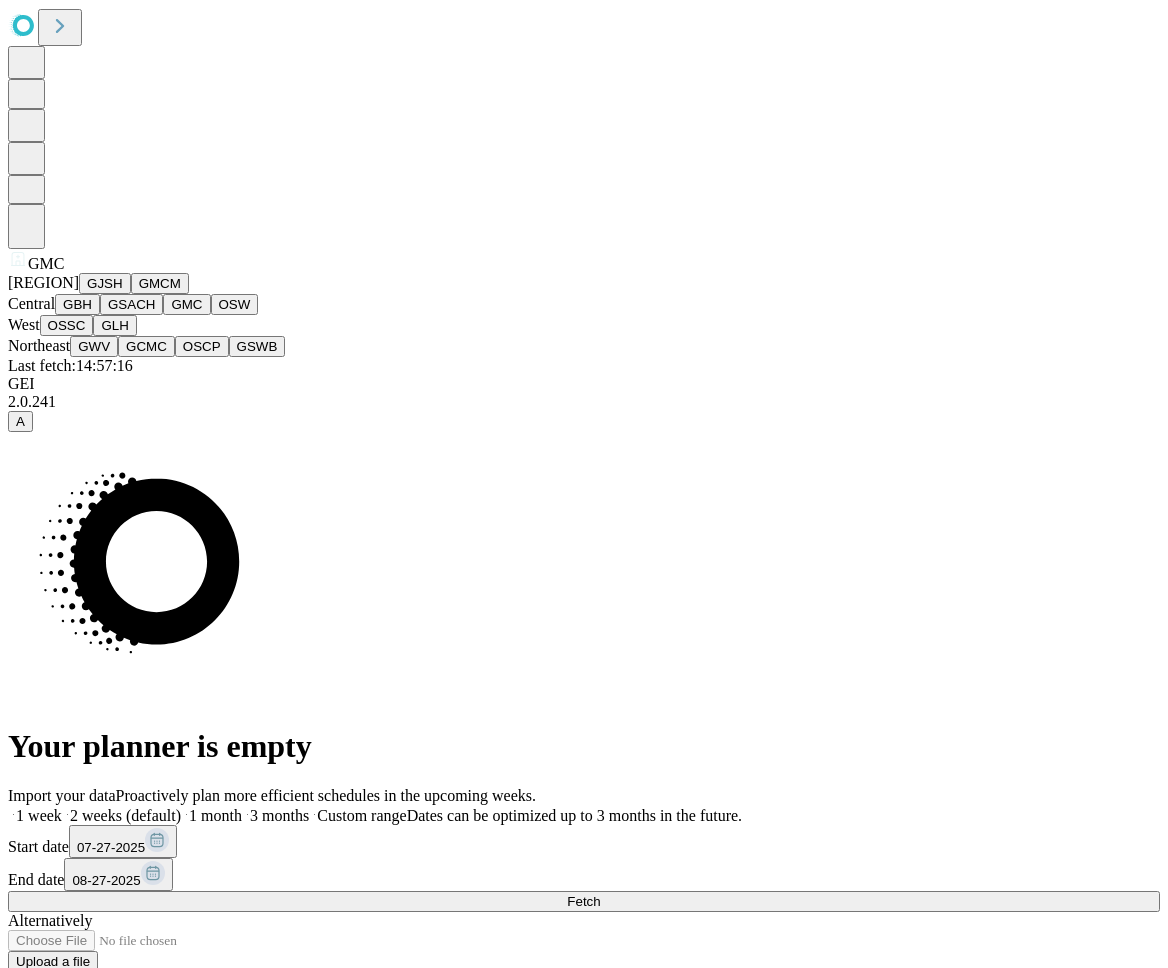 click on "GMCM" at bounding box center (160, 283) 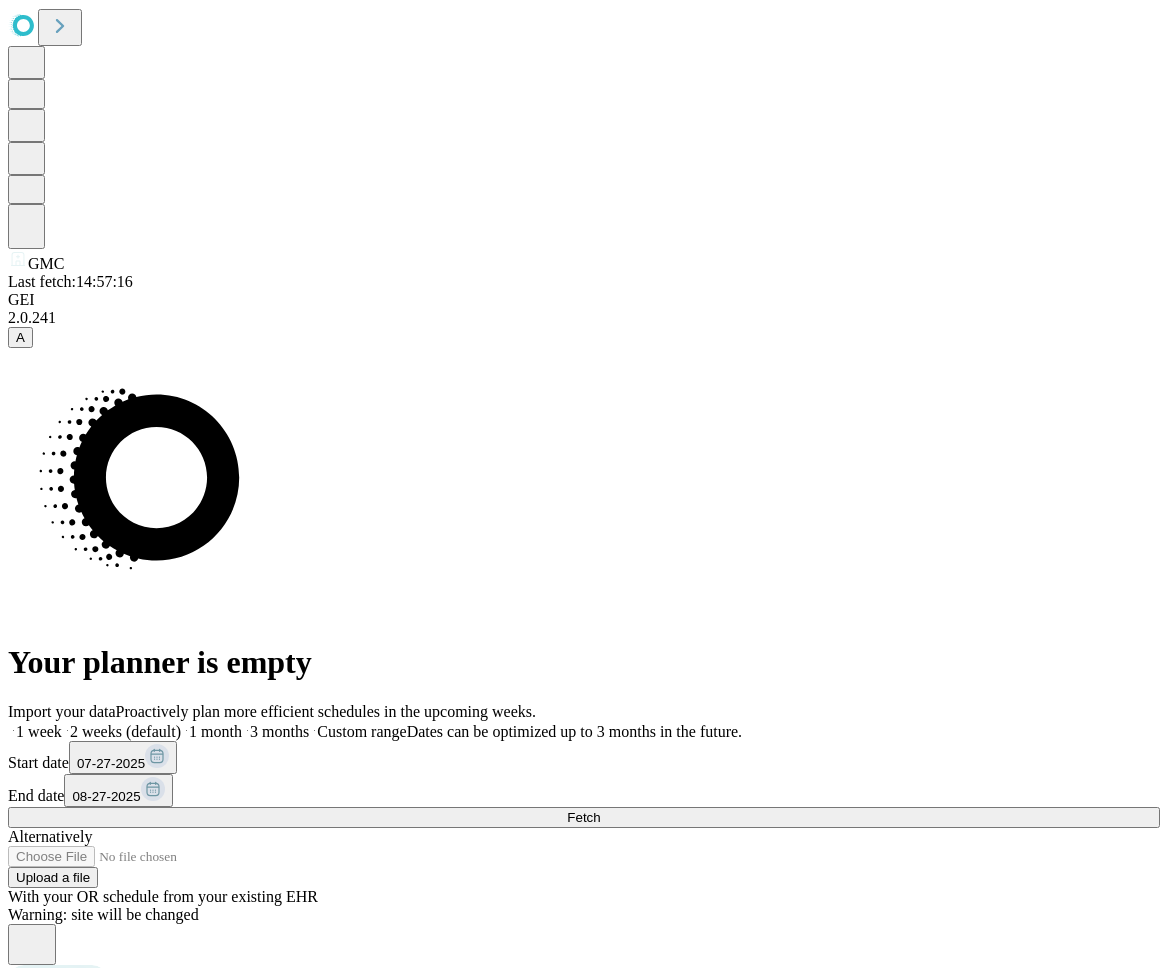 click on "Confirm" at bounding box center (97, 1097) 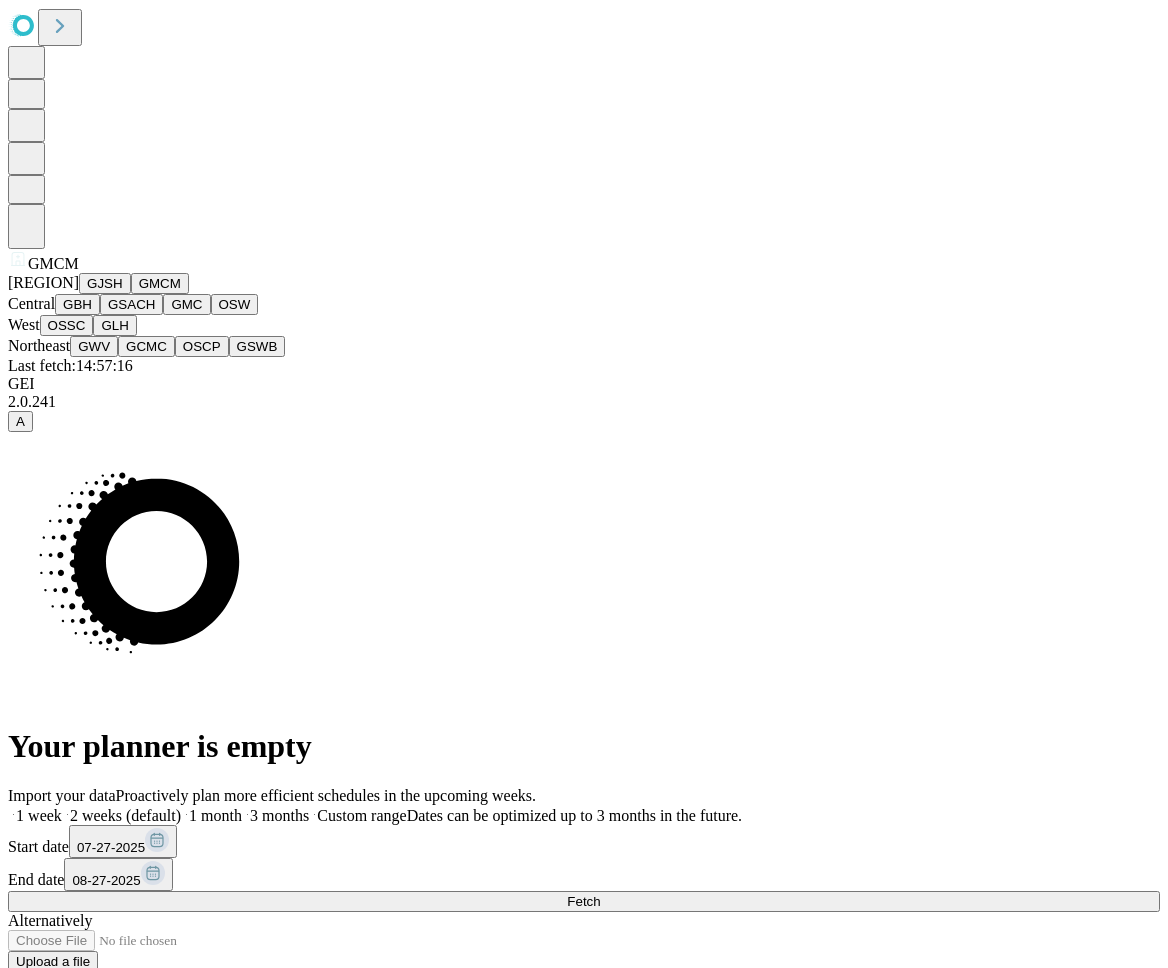 click on "GMC" at bounding box center (186, 304) 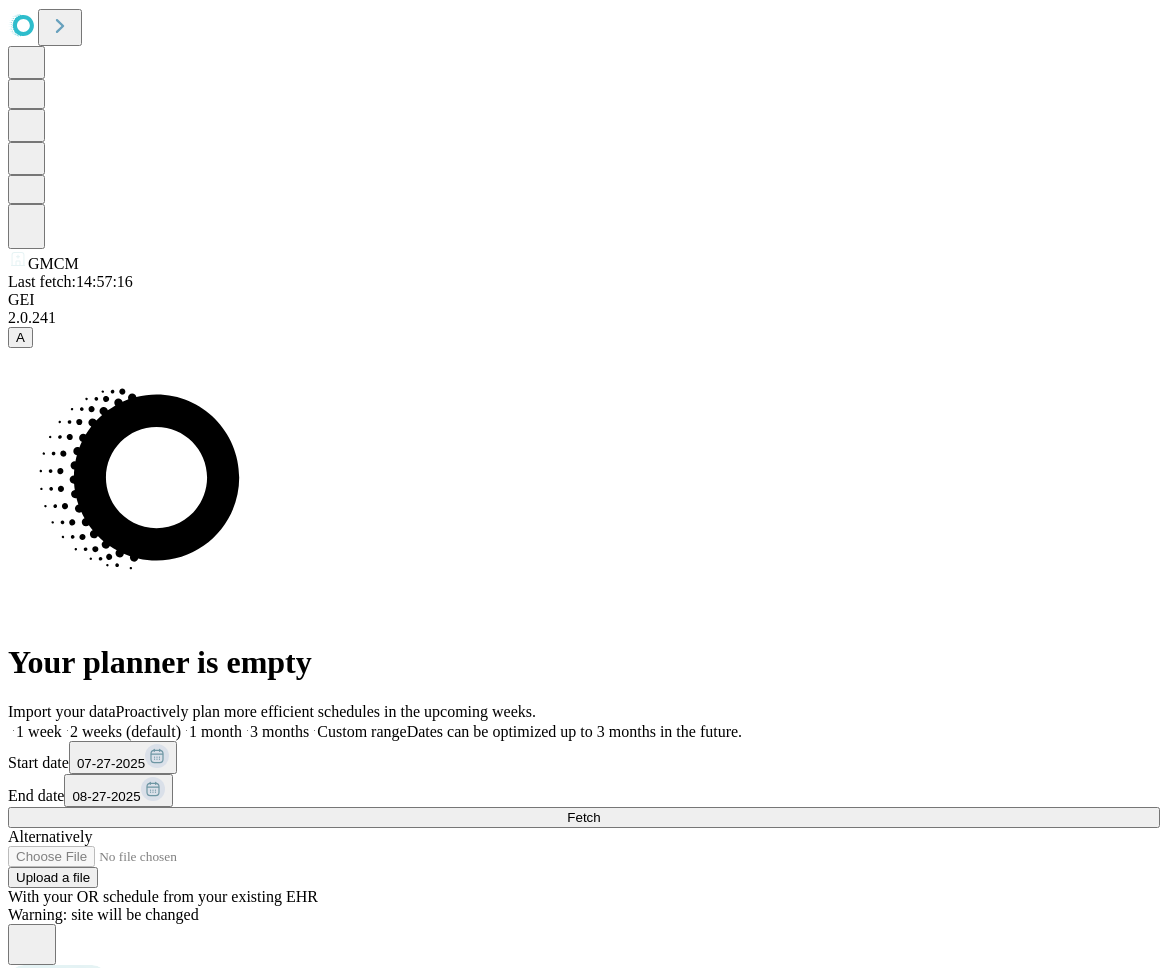 click on "Cancel Confirm" at bounding box center [584, 1097] 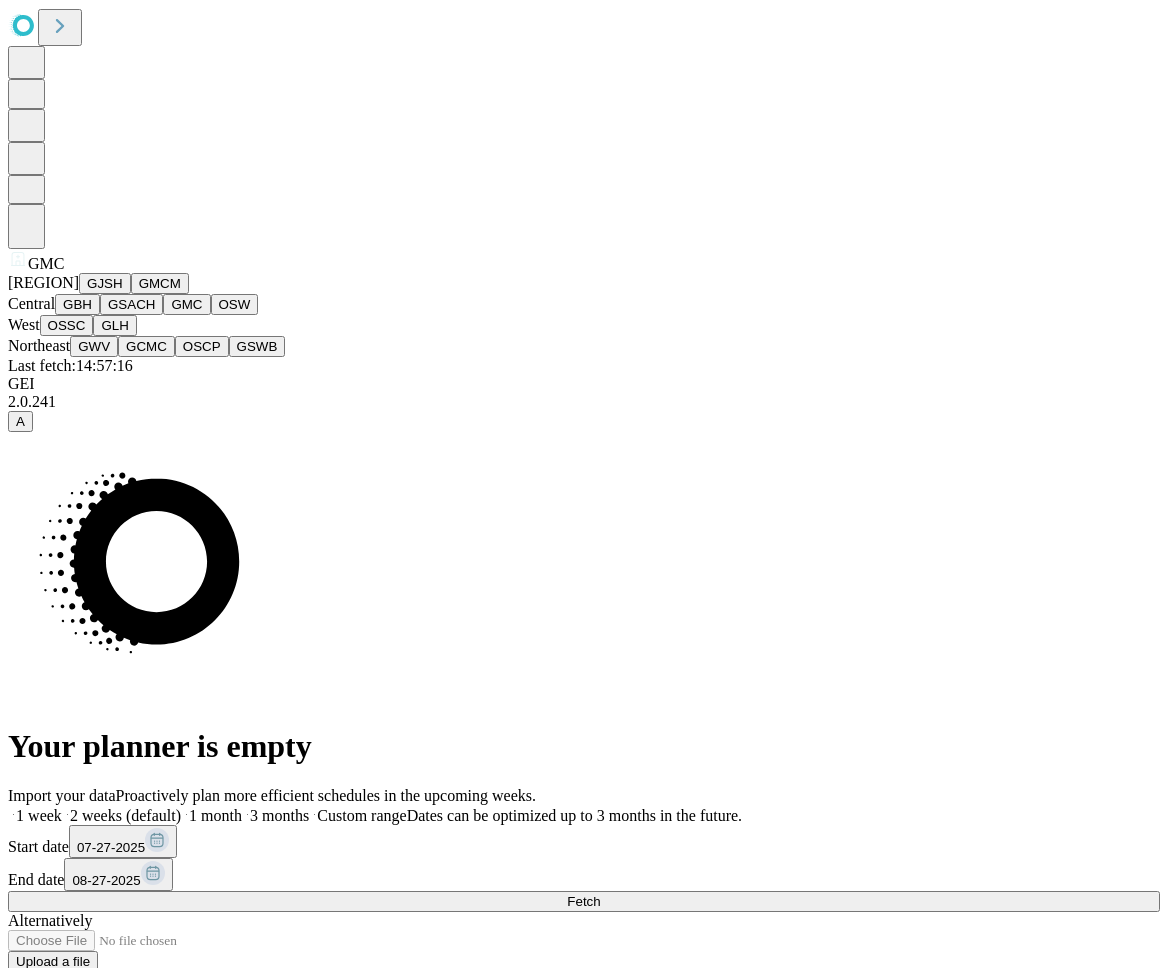 click on "GMCM" at bounding box center (160, 283) 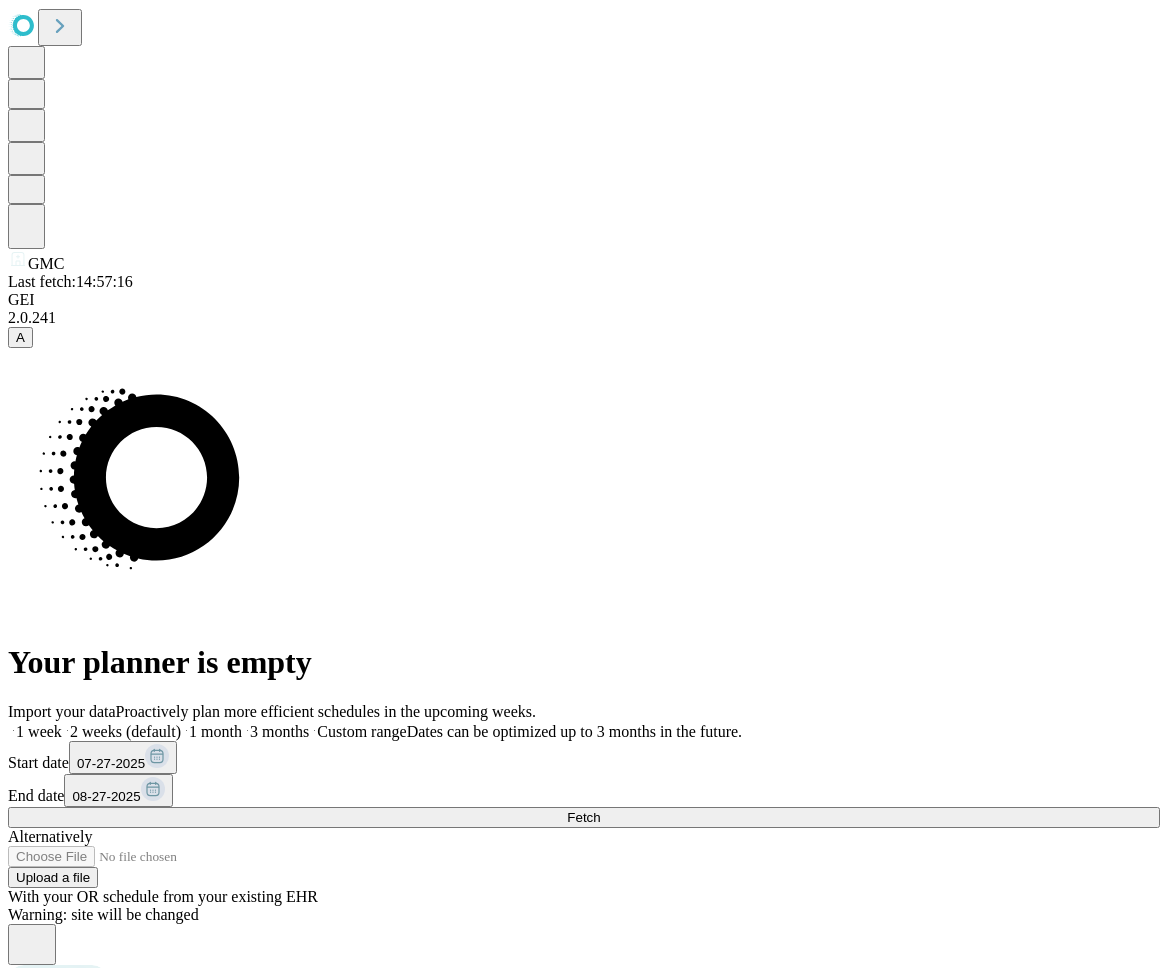 click on "Confirm" at bounding box center [97, 1097] 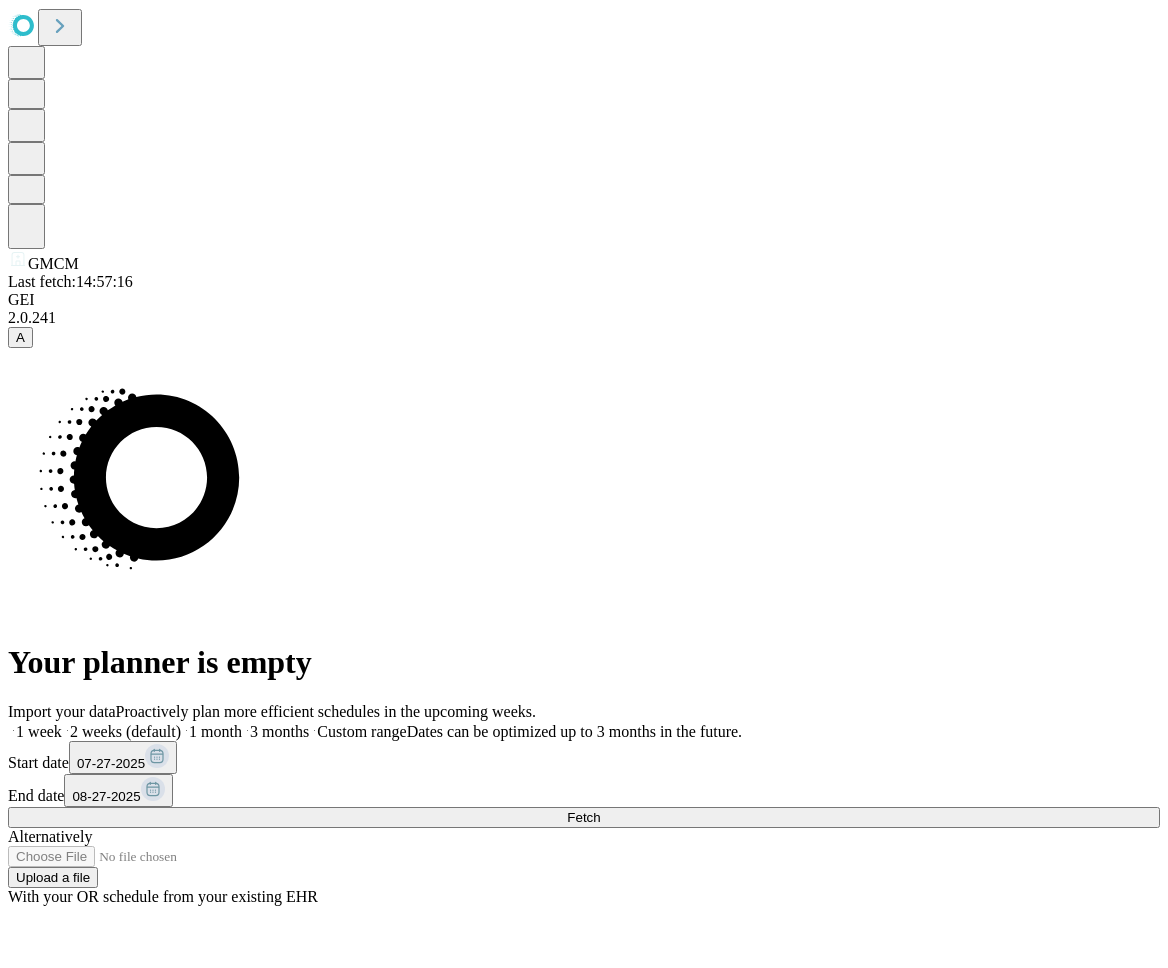 click on "Fetch" at bounding box center [584, 817] 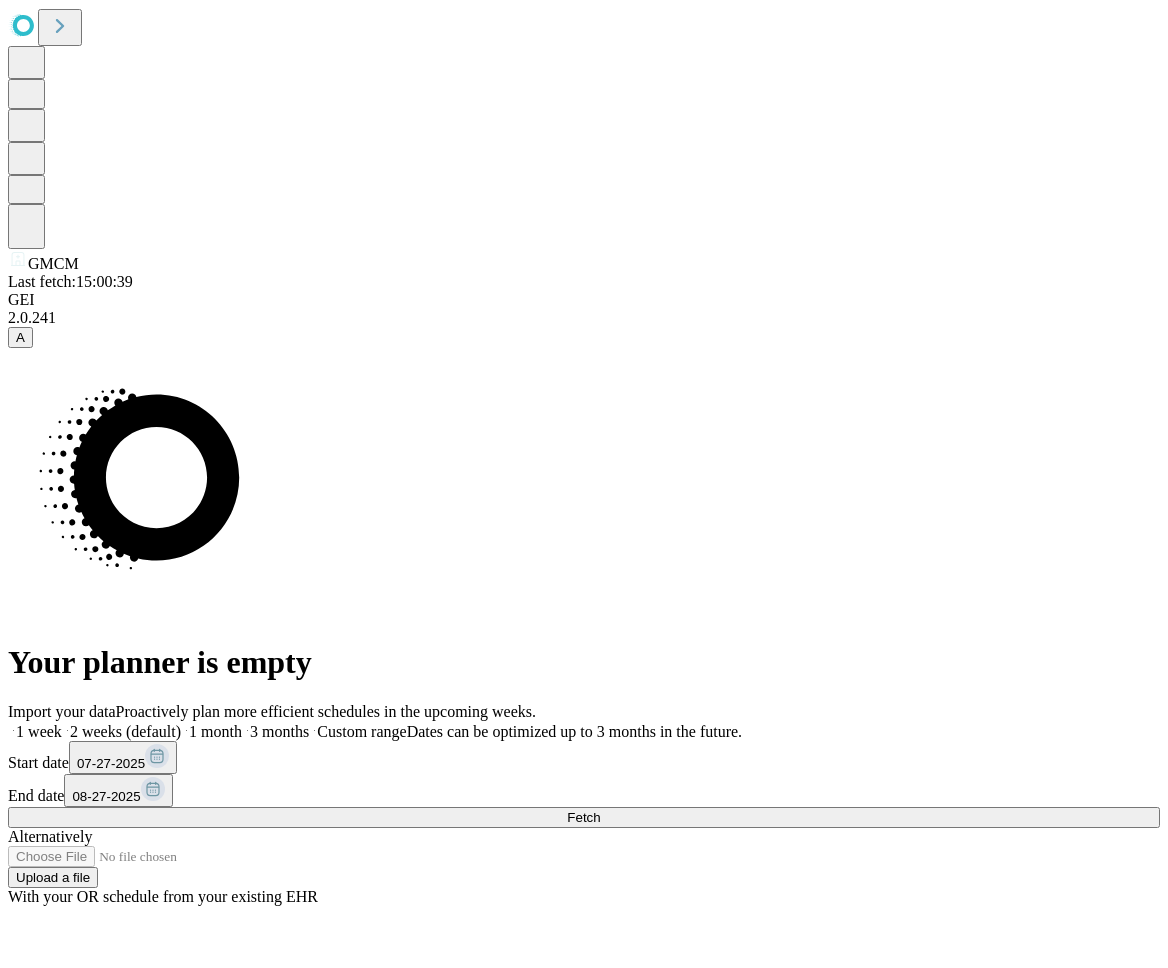 click on "07-27-2025" at bounding box center (123, 757) 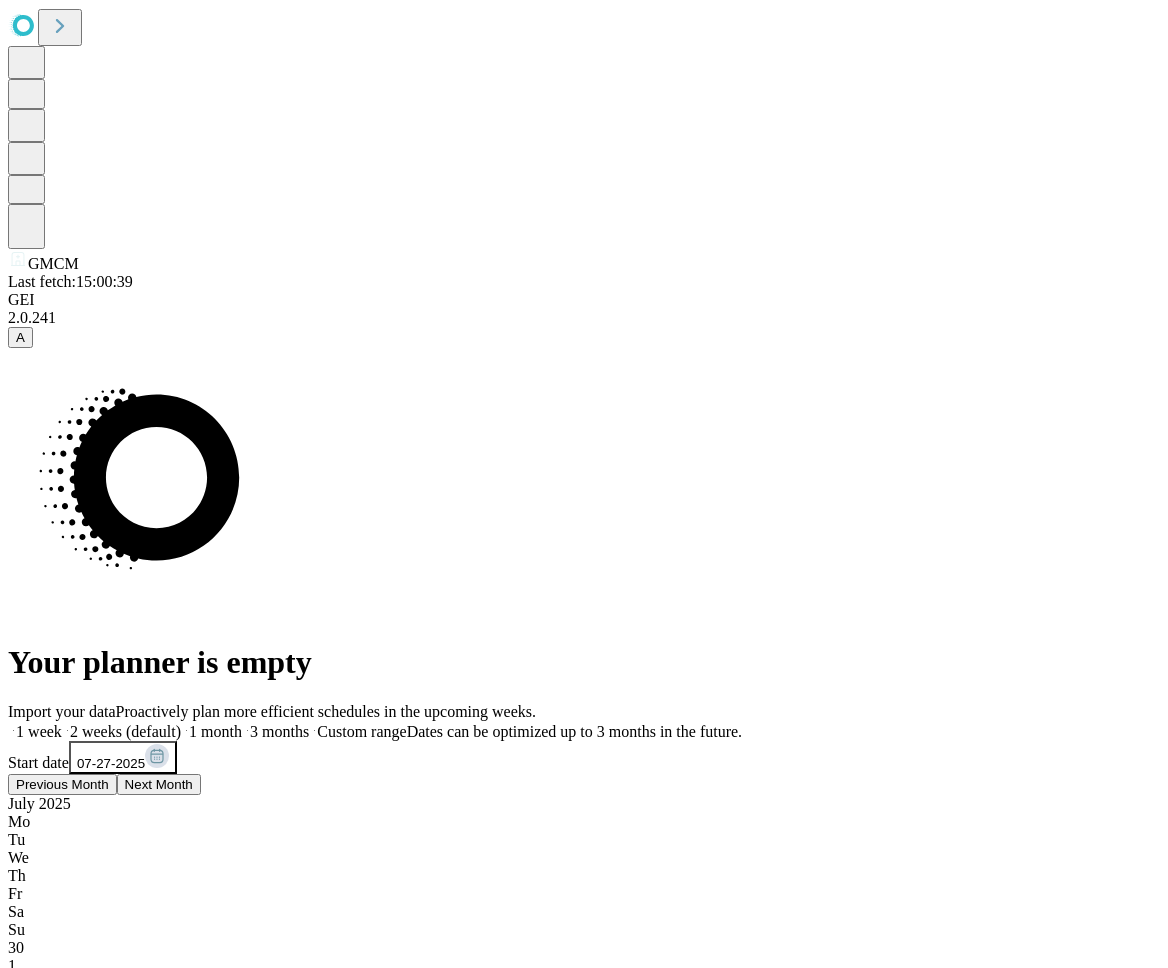 click on "28" at bounding box center [584, 1452] 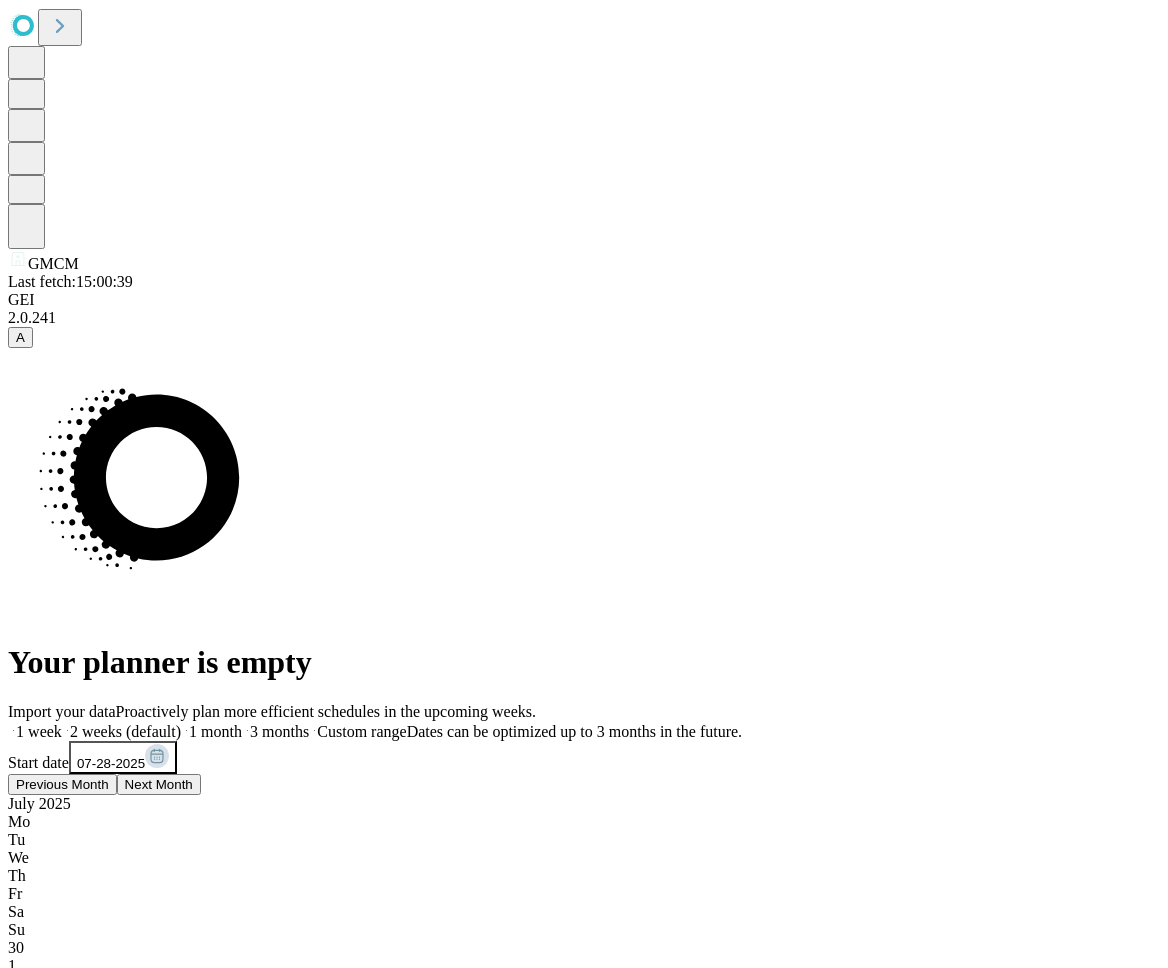 click on "08-27-2025" at bounding box center [106, 1591] 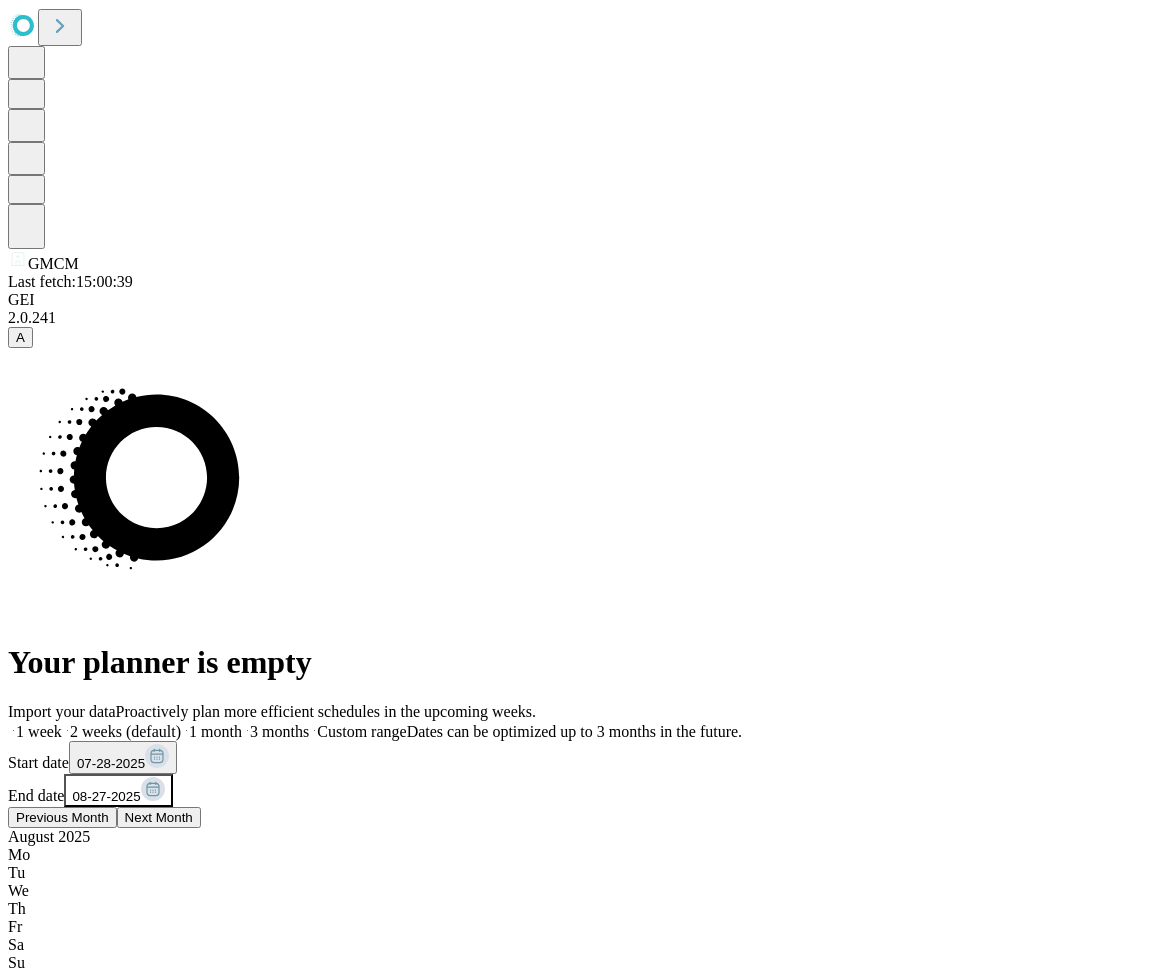 click on "Previous Month" at bounding box center [62, 817] 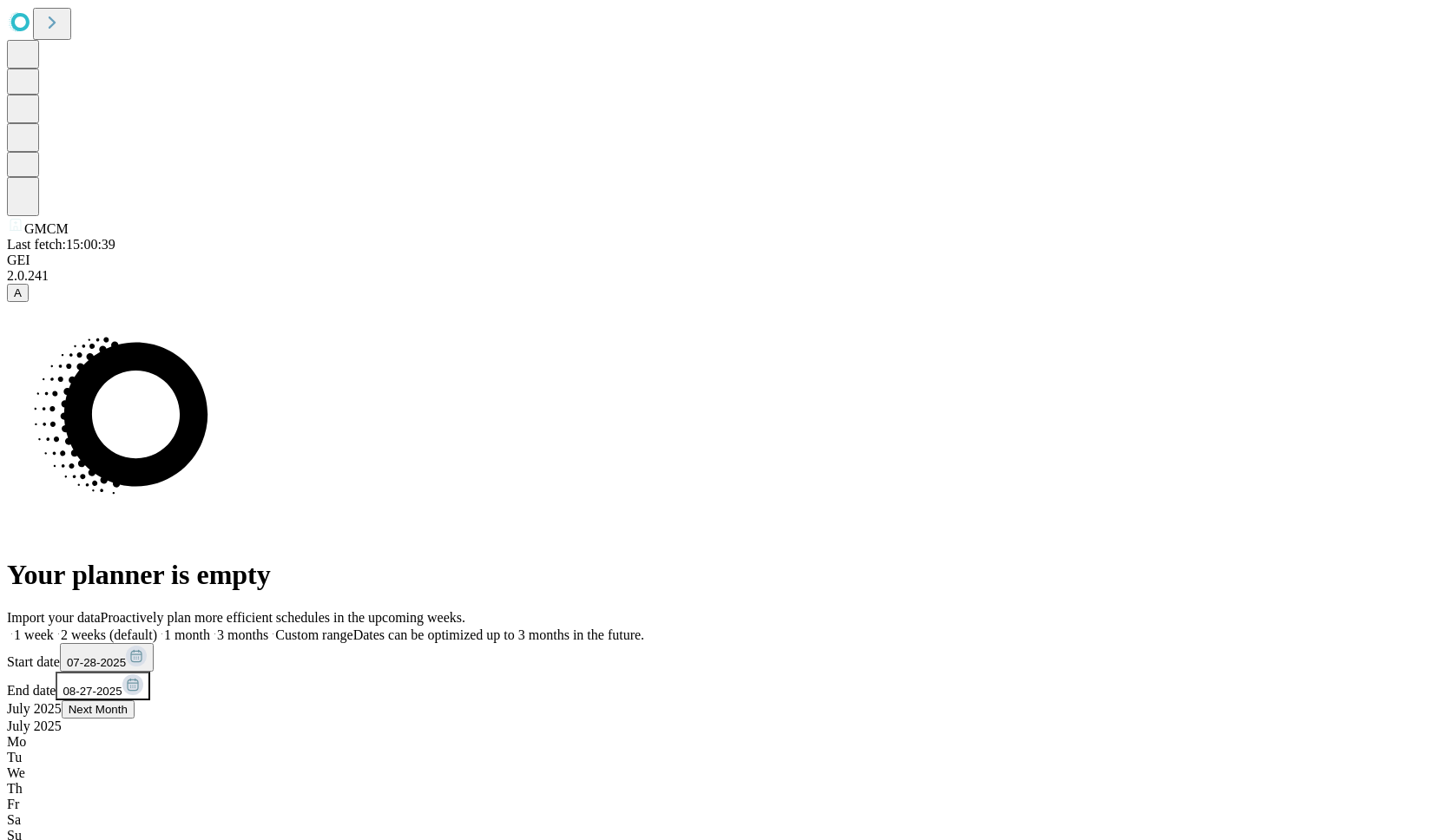 click on "3" at bounding box center (724, 1382) 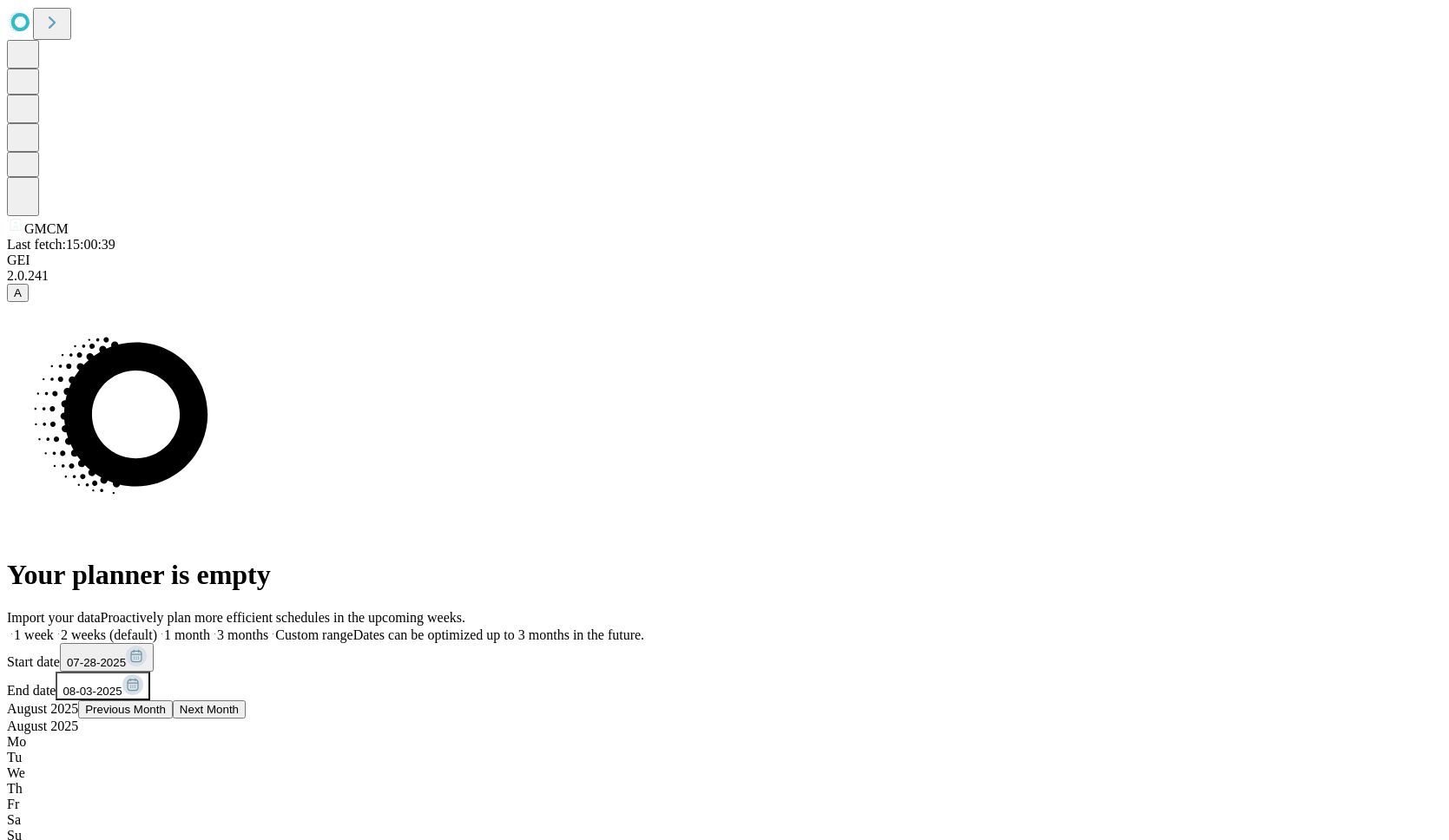 click on "Import your data Proactively plan more efficient schedules in the upcoming weeks. 1 week 2 weeks (default) 1 month 3 months Custom range Dates can be optimized up to 3 months in the future. Start date 07-28-2025 End date 08-03-2025 August 2025 Previous Month Next Month August 2025 Mo Tu We Th Fr Sa Su 28 29 30 31 1 2 3 4 5 6 7 8 9 10 11 12 13 14 15 16 17 18 19 20 21 22 23 24 25 26 27 28 29 30 31 Fetch Alternatively Upload a file   With your OR schedule from your existing EHR" at bounding box center (724, 1043) 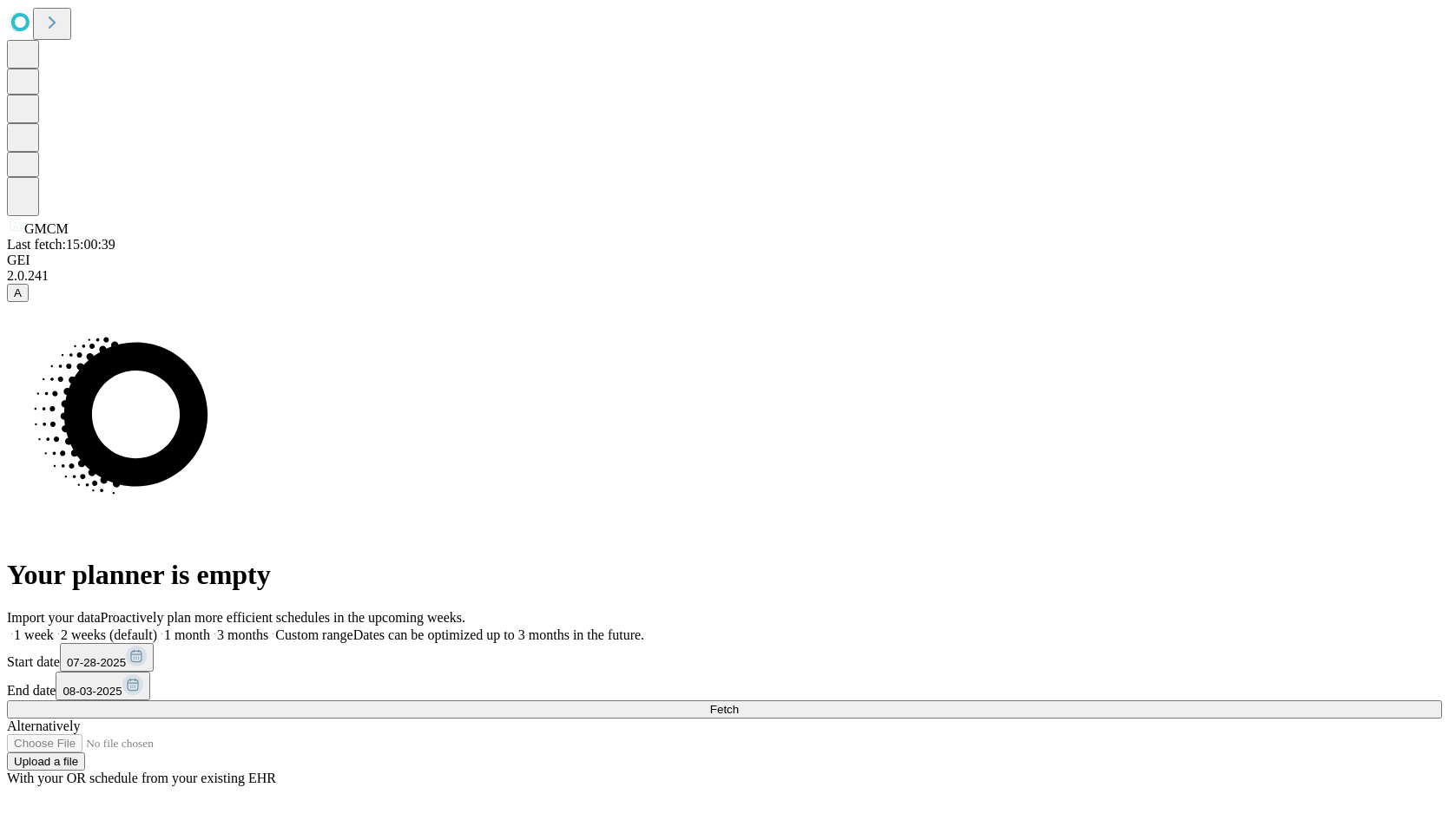 click on "Fetch" at bounding box center (724, 709) 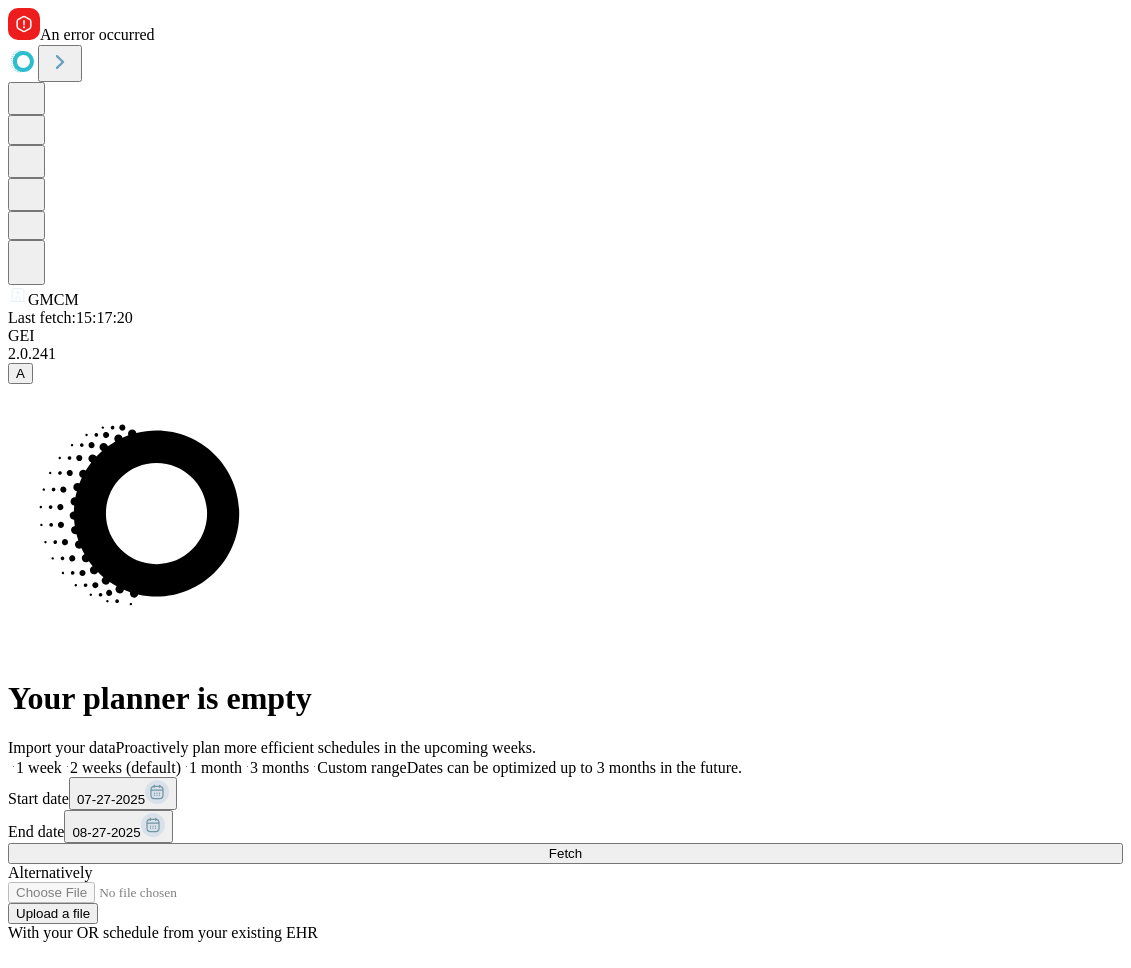 click on "07-27-2025" at bounding box center (111, 799) 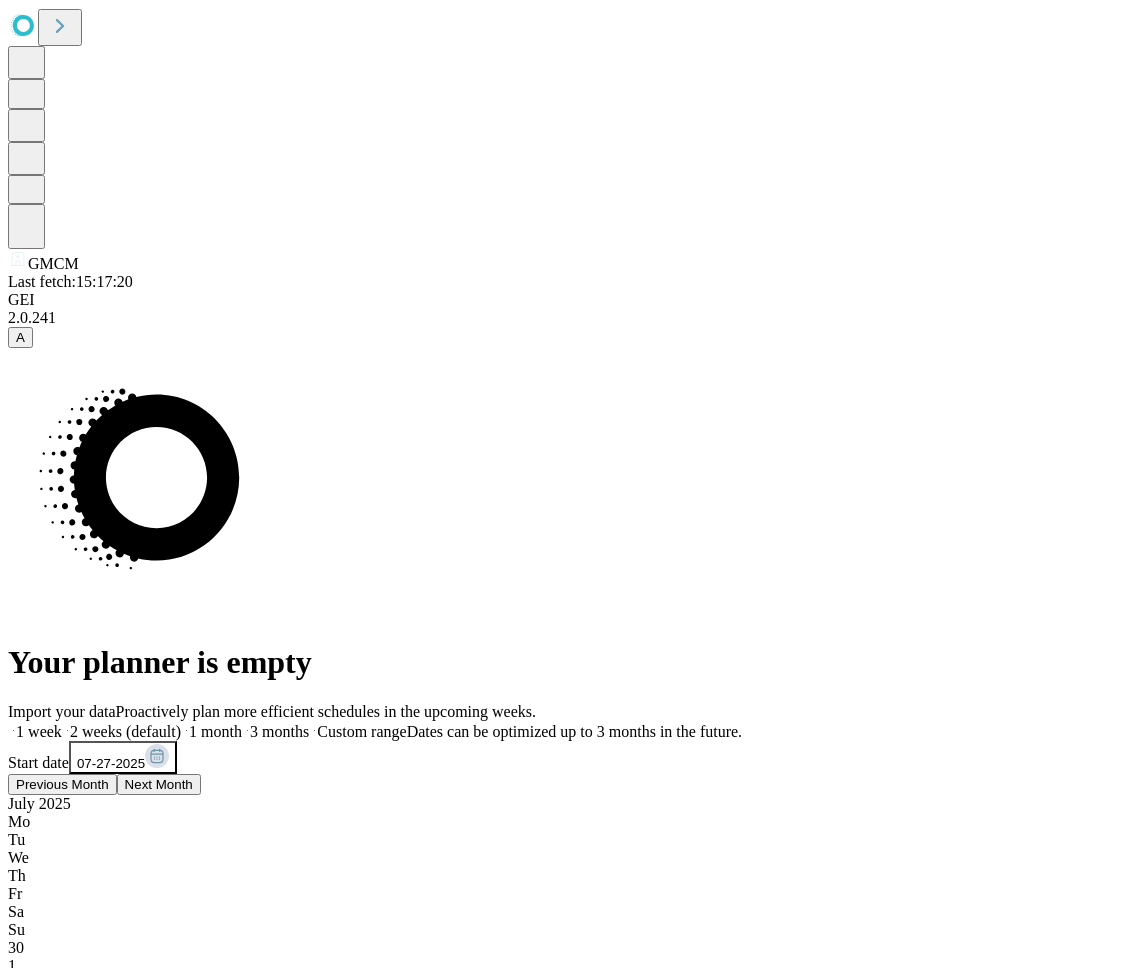 click on "29" at bounding box center (565, 1470) 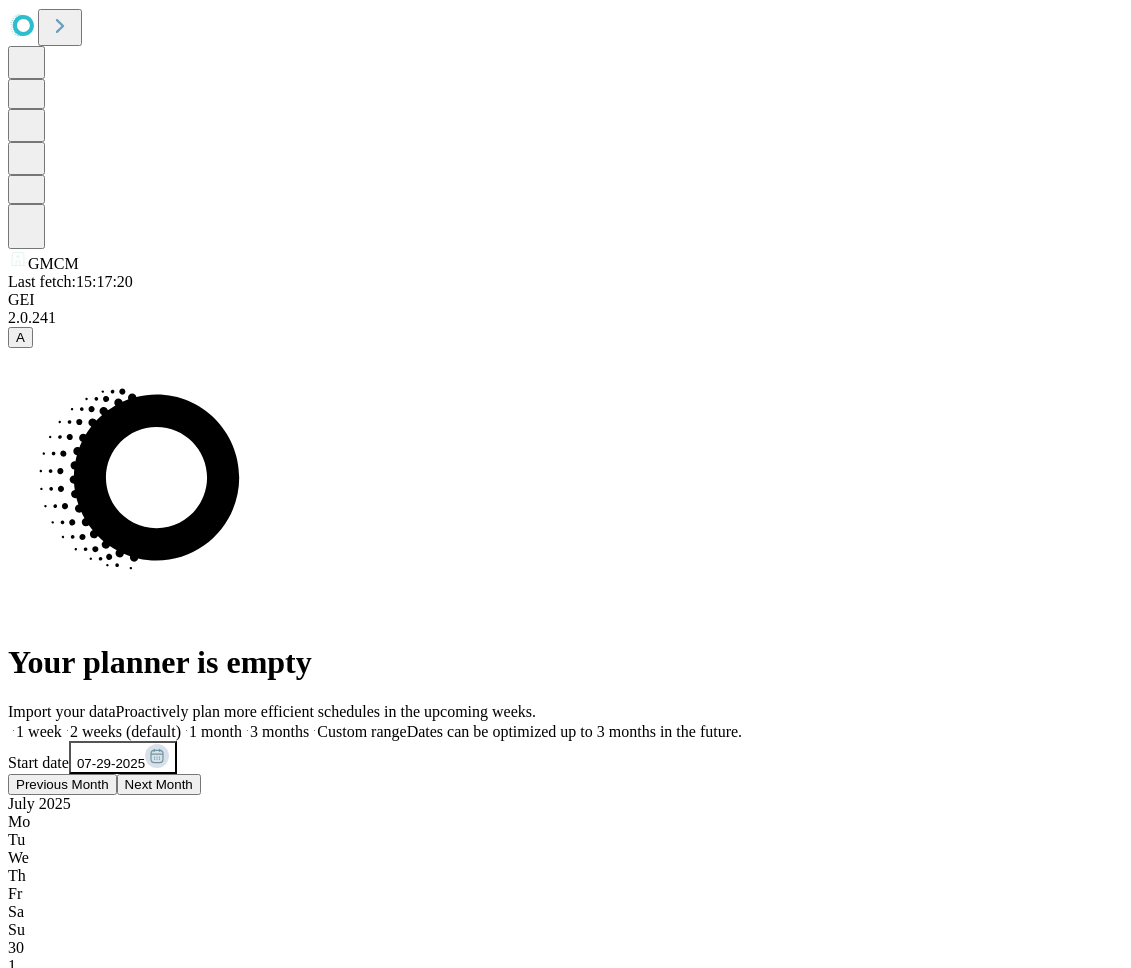 click on "End date 08-27-2025" at bounding box center [565, 1585] 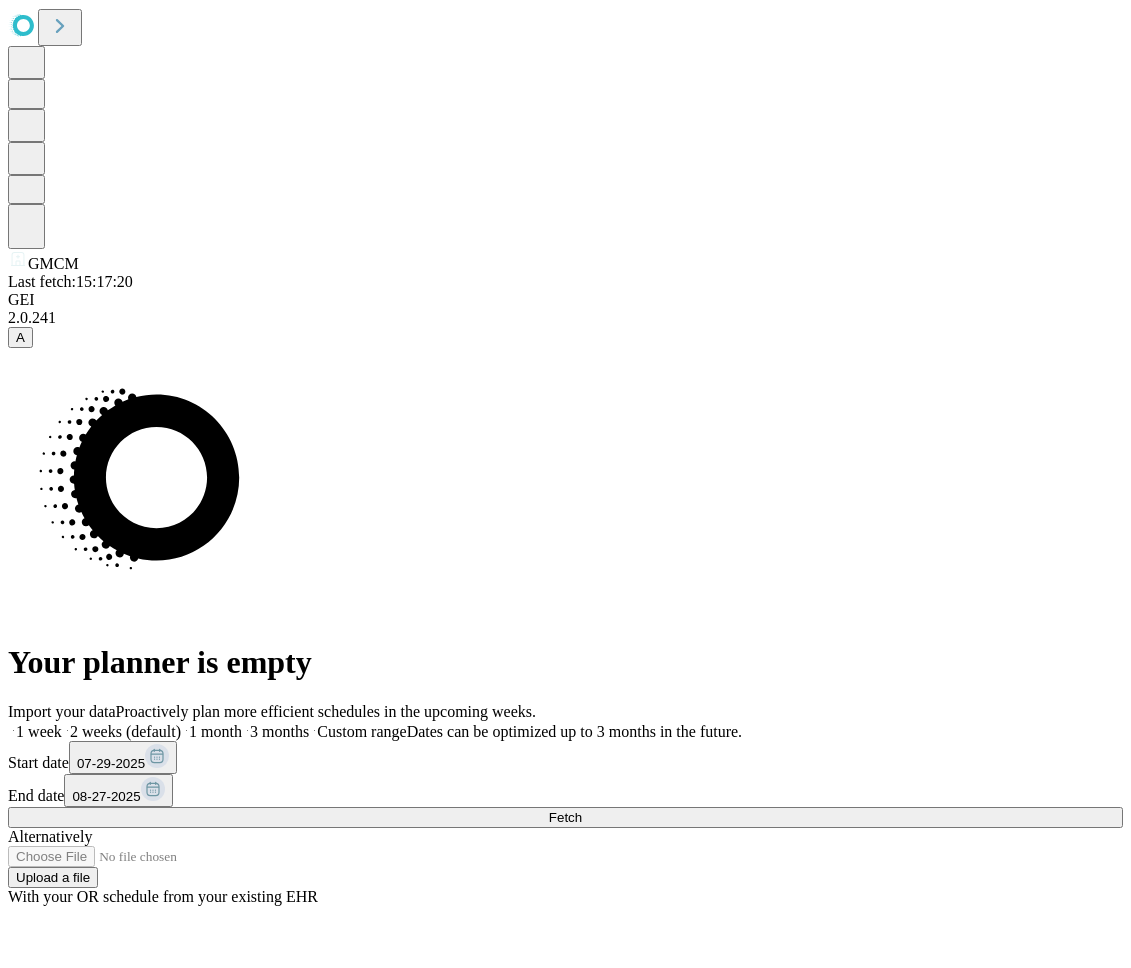 click on "08-27-2025" at bounding box center [118, 790] 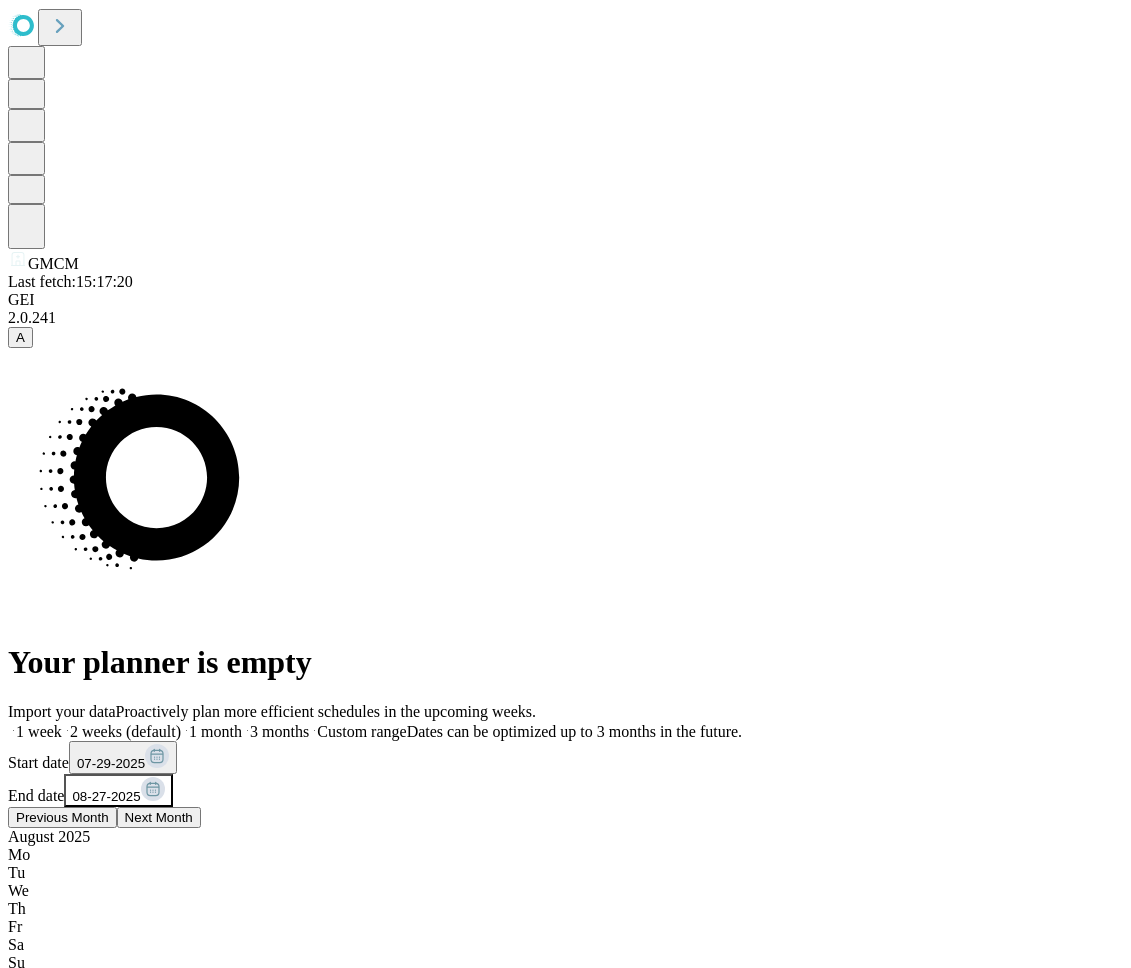 click on "Previous Month" at bounding box center (62, 817) 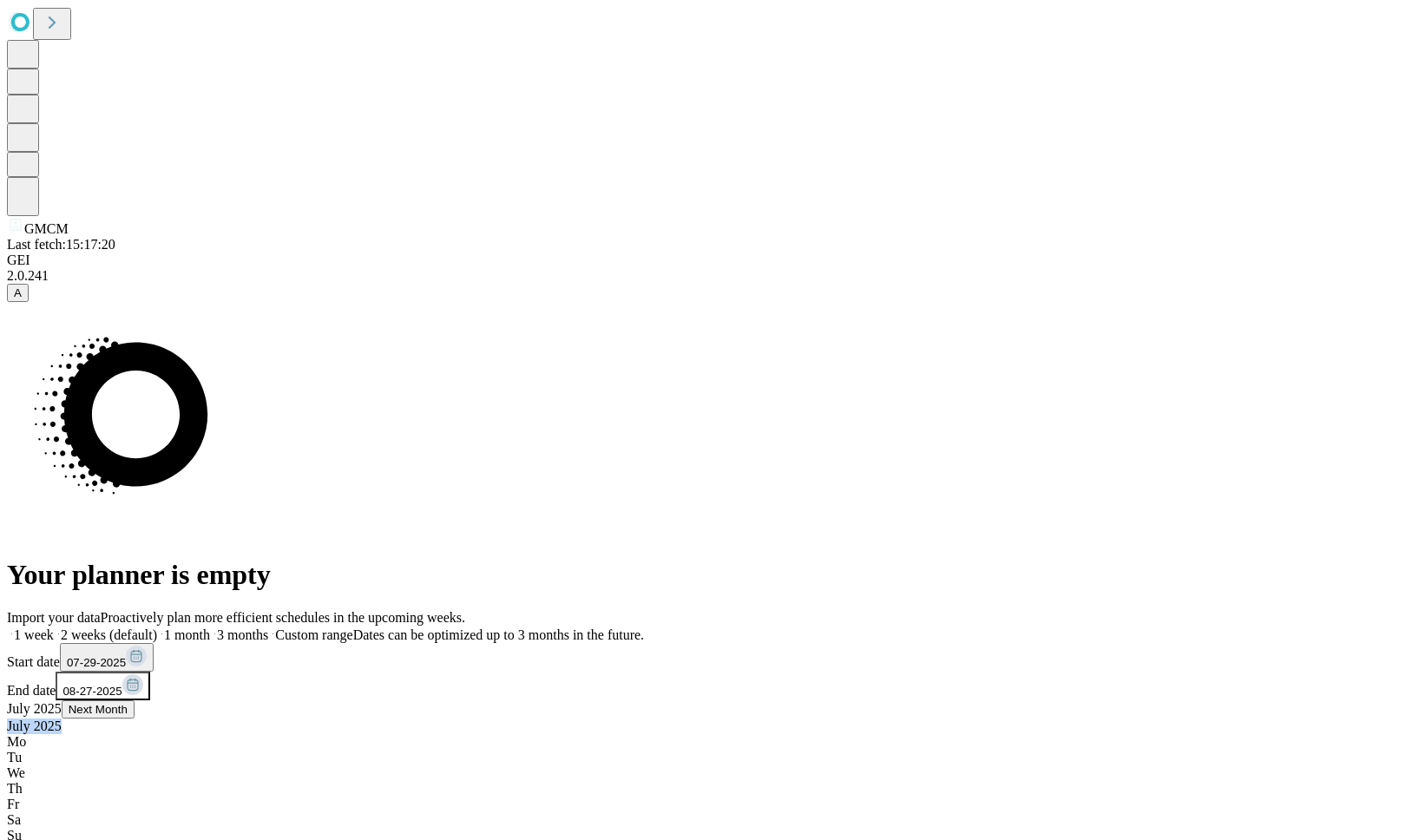 drag, startPoint x: 1379, startPoint y: 531, endPoint x: 1334, endPoint y: 543, distance: 46.572524 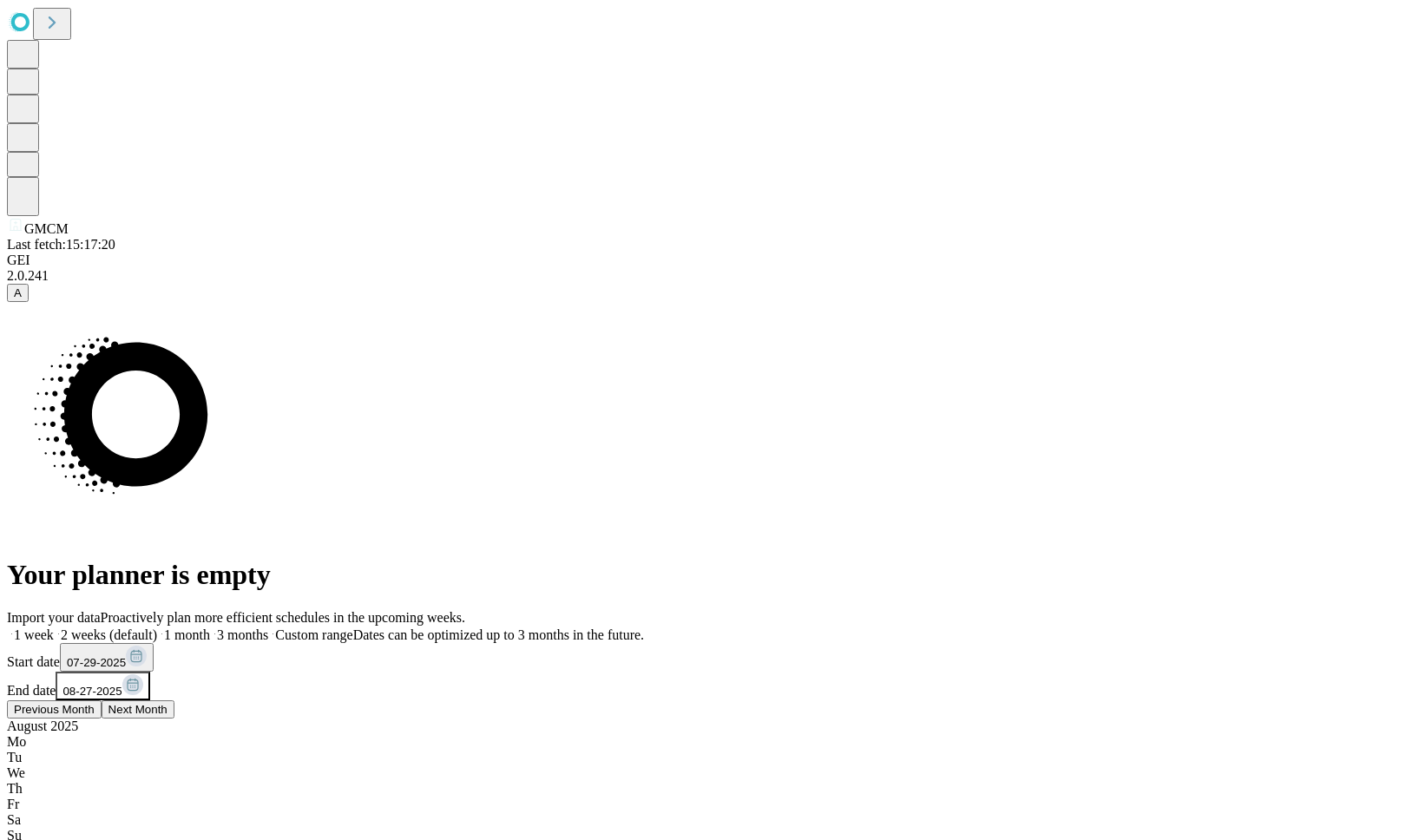 click on "08-27-2025" at bounding box center [102, 686] 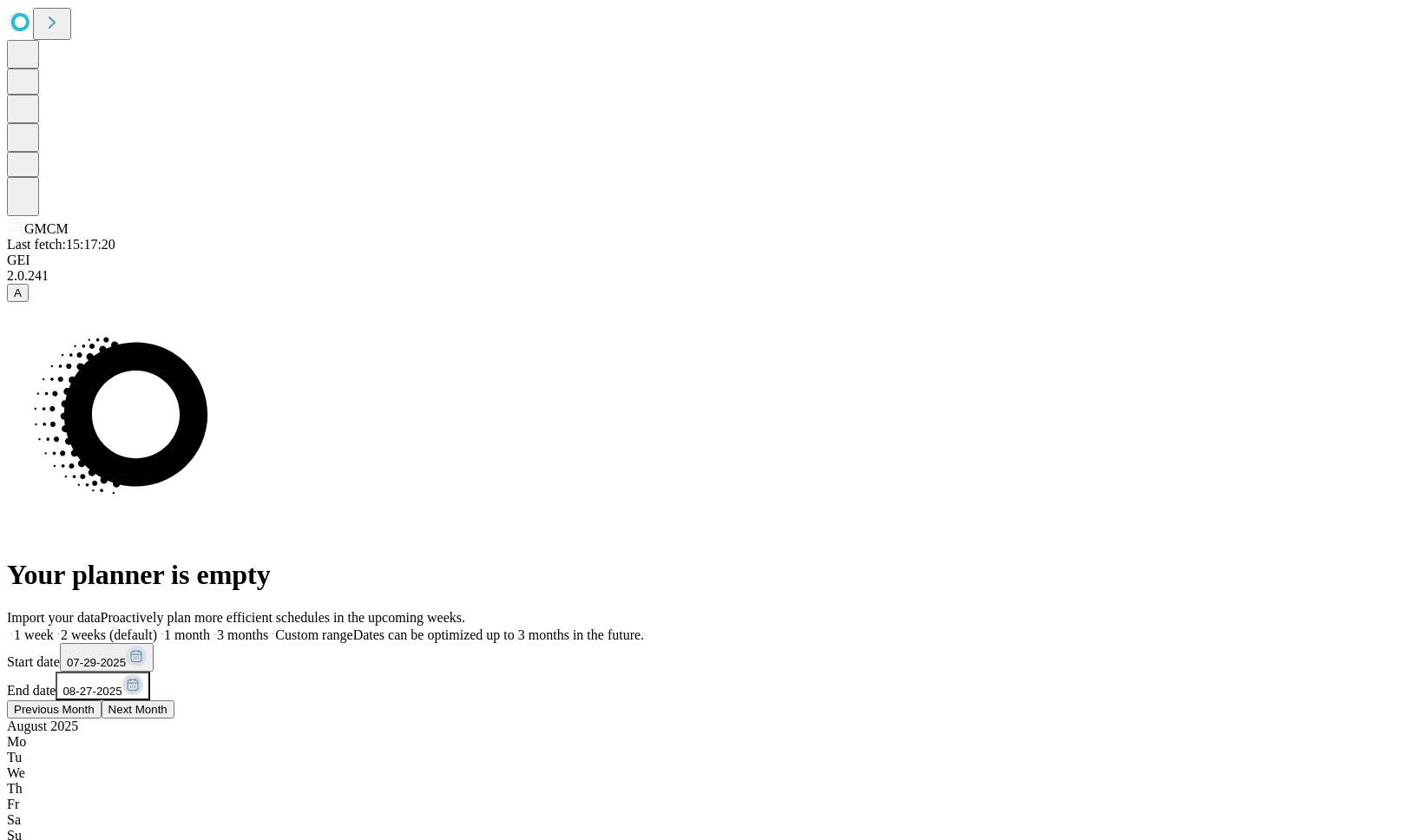 click on "7" at bounding box center [703, 1007] 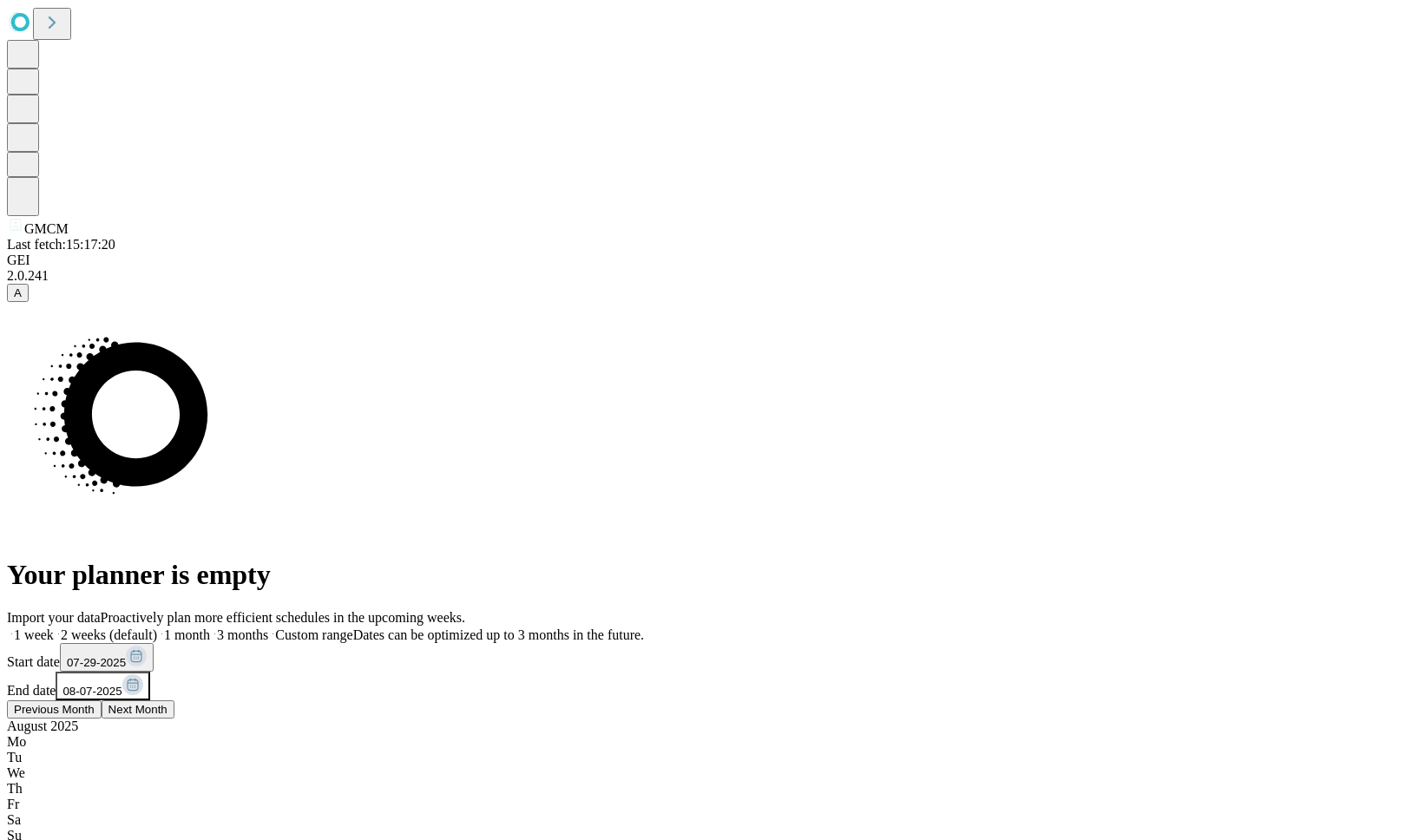 click on "Fetch" at bounding box center (703, 1399) 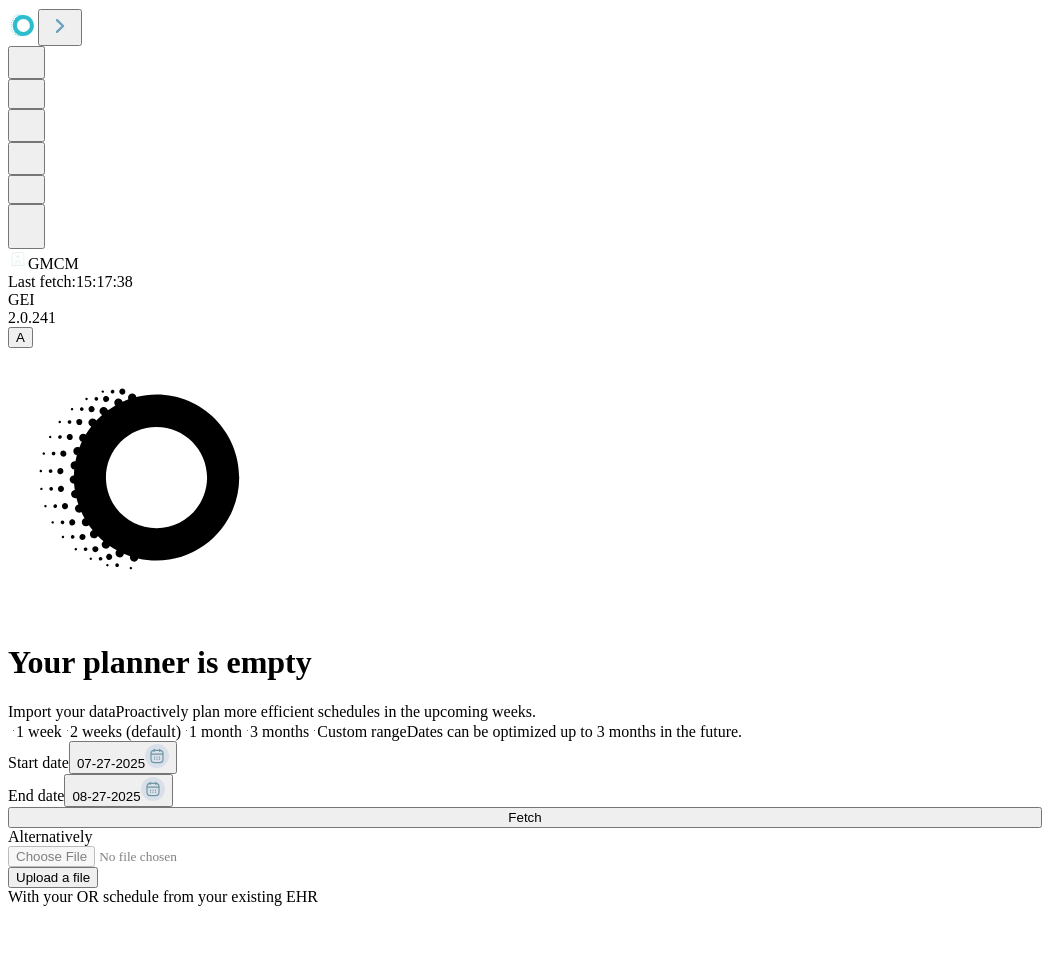 click on "Fetch" at bounding box center (525, 817) 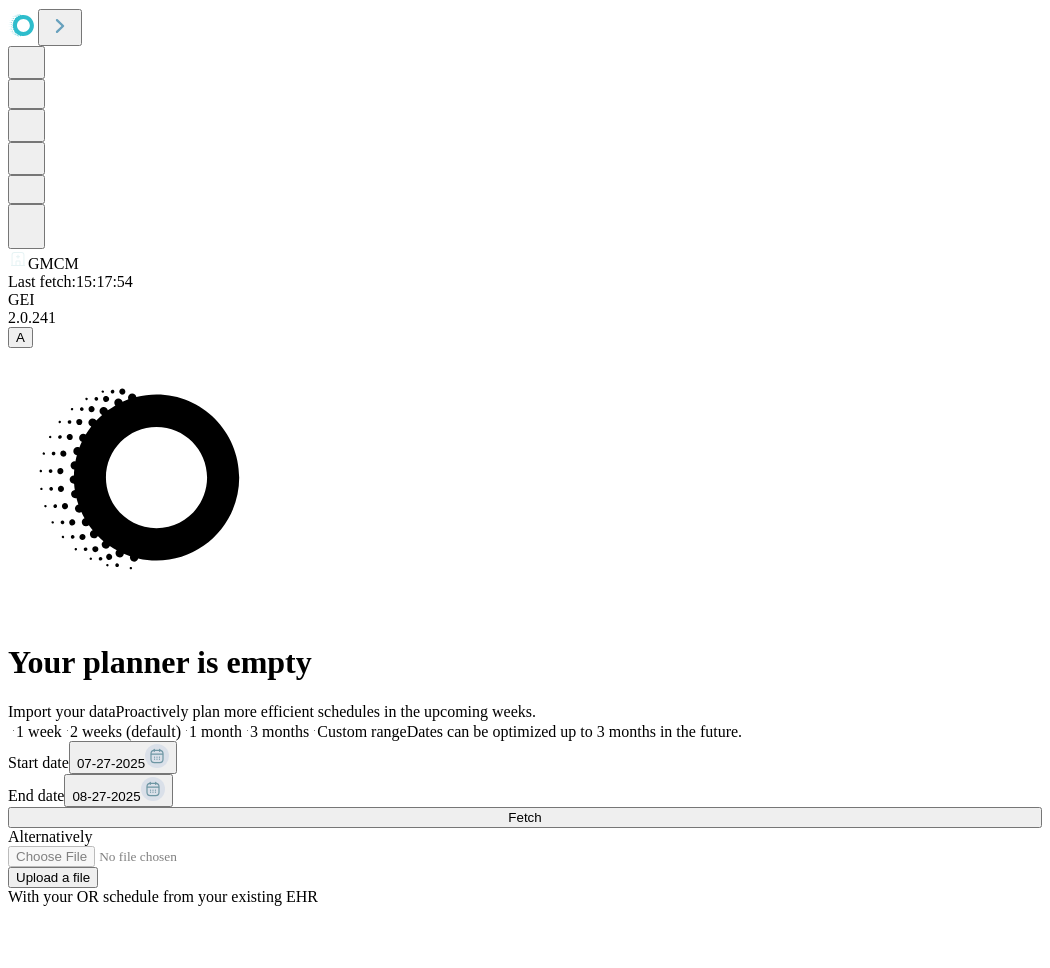 click on "Fetch" at bounding box center [524, 817] 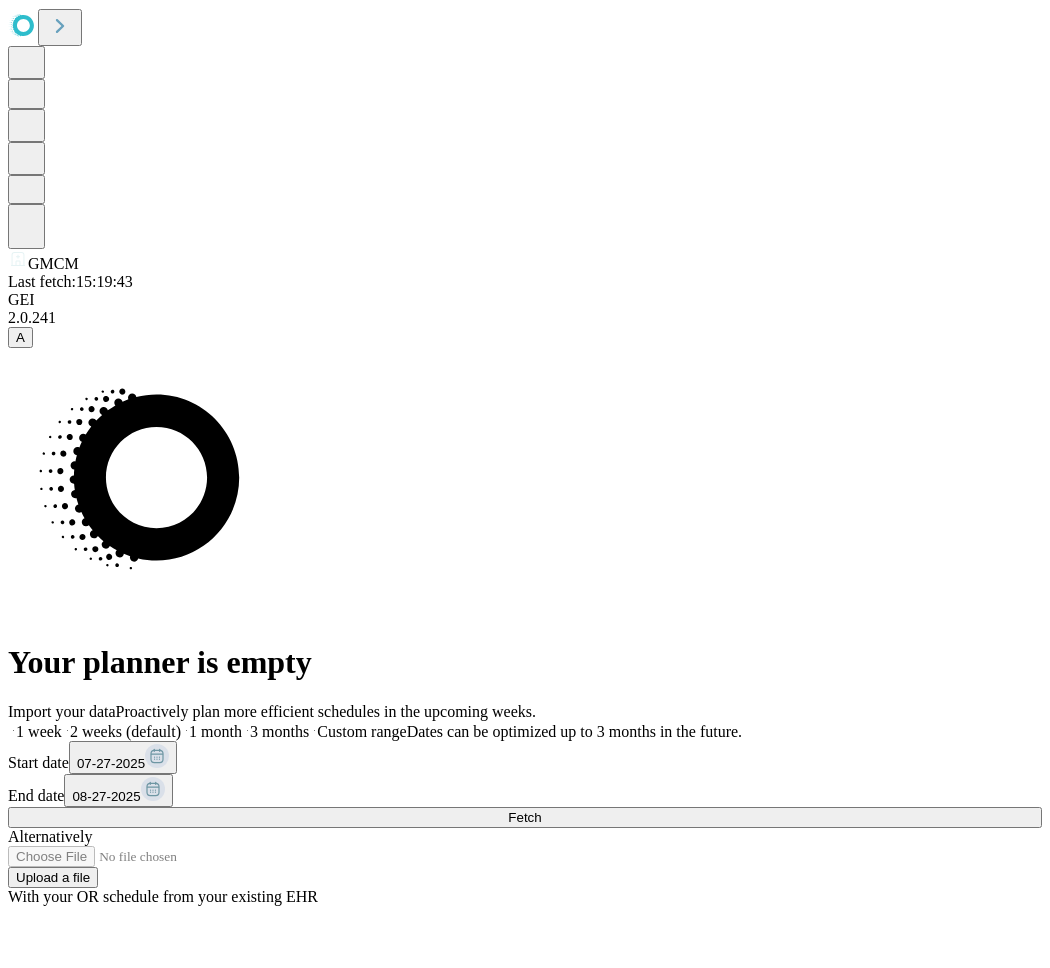 click on "1 week" at bounding box center (39, 731) 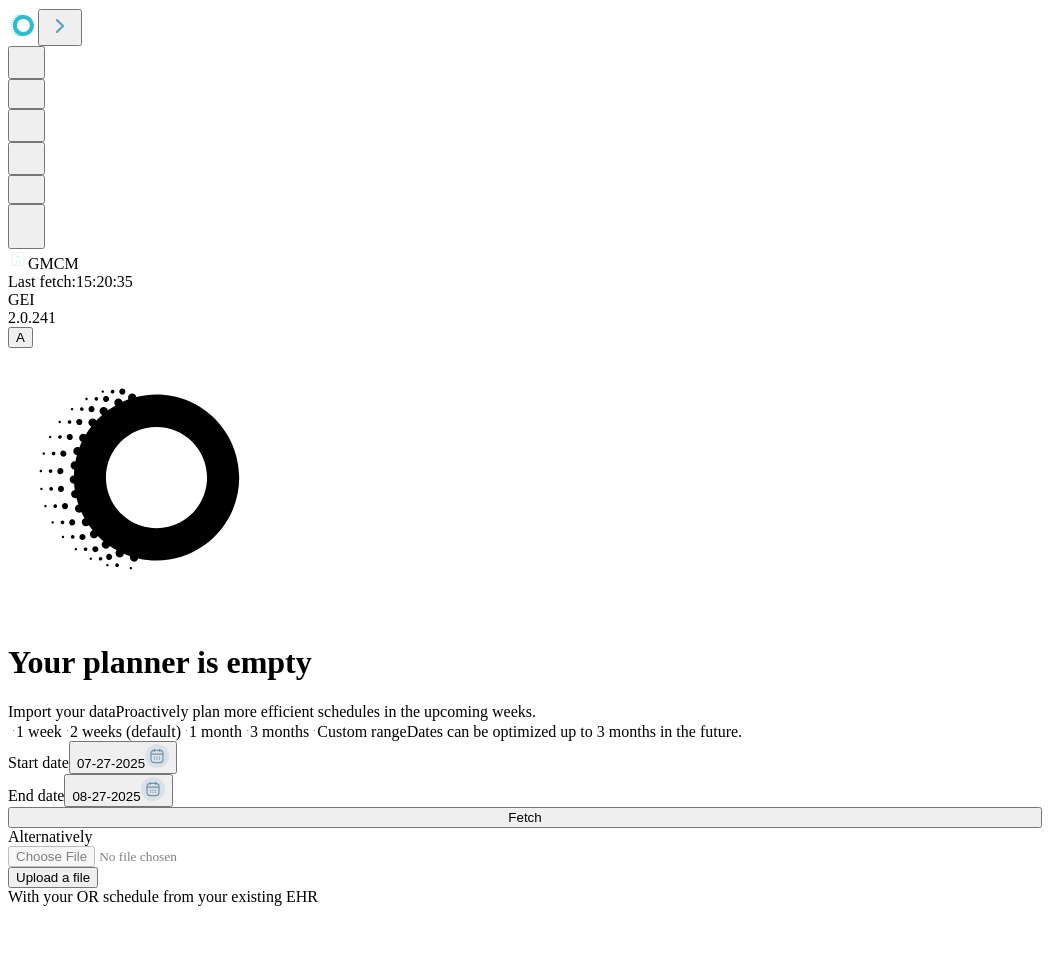 click on "08-27-2025" at bounding box center [118, 790] 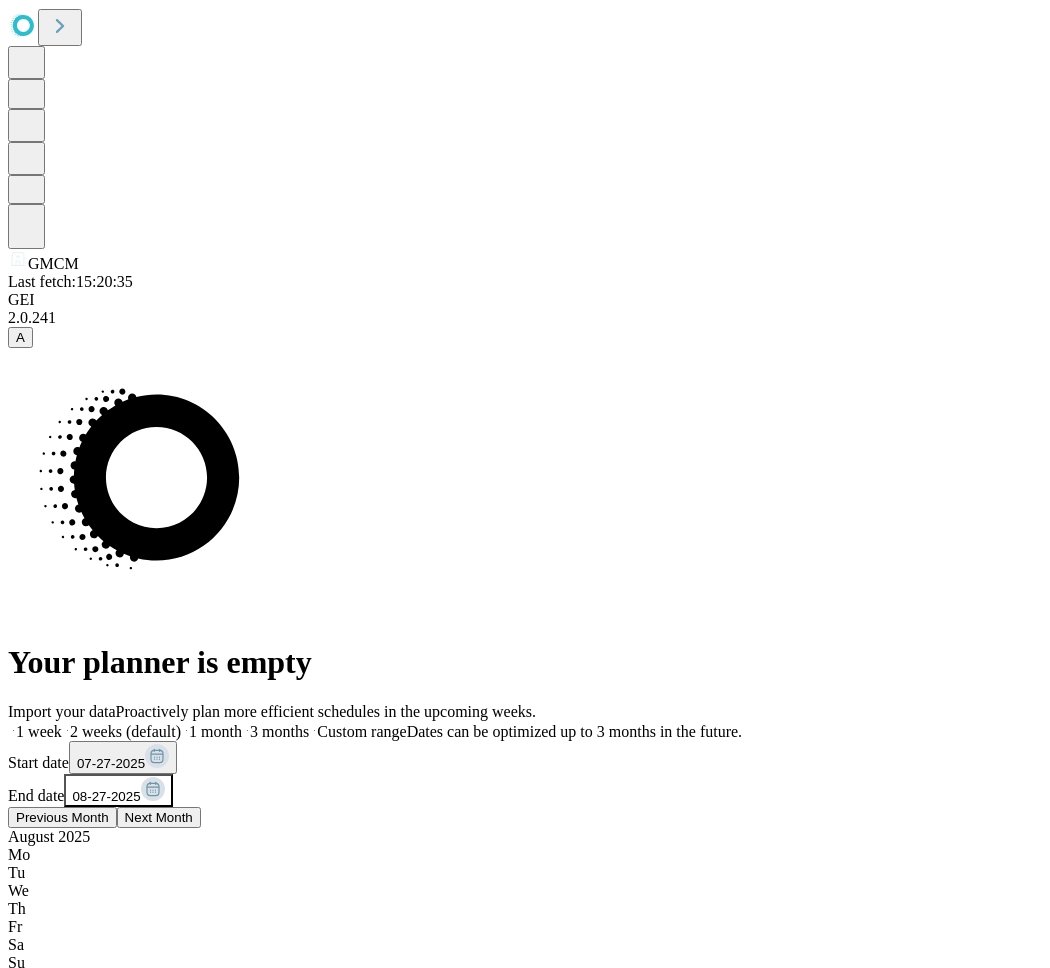 click on "Previous Month" at bounding box center [62, 817] 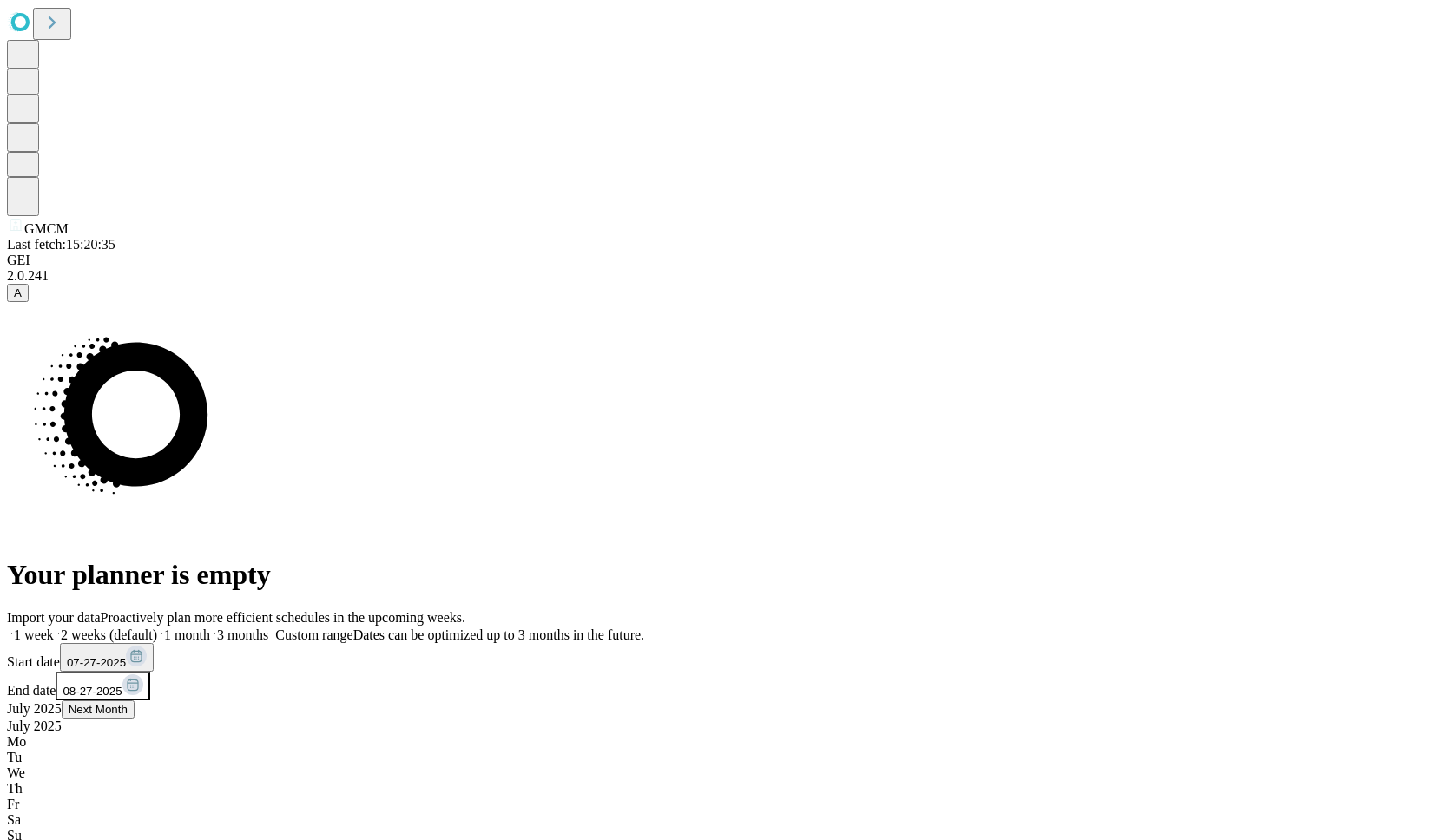 click on "2" at bounding box center [724, 1367] 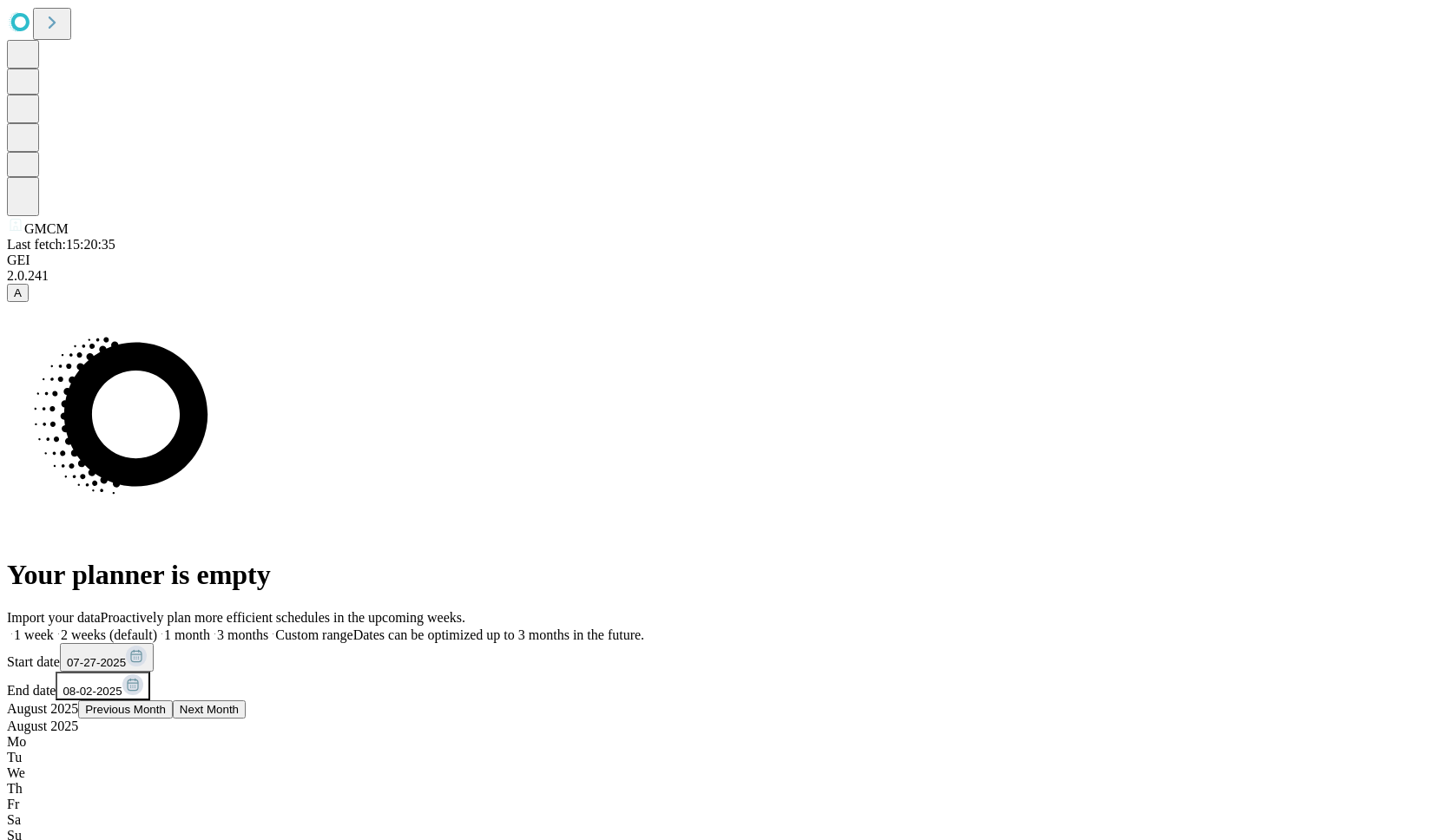click on "Fetch" at bounding box center (724, 1399) 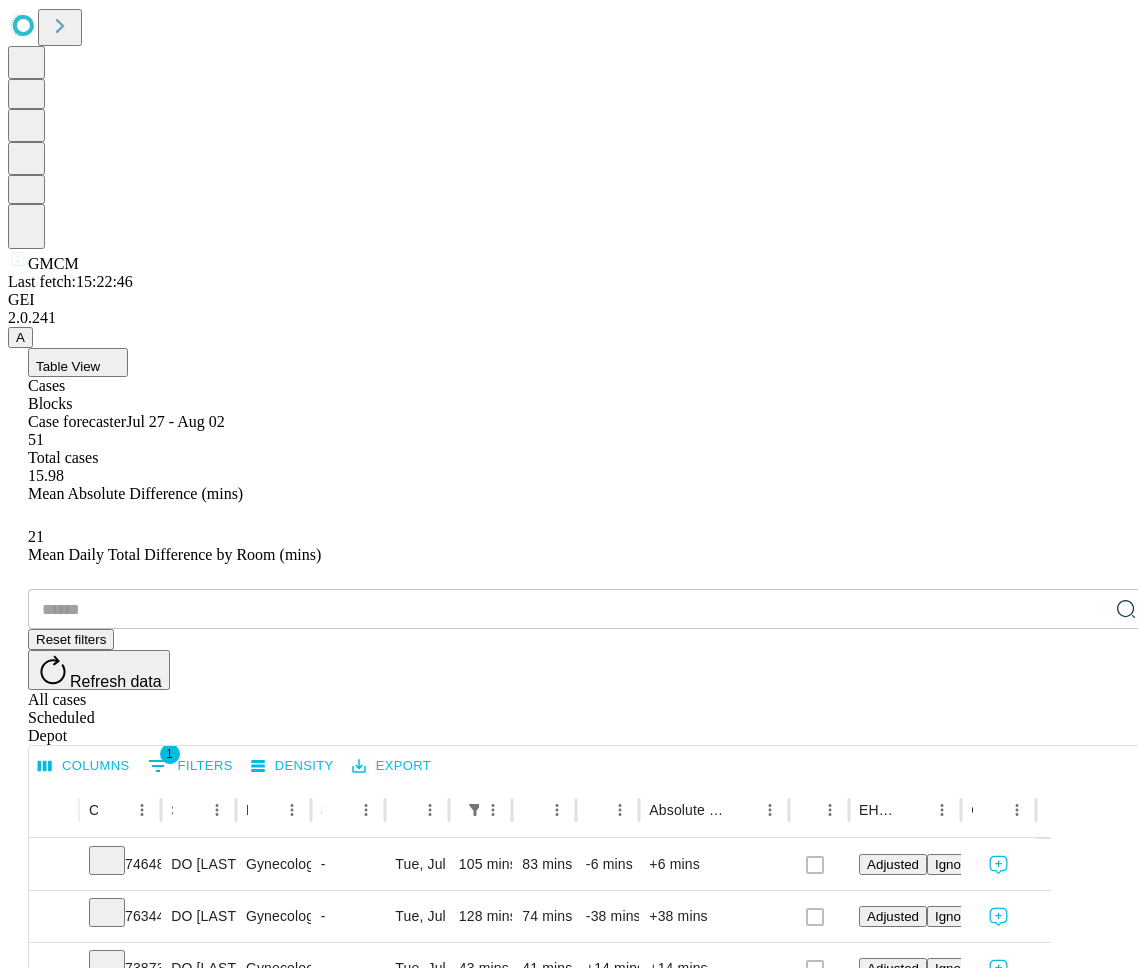 click on "Table View Cases Blocks Case forecaster Jul 27 - Aug 02 51 Total cases 15.98 Mean Absolute Difference (mins) 21 Mean Daily Total Difference by Room (mins) ​ Reset filters Refresh data All cases Scheduled Depot Columns 1 Filters Density Export Case Epic Id Surgeon Name Primary Service Surgery Name Surgery Date Scheduled In Room Duration Predicted In Room Duration Difference Absolute Difference Resolved in EHR EHR Action Comments 7464882 DO [LAST] [LAST] [LAST] Gynecology - Tue, Jul 29 2025 105 mins 83 mins -6 mins +6 mins Adjusted Ignored 7634487 DO [LAST] [LAST] [LAST] Gynecology - Tue, Jul 29 2025 128 mins 74 mins -38 mins +38 mins Adjusted Ignored 7387333 DO [LAST] [LAST] [LAST] Gynecology - Tue, Jul 29 2025 43 mins 41 mins +14 mins +14 mins Adjusted Ignored 7392220 DO [LAST] [LAST] [LAST] Gynecology - Tue, Jul 29 2025 43 mins 41 mins +14 mins +14 mins Adjusted Ignored 7438742 DO [LAST] [LAST] [LAST] Gynecology - Tue, Jul 29 2025 38 mins 39 mins +17 mins +17 mins Adjusted Ignored 7440610 Gynecology -" at bounding box center (589, 1920) 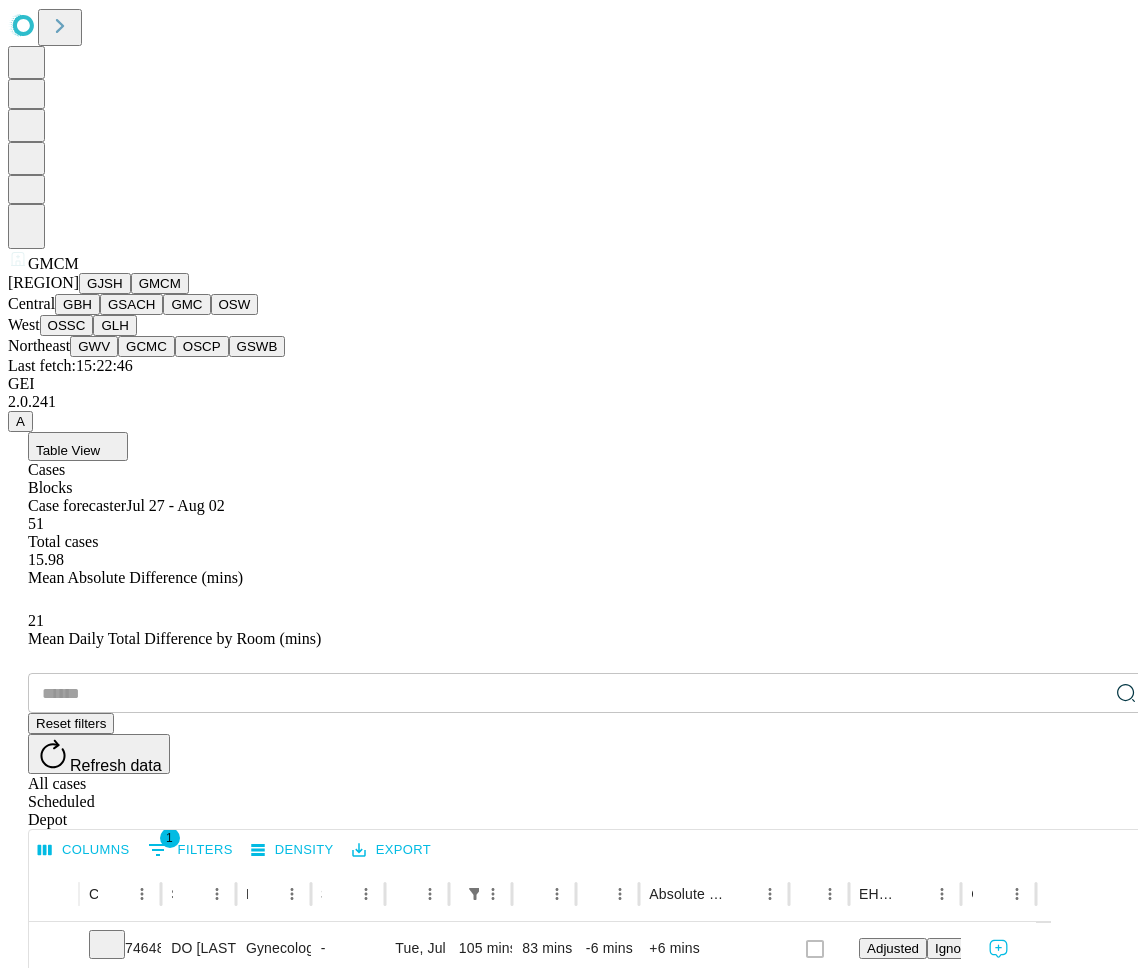 click on "GBH" at bounding box center [77, 304] 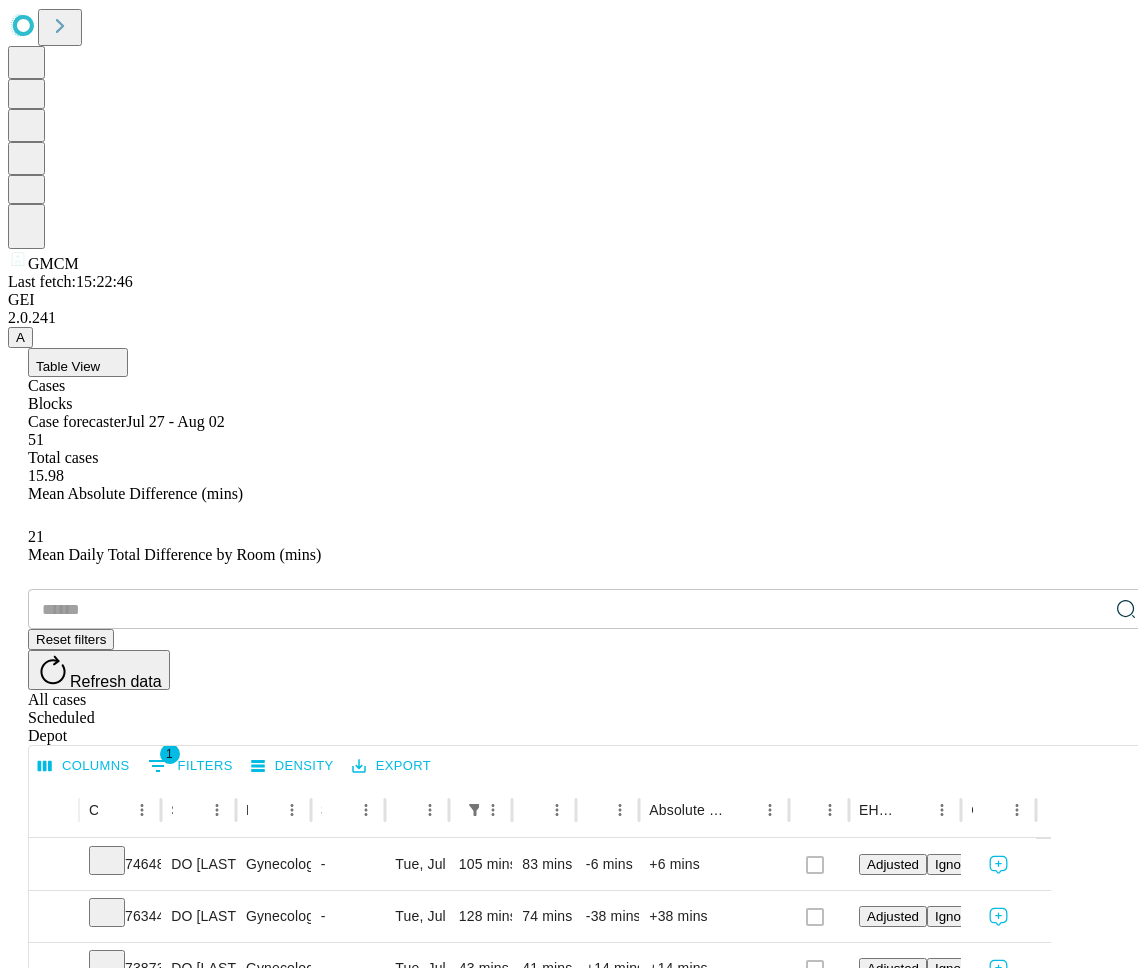 click on "Confirm" at bounding box center (97, 3683) 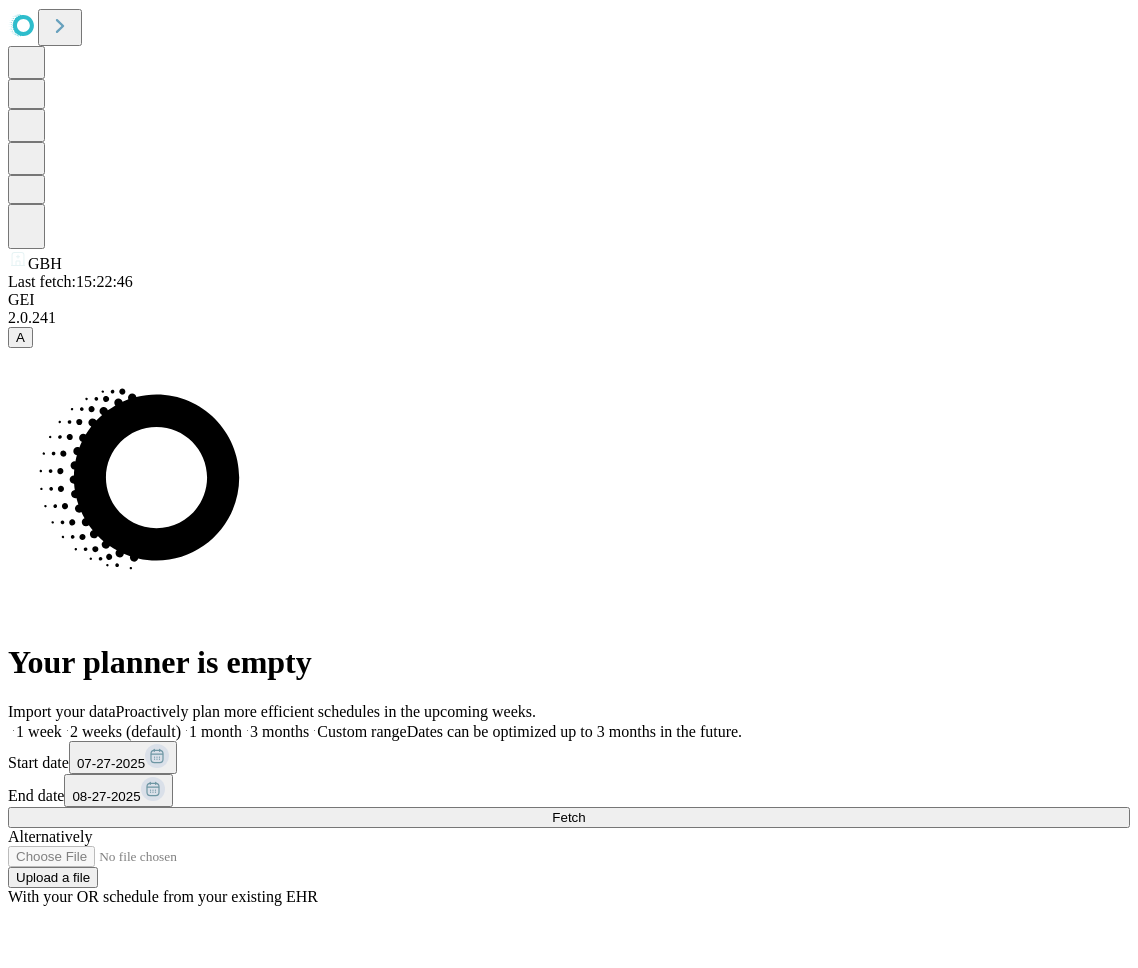 click on "1 week" at bounding box center (35, 731) 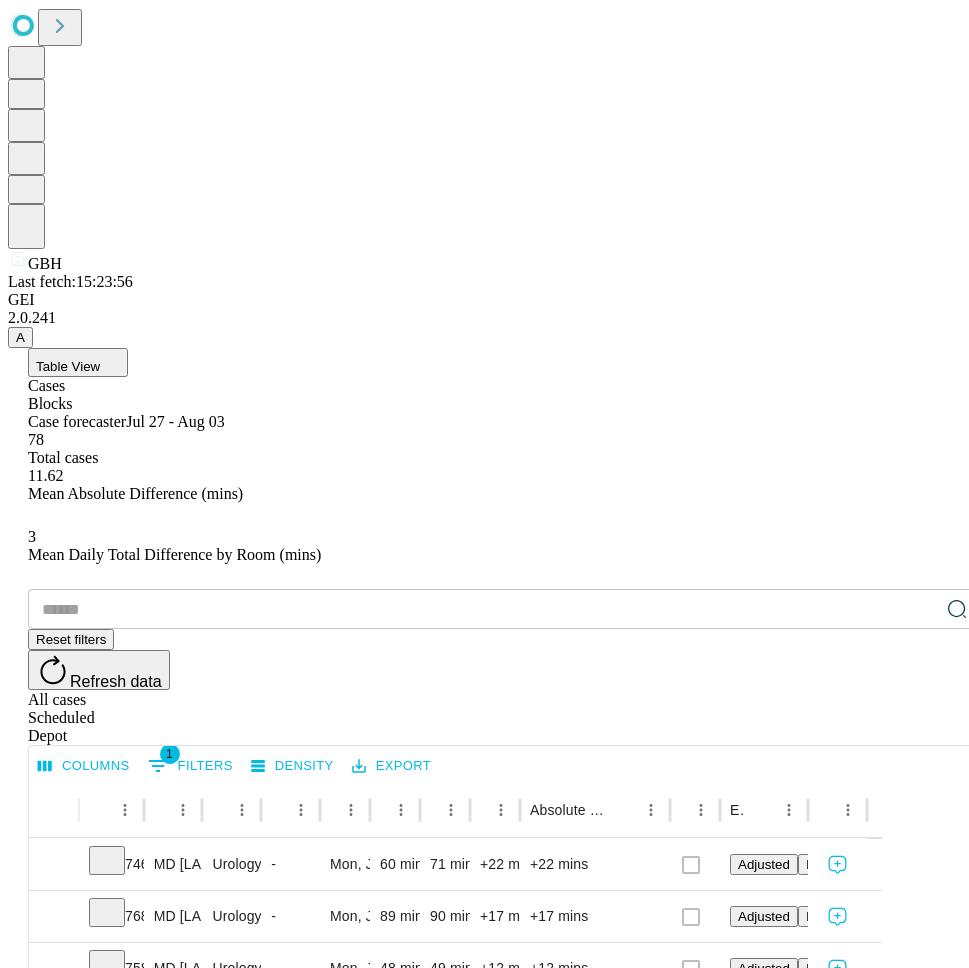 click on "Table View Cases Blocks Case forecaster Jul 27 - Aug 03 78 Total cases 11.62 Mean Absolute Difference (mins) 3 Mean Daily Total Difference by Room (mins) ​ Reset filters Refresh data All cases Scheduled Depot Columns 1 Filters Density Export Case Epic Id Surgeon Name Primary Service Surgery Name Surgery Date Scheduled In Room Duration Predicted In Room Duration Difference Absolute Difference Resolved in EHR EHR Action Comments 7462200 MD [LAST] [FIRST] Urology - Mon, Jul 28 2025 60 mins 71 mins +22 mins +22 mins Adjusted Ignored 7680534 MD [LAST] [FIRST] Urology - Mon, Jul 28 2025 89 mins 90 mins +17 mins +17 mins Adjusted Ignored 7588201 MD [LAST] [FIRST] Urology - Mon, Jul 28 2025 48 mins 49 mins +12 mins +12 mins Adjusted Ignored 7780793 MD [LAST] [FIRST] Urology - Mon, Jul 28 2025 53 mins 53 mins +11 mins +11 mins Adjusted Ignored 7649348 MD [LAST] [FIRST] Urology - Mon, Jul 28 2025 59 mins 55 mins +7 mins +7 mins Adjusted Ignored 7172805 MD [LAST] [FIRST] Gynecology - Mon, Jul 28 2025 -" at bounding box center (504, 1920) 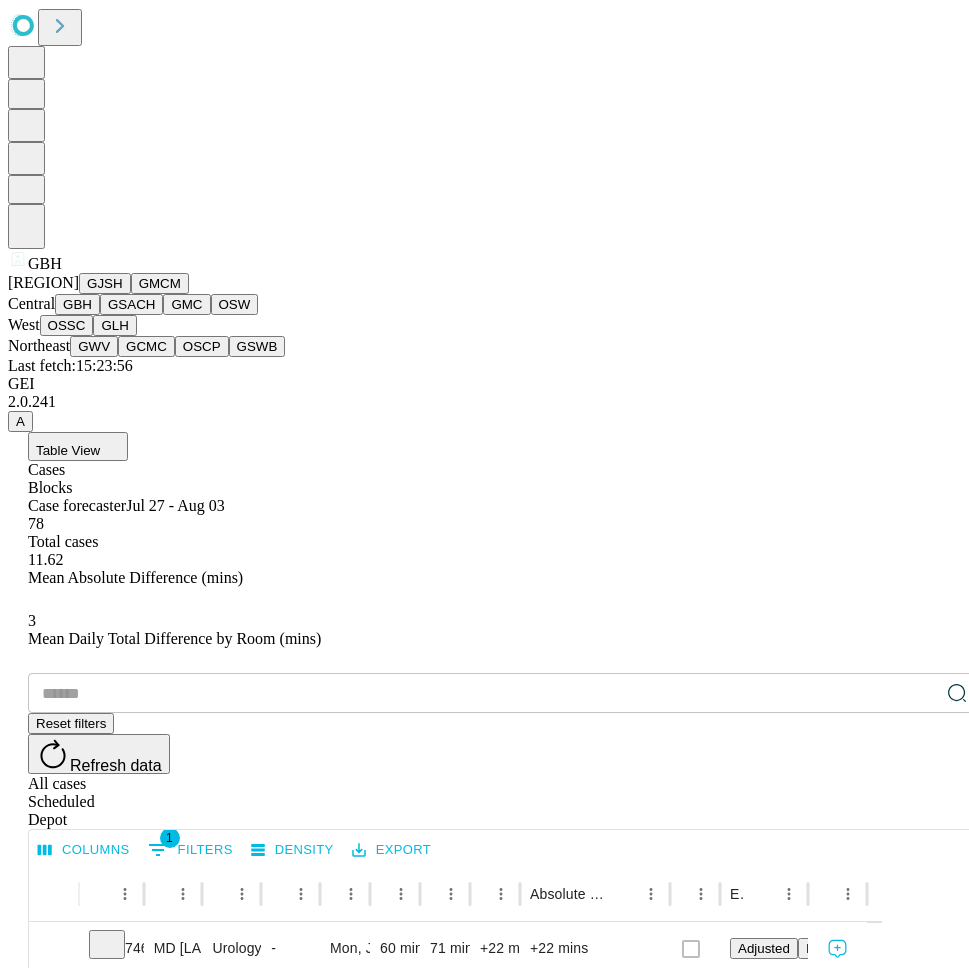 click on "GMCM" at bounding box center (160, 283) 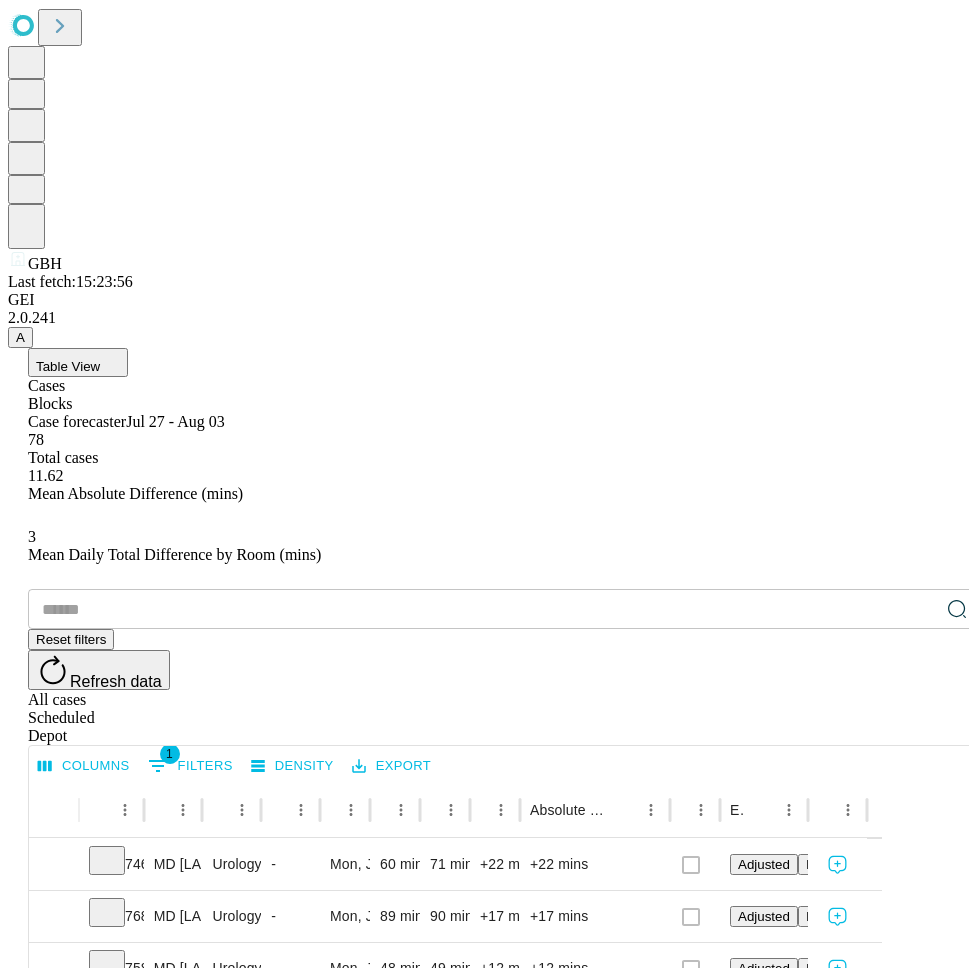 click on "Confirm" at bounding box center (97, 3683) 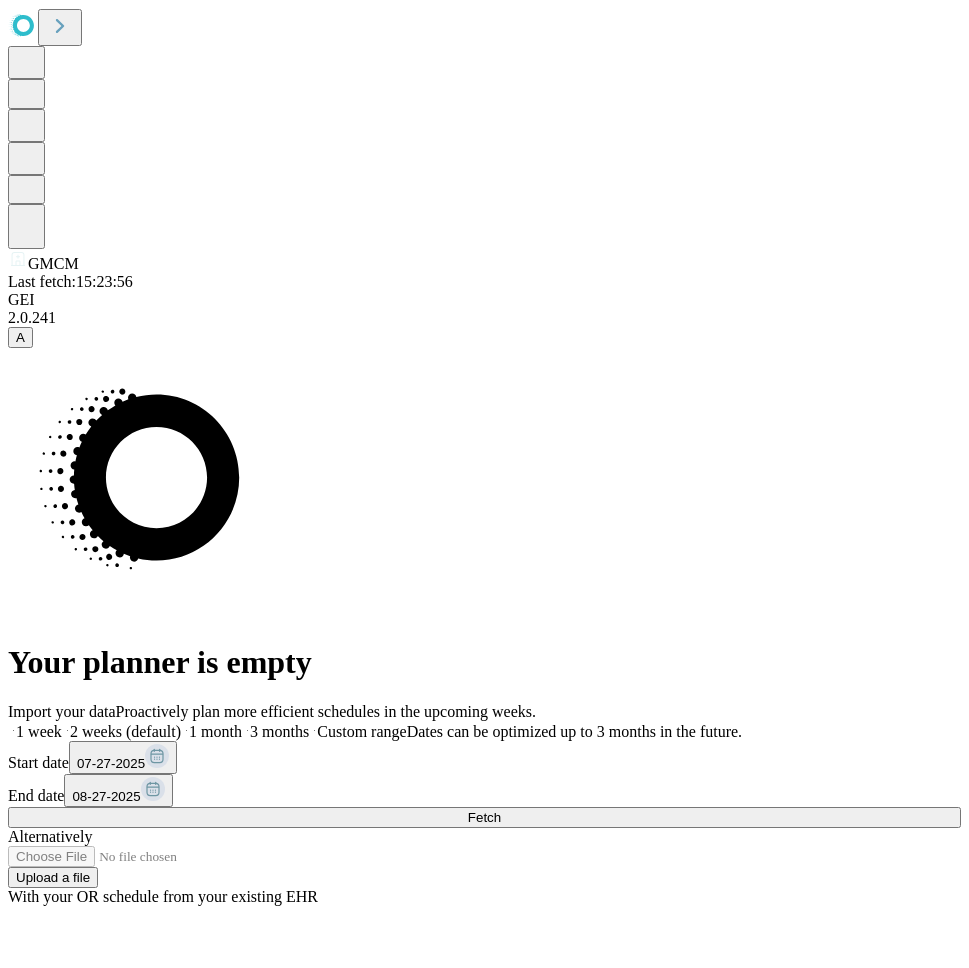 click 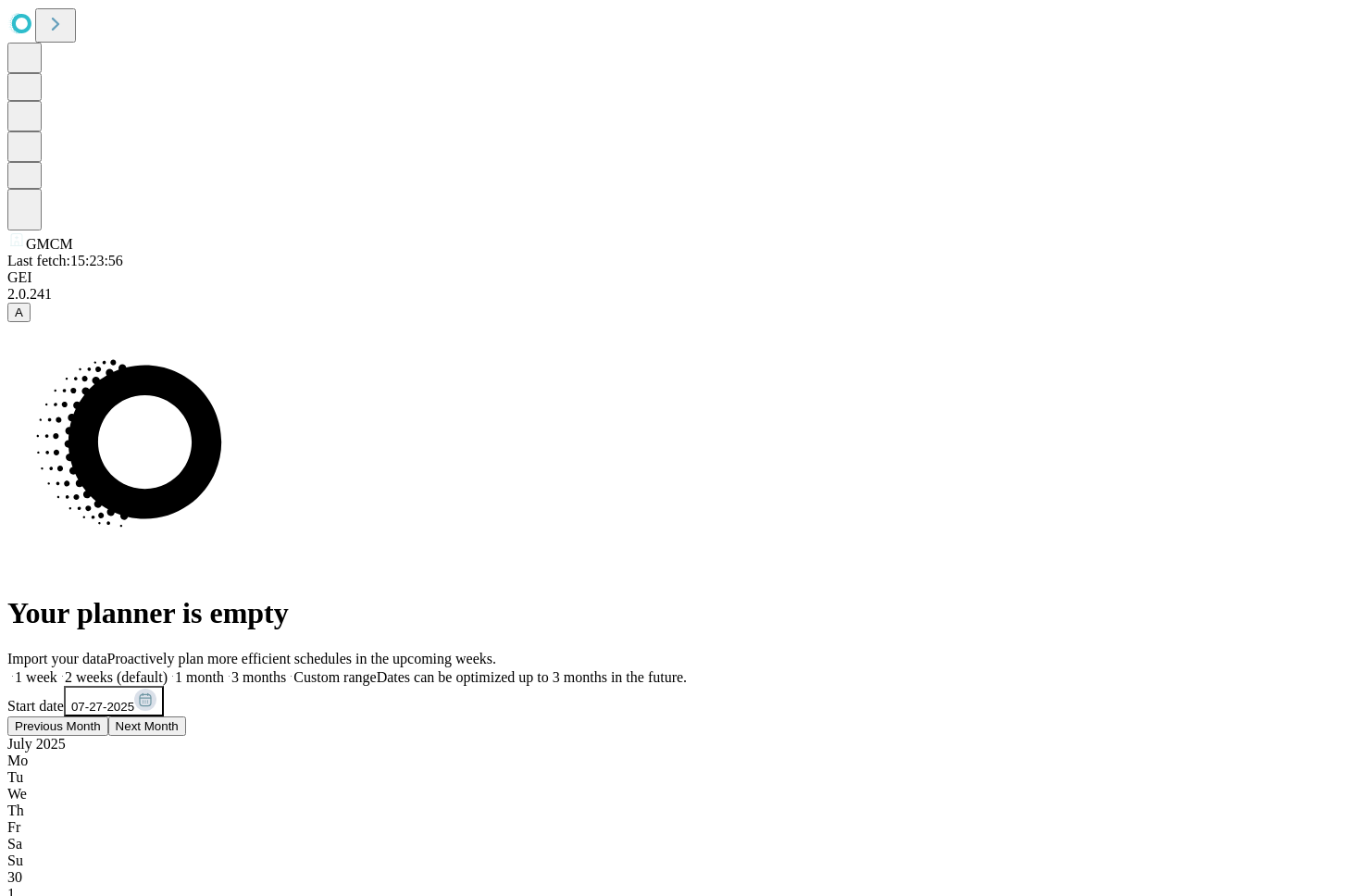 click on "Next Month" at bounding box center (147, 726) 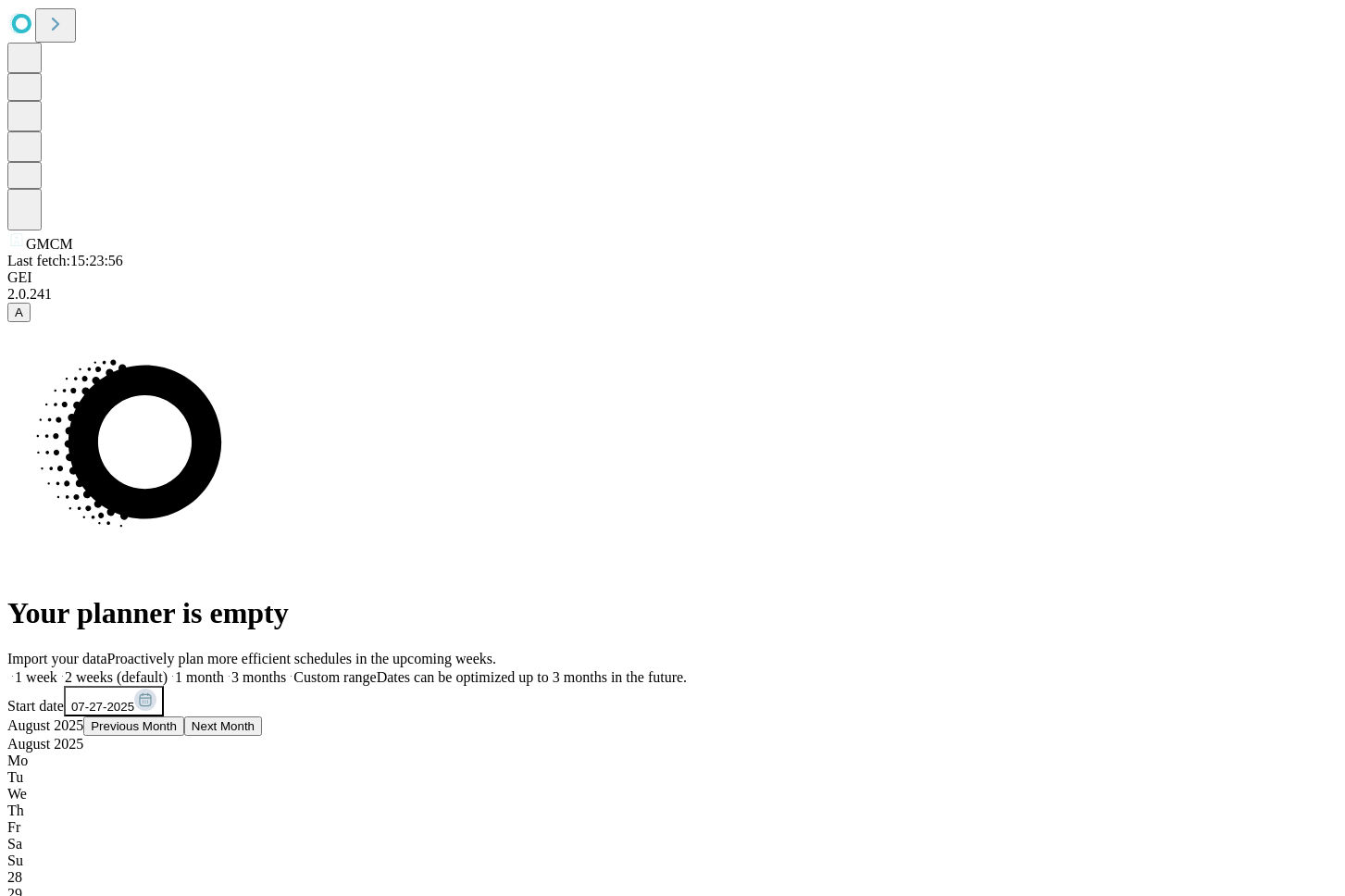 click on "1" at bounding box center (672, 944) 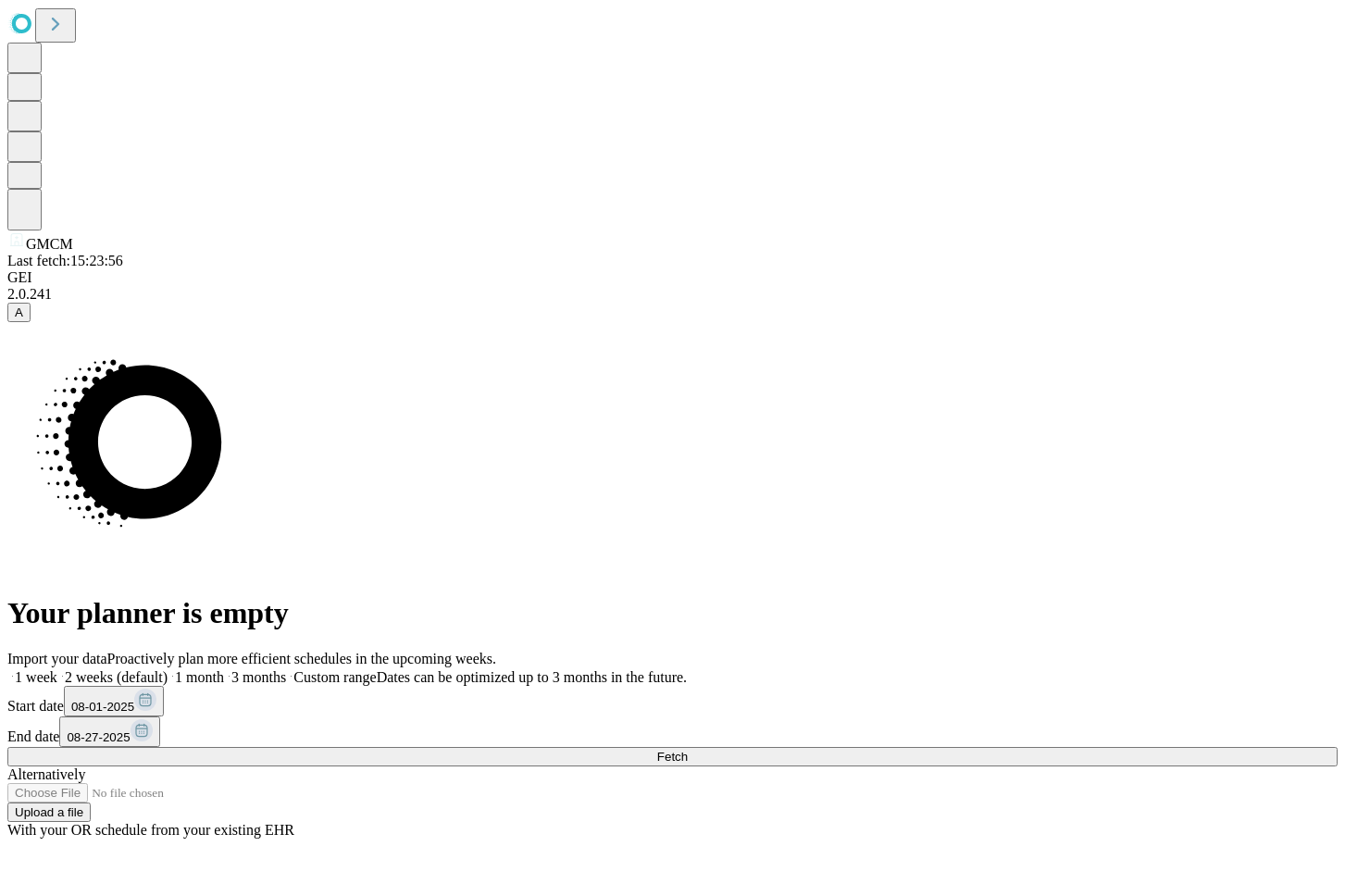 click on "08-27-2025" at bounding box center [109, 731] 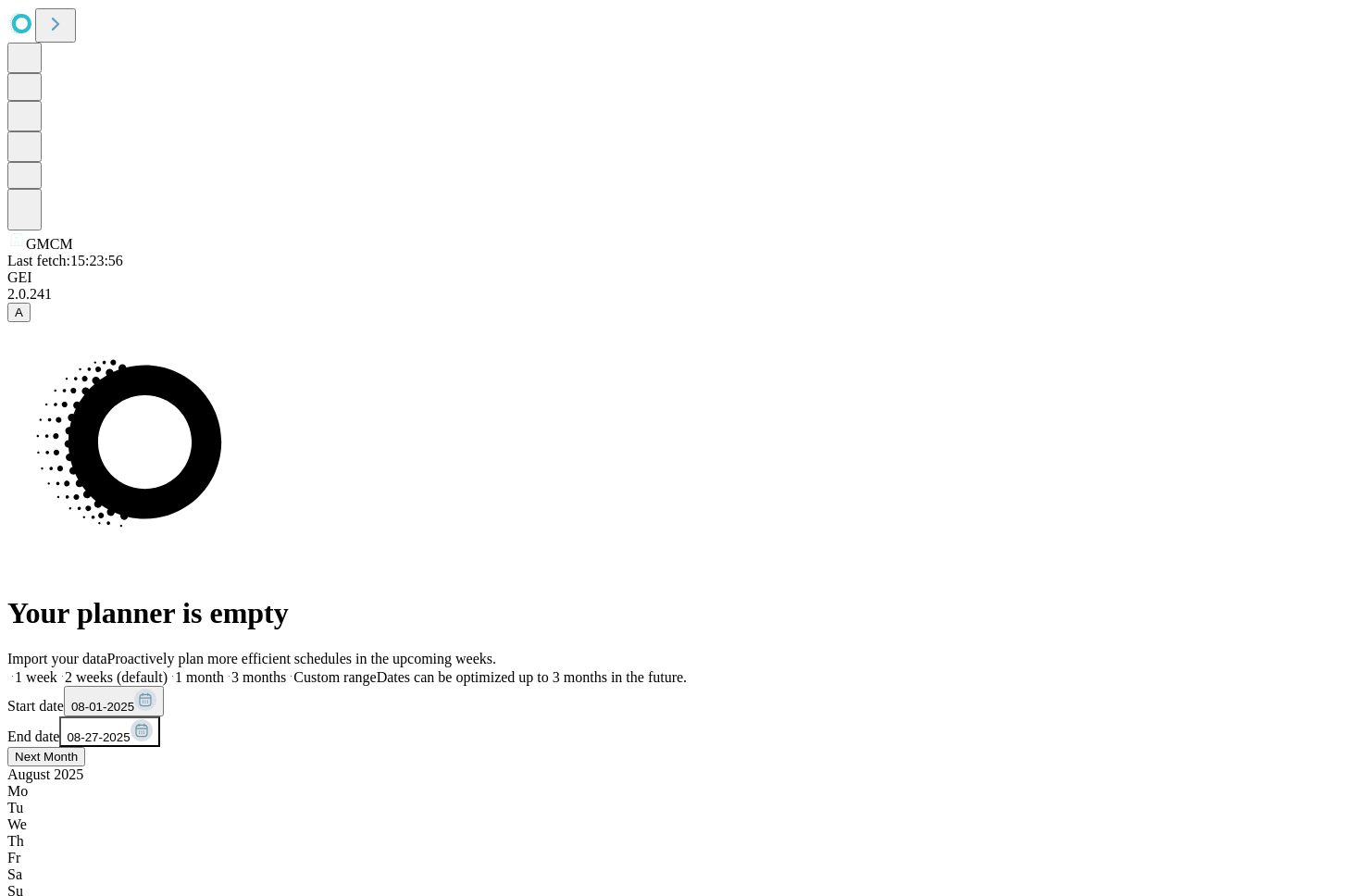 click on "8" at bounding box center [11, 1090] 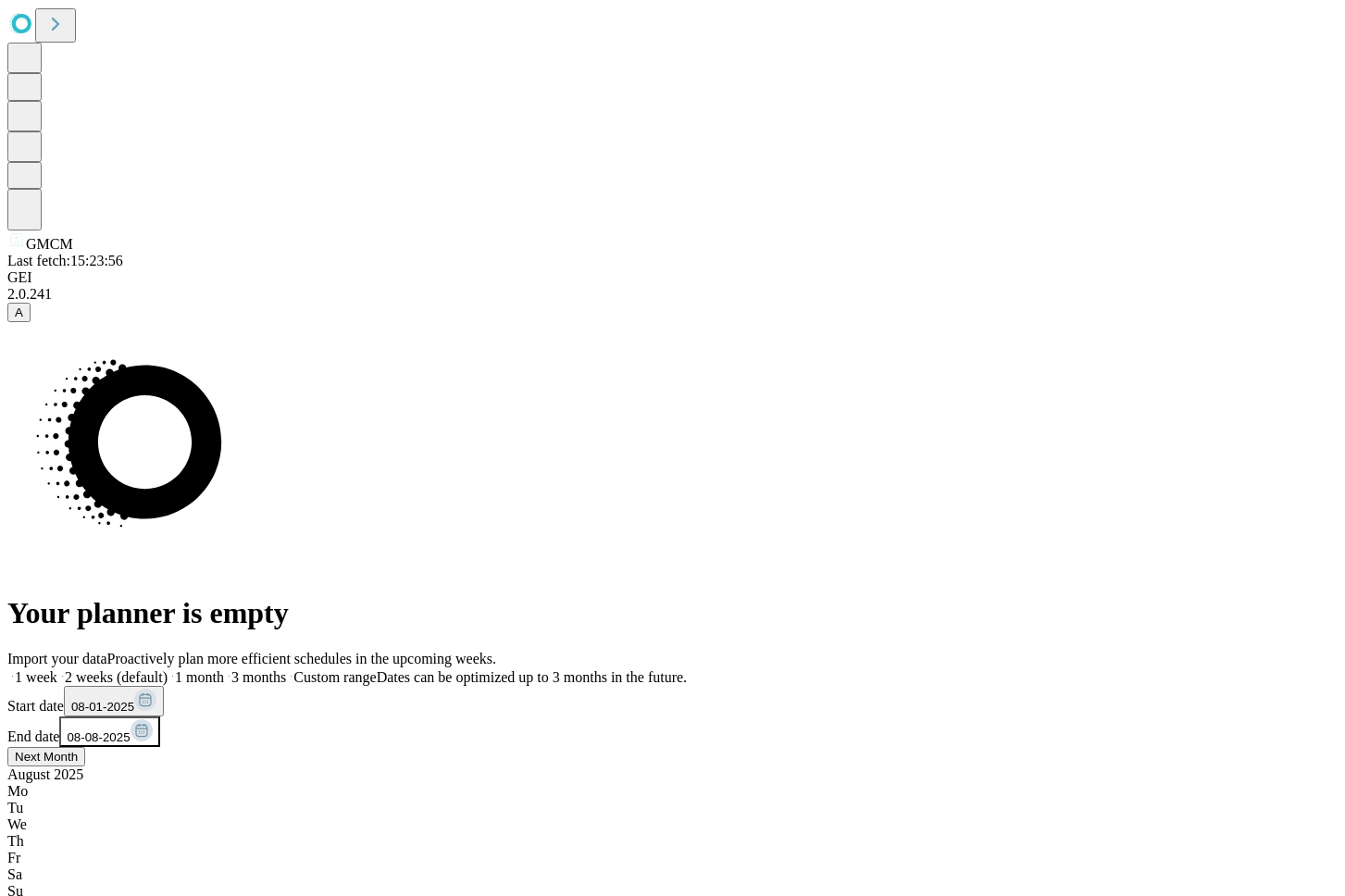 click on "Import your data Proactively plan more efficient schedules in the upcoming weeks. 1 week 2 weeks (default) 1 month 3 months Custom range Dates can be optimized up to 3 months in the future. Start date 08-01-2025 End date 08-08-2025 Next Month August 2025 Mo Tu We Th Fr Sa Su 28 29 30 31 1 2 3 4 5 6 7 8 9 10 11 12 13 14 15 16 17 18 19 20 21 22 23 24 25 26 27 28 29 30 31 Fetch Alternatively Upload a file   With your OR schedule from your existing EHR" at bounding box center (672, 1113) 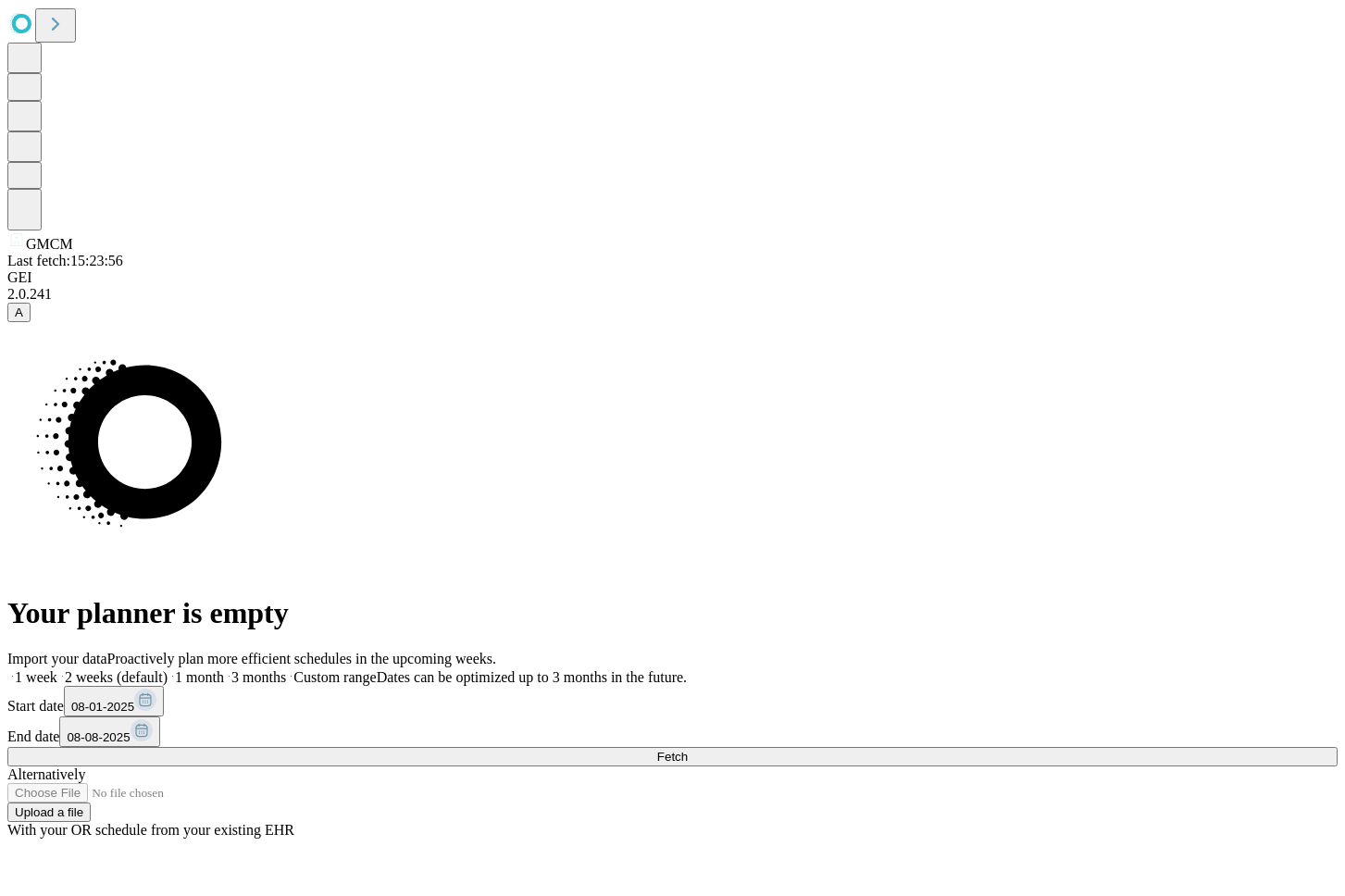 click on "Fetch" at bounding box center (672, 756) 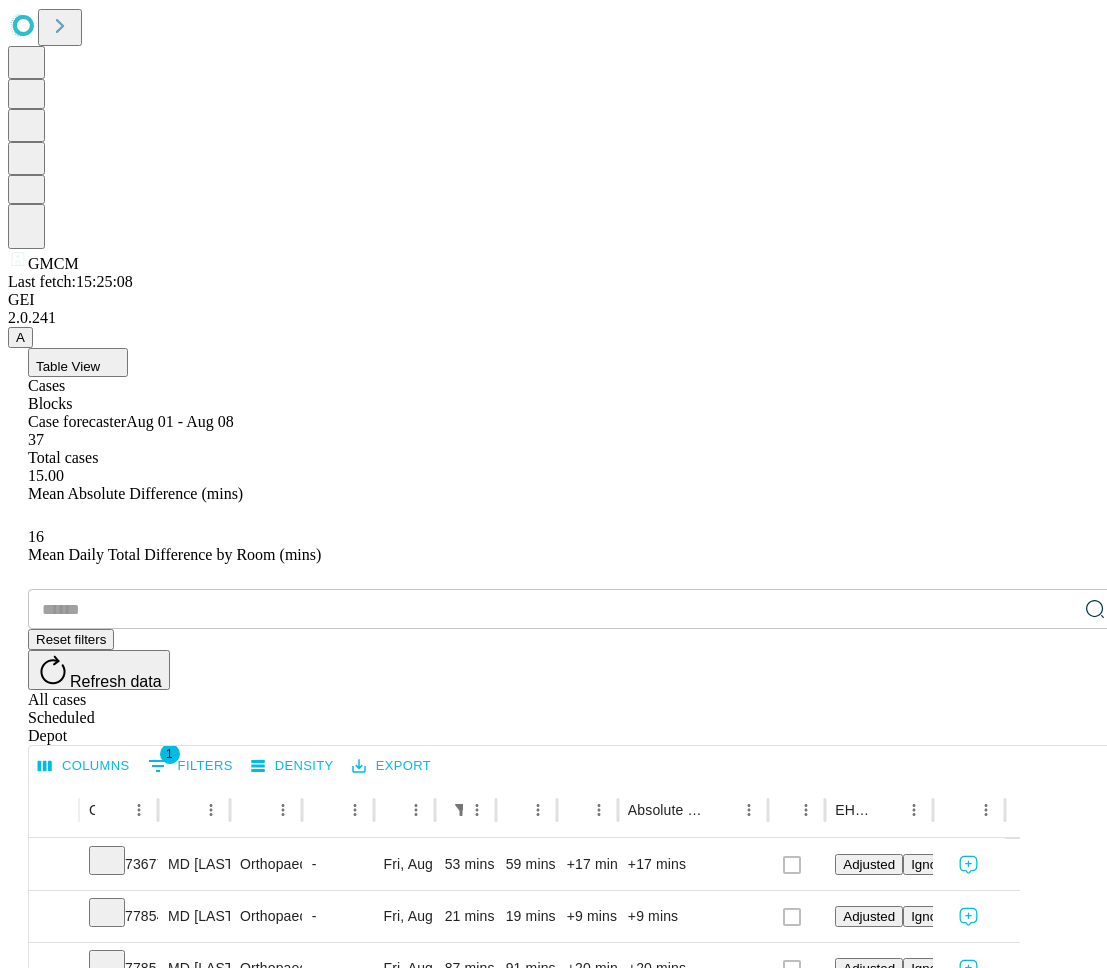 click on "Refresh data" at bounding box center (99, 670) 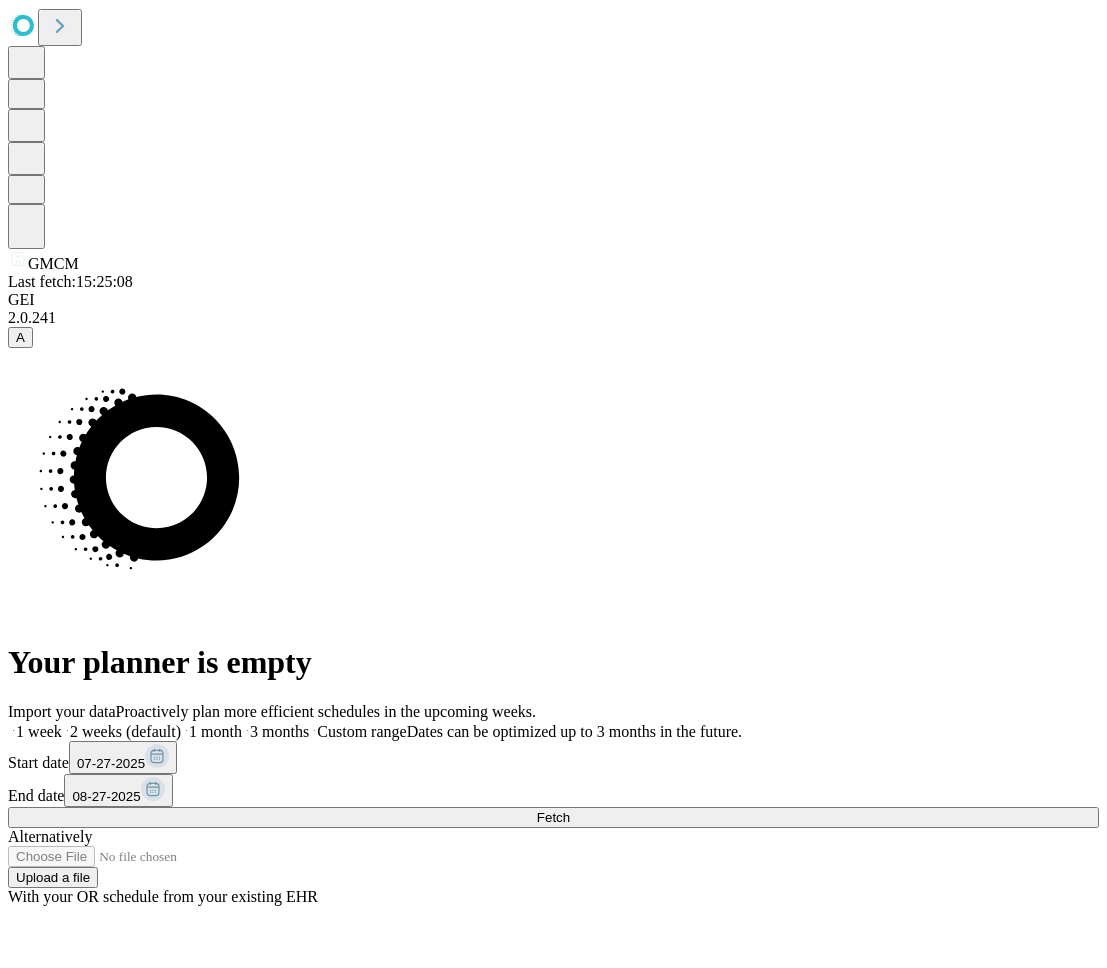click on "07-27-2025" at bounding box center (123, 757) 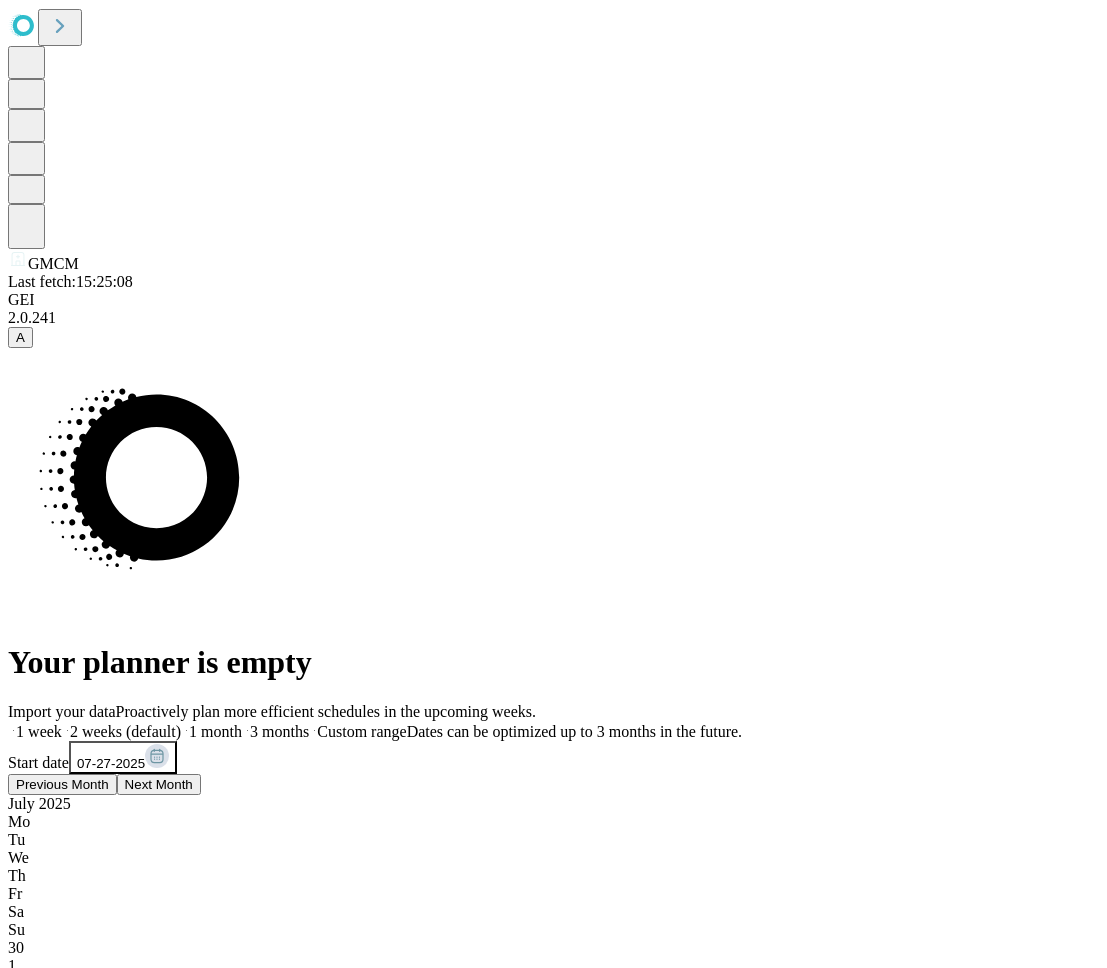 click on "12" at bounding box center [16, 1163] 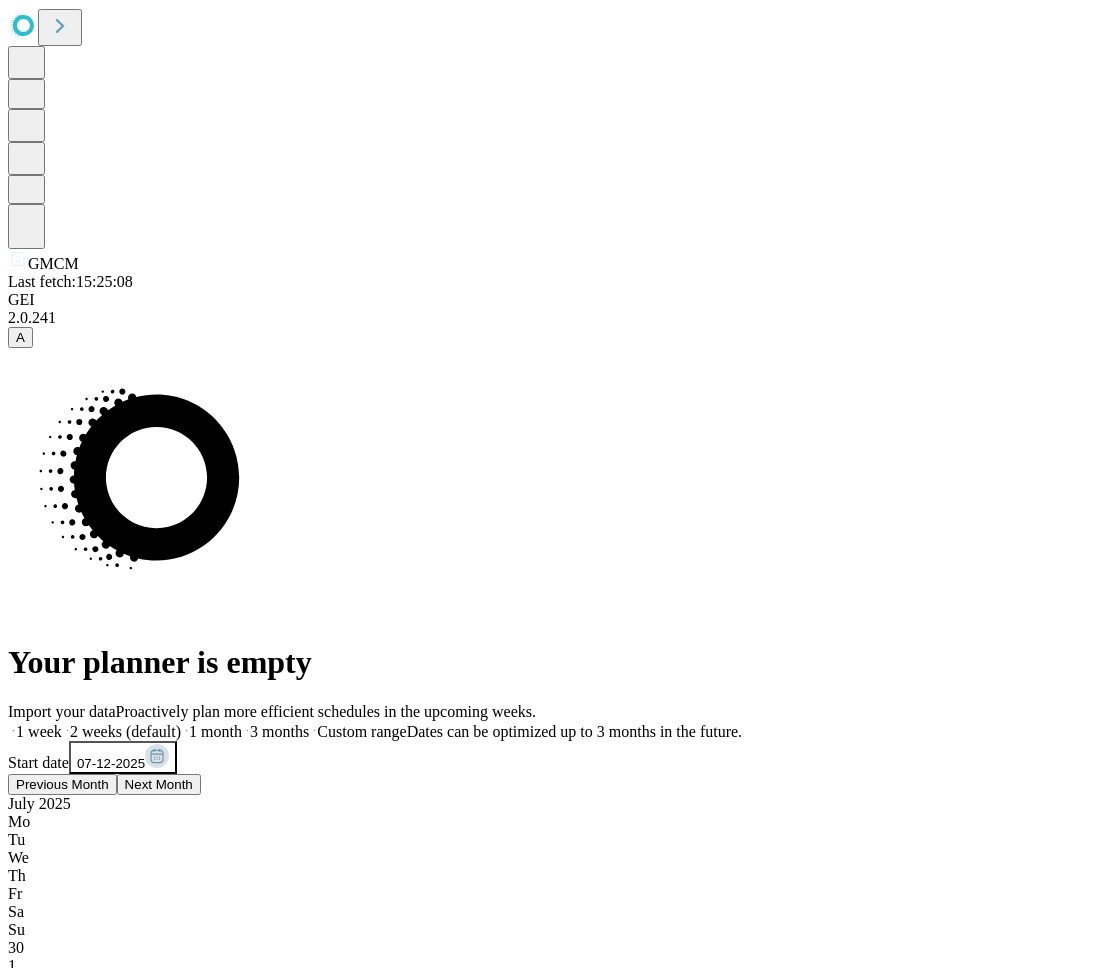 click on "08-27-2025" at bounding box center [106, 1591] 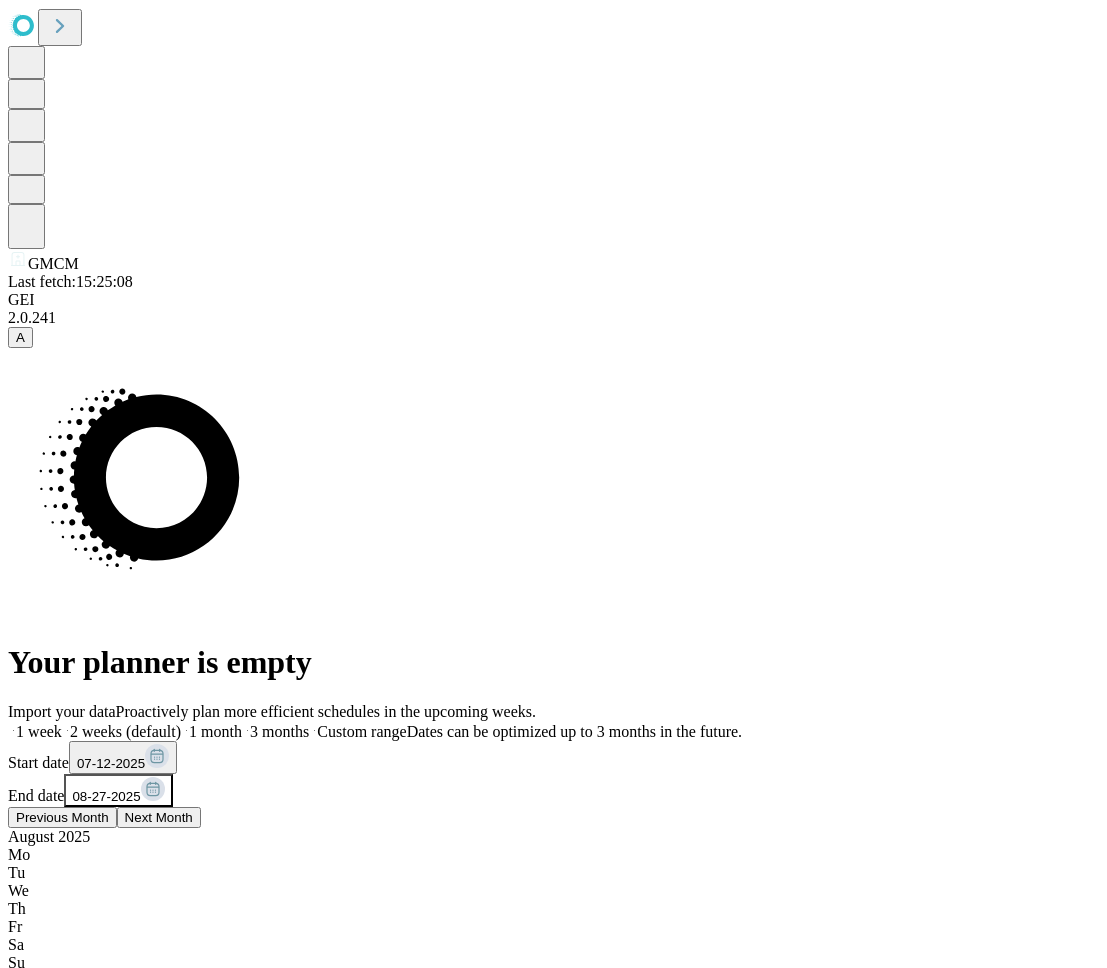 click on "Previous Month" at bounding box center [62, 817] 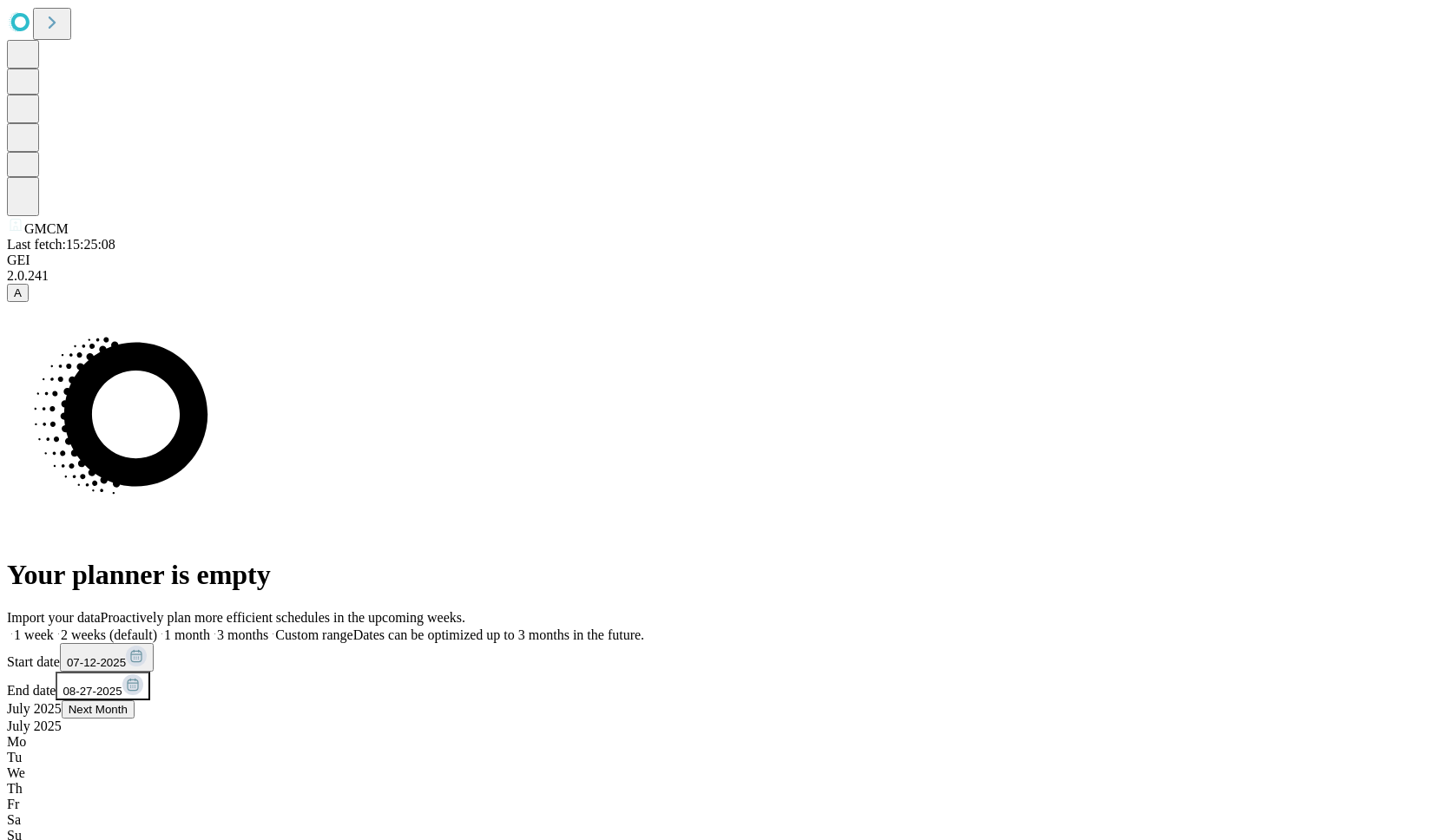 click on "22" at bounding box center [721, 1195] 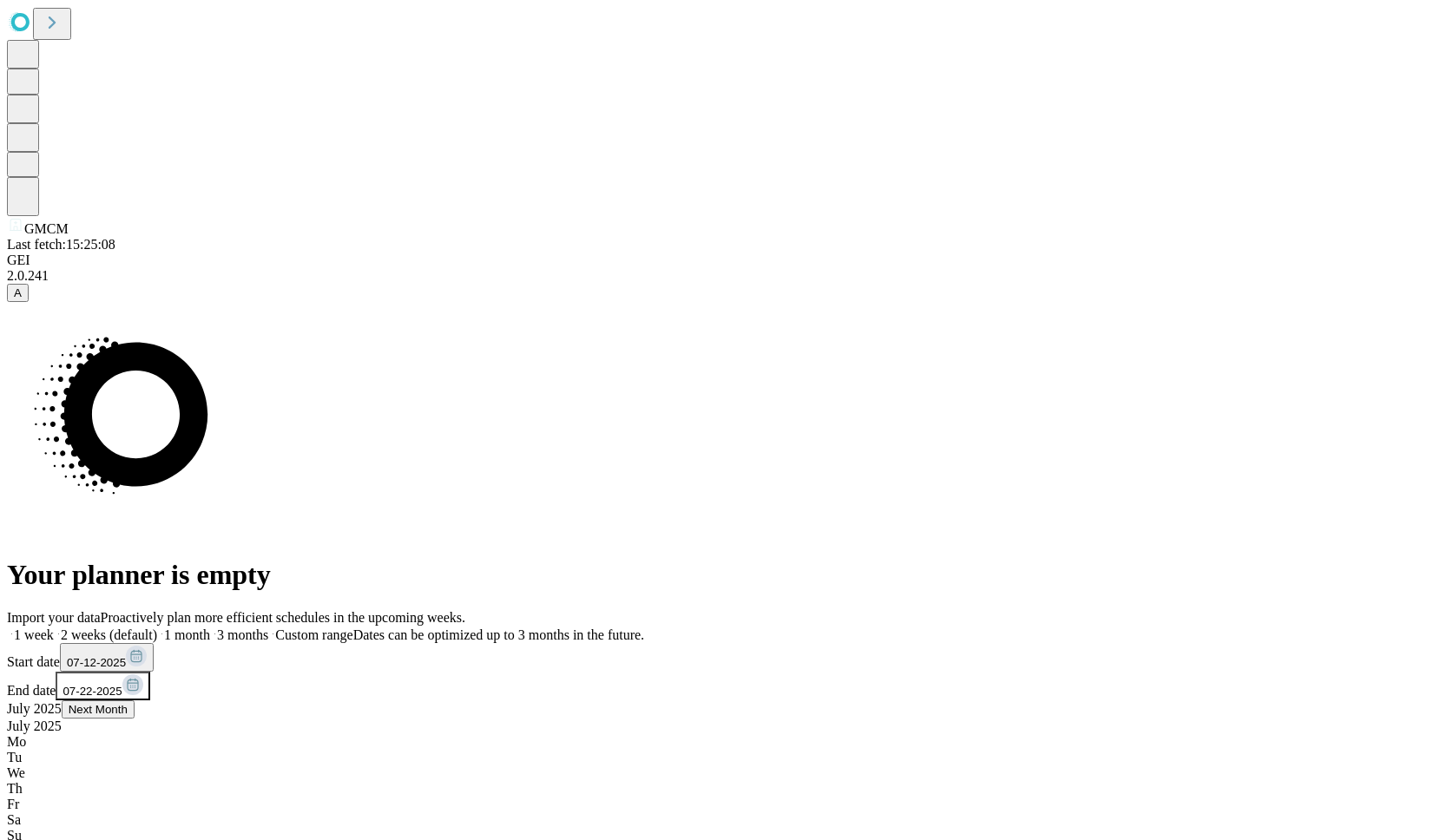 click on "Fetch" at bounding box center (721, 1399) 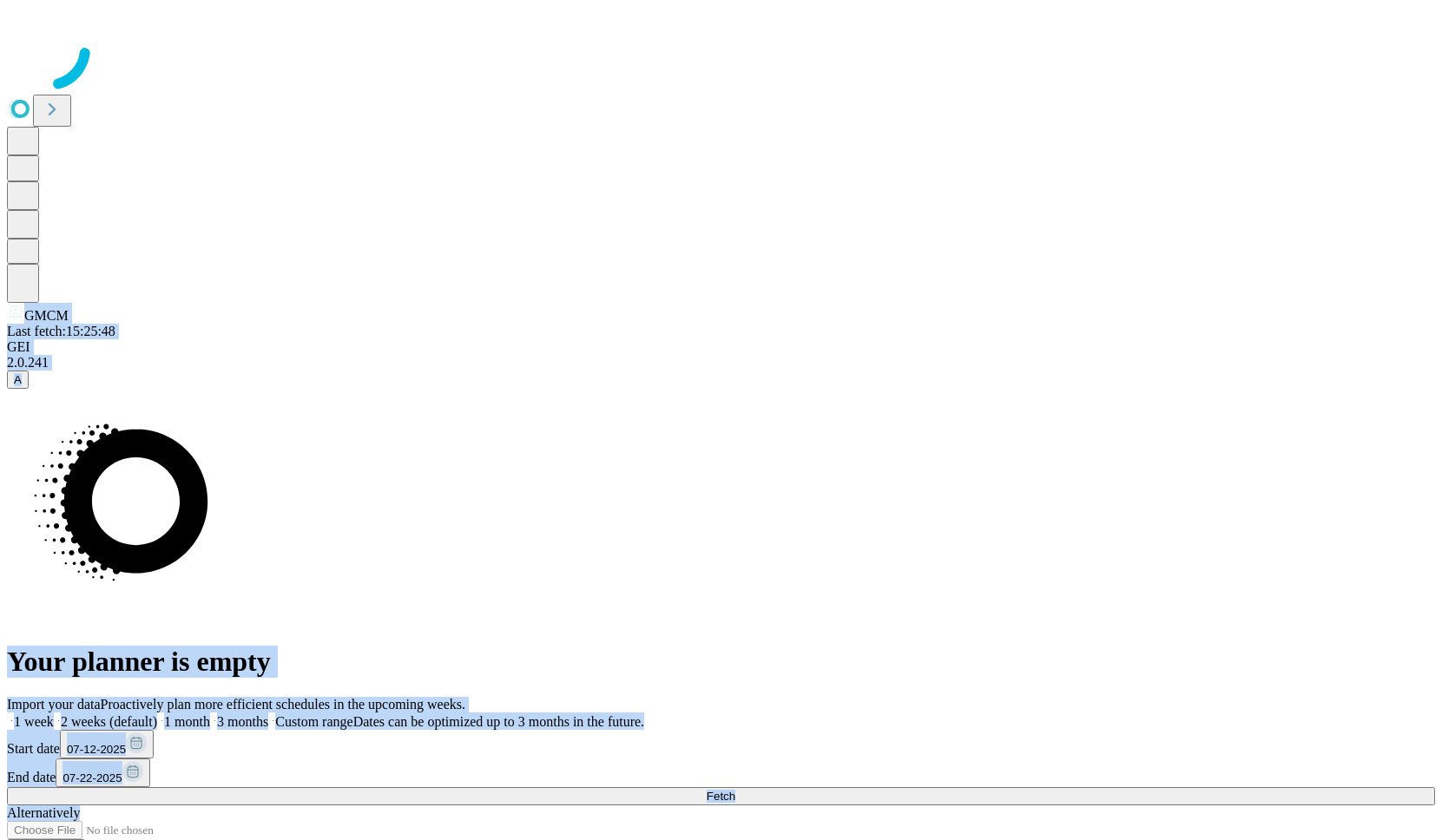 click on "GMCM Last fetch:  15:25:48   GEI 2.0.241 A Your planner is empty Import your data Proactively plan more efficient schedules in the upcoming weeks. 1 week 2 weeks (default) 1 month 3 months Custom range Dates can be optimized up to 3 months in the future. Start date 07-12-2025 End date 07-22-2025 Fetch Alternatively Upload a file   With your OR schedule from your existing EHR" at bounding box center [721, 440] 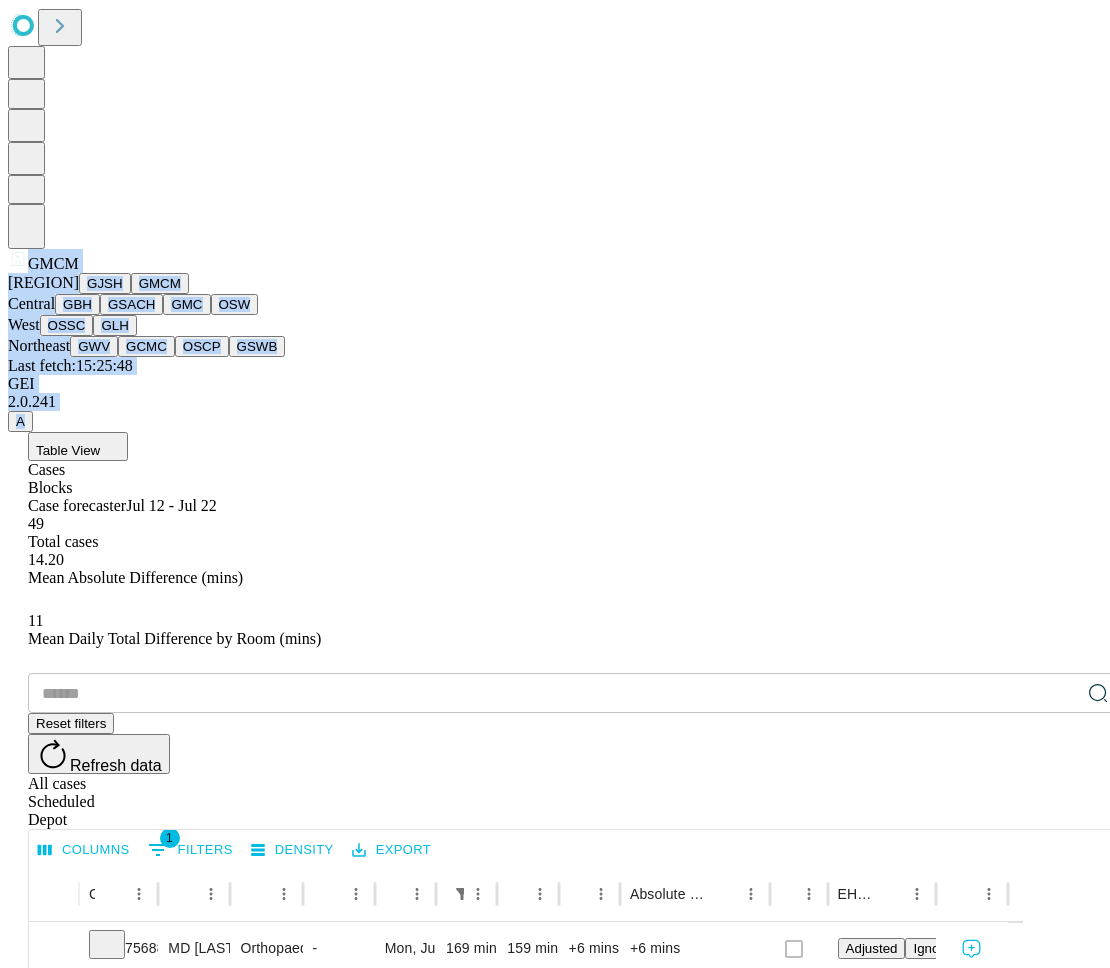 click on "GMC" at bounding box center [186, 304] 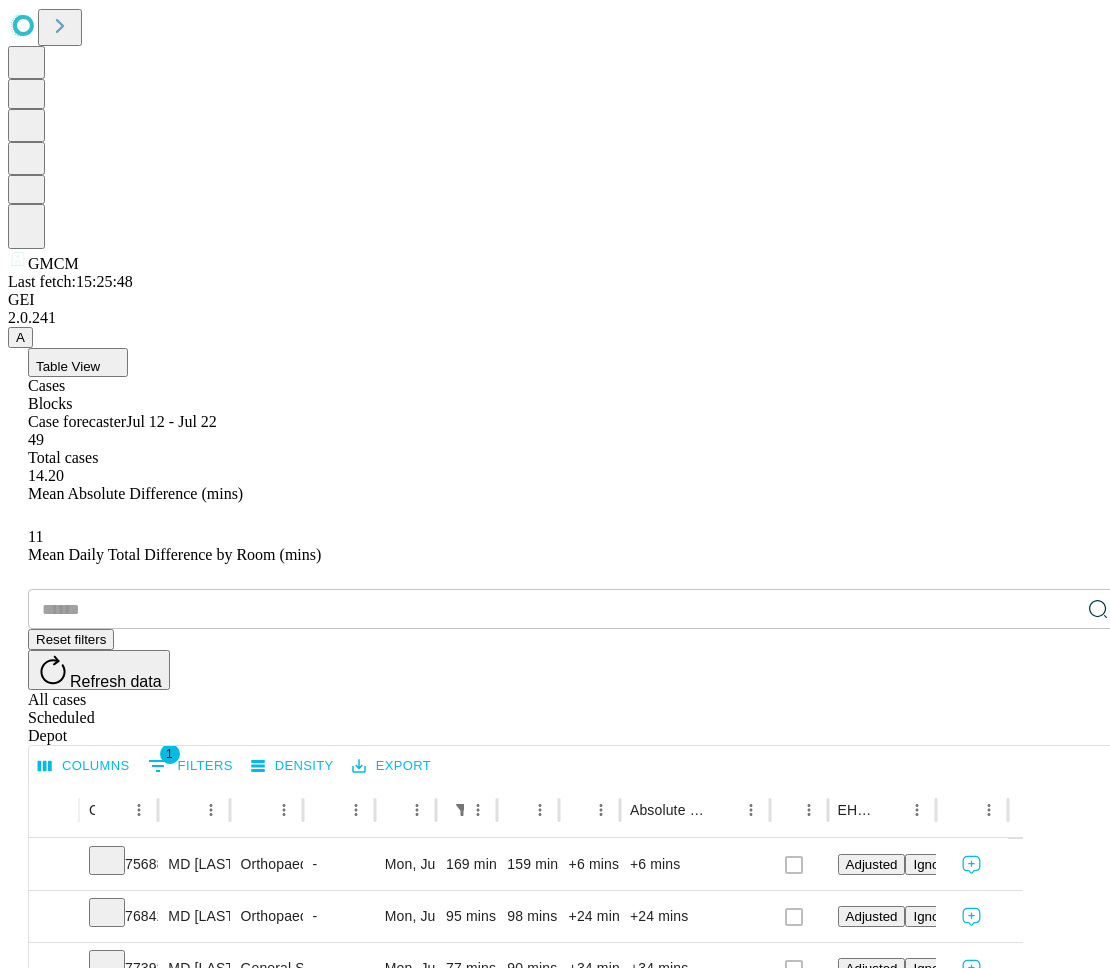 click on "Confirm" at bounding box center [97, 3631] 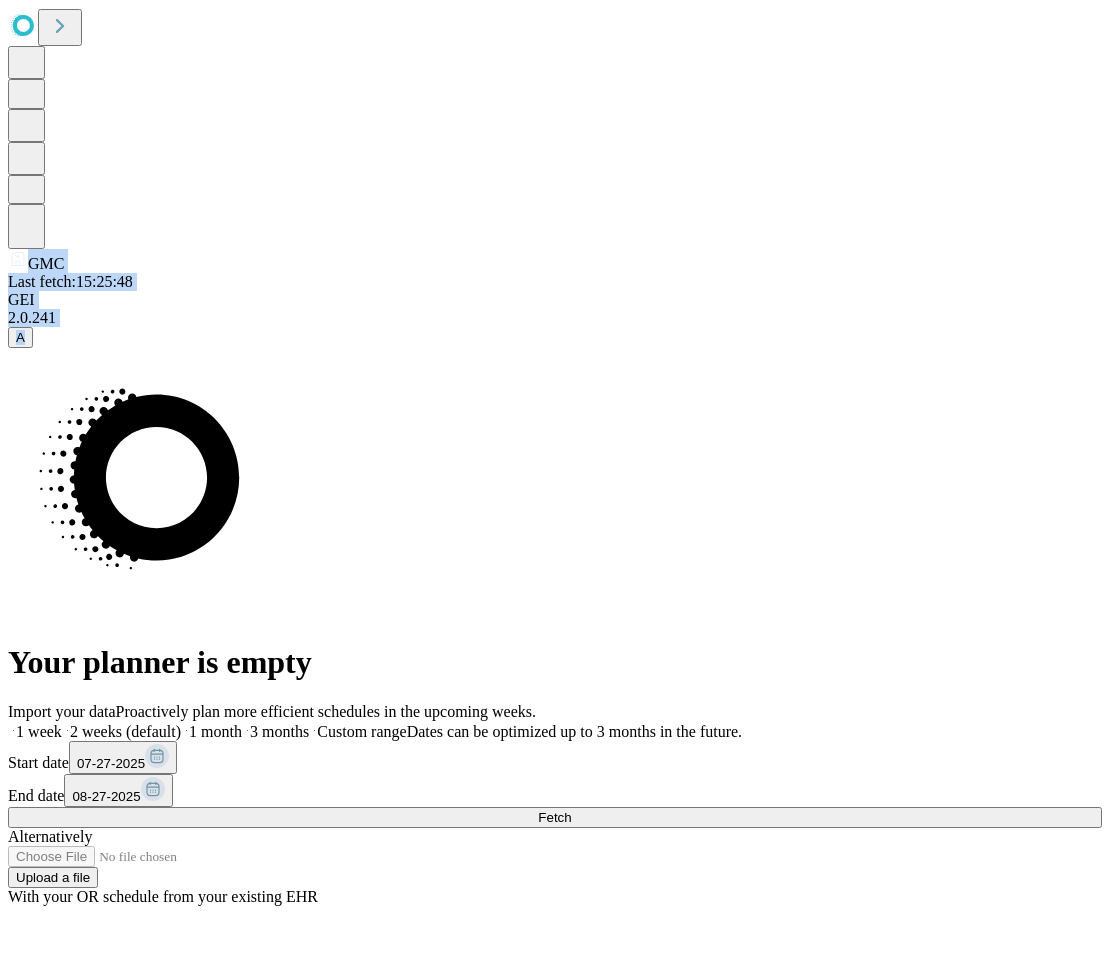 click on "07-27-2025" at bounding box center (111, 763) 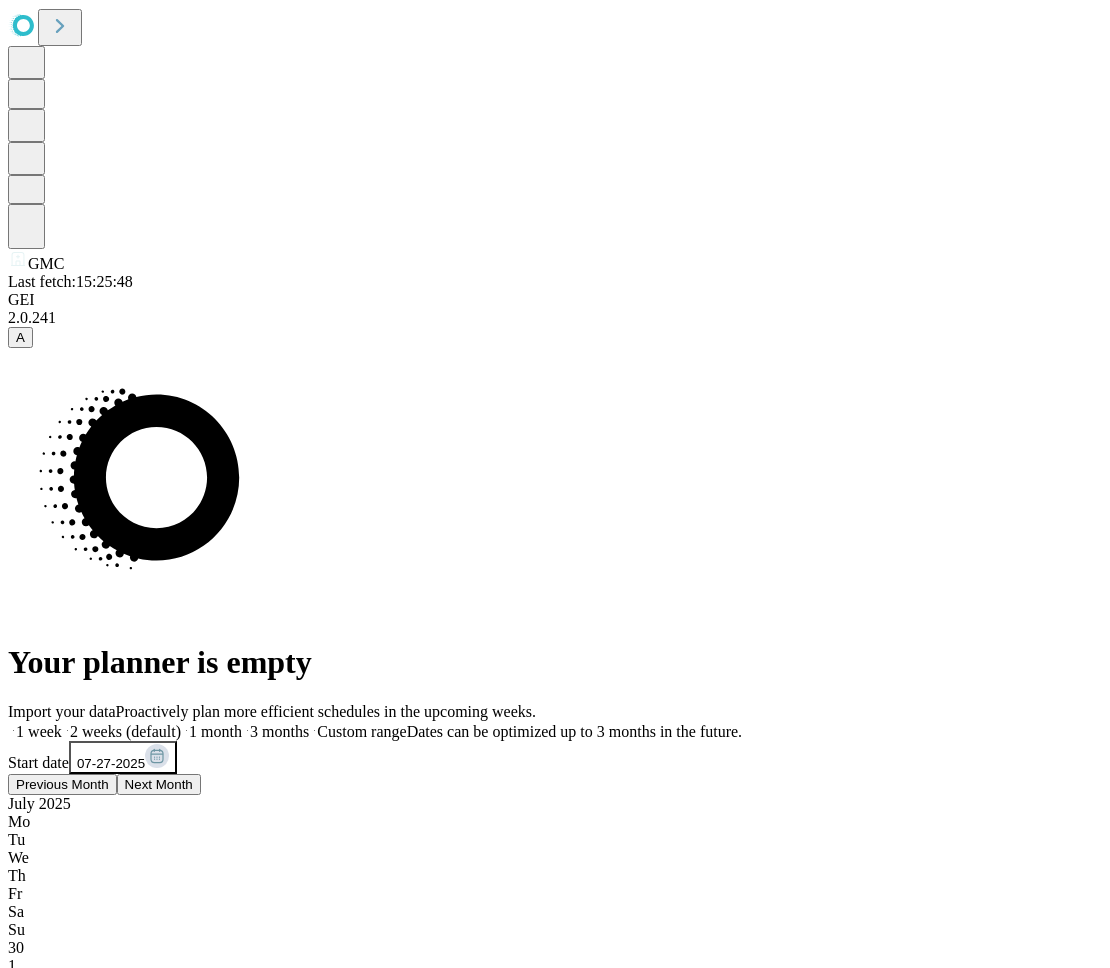 click on "28" at bounding box center [555, 1452] 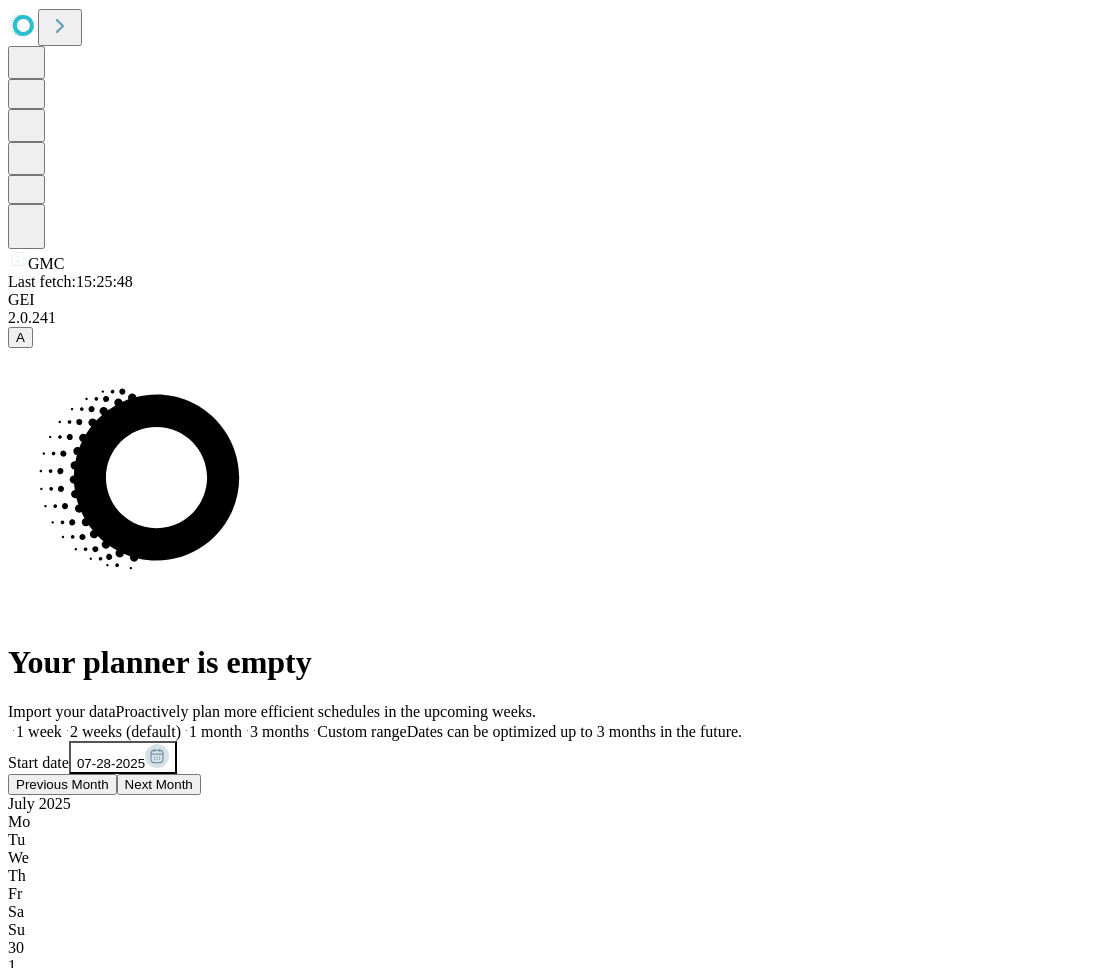 click on "08-27-2025" at bounding box center [118, 1585] 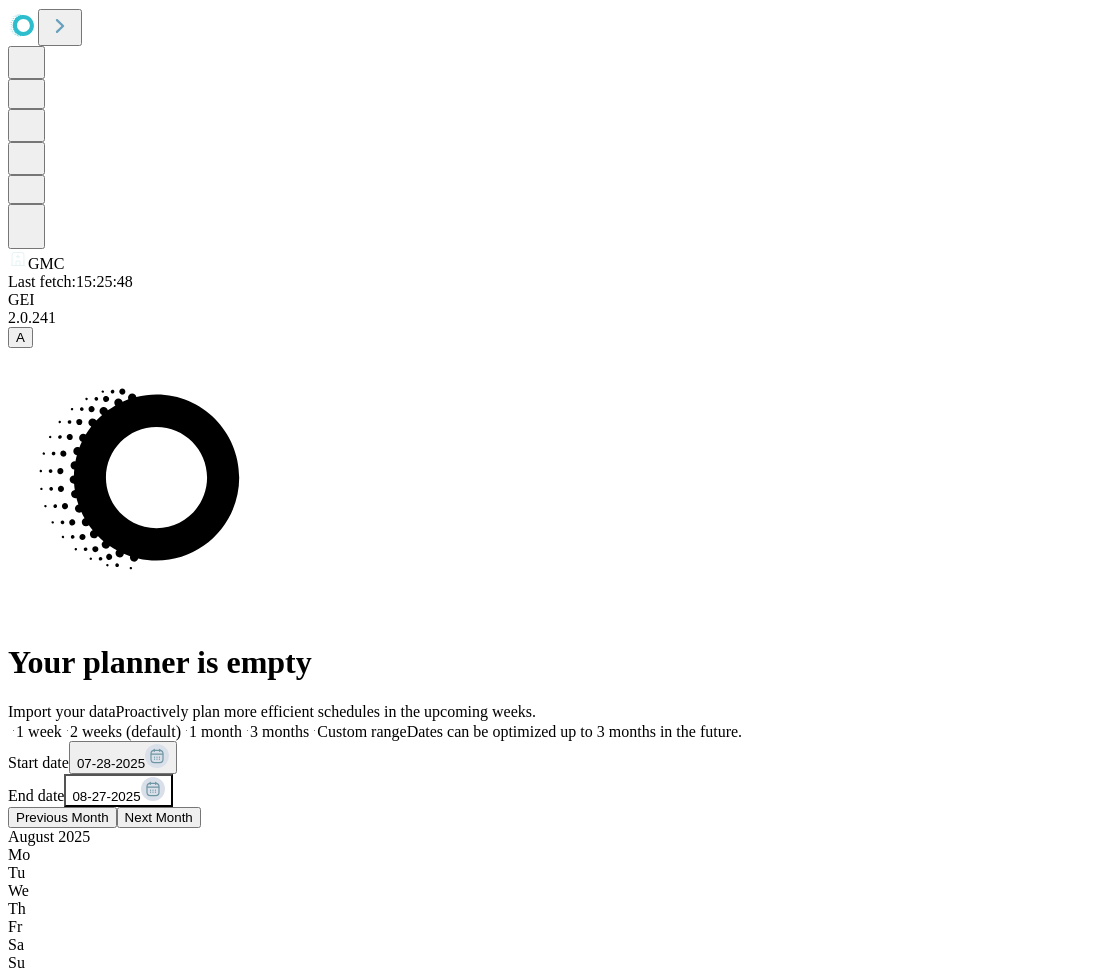 click on "4" at bounding box center [555, 1107] 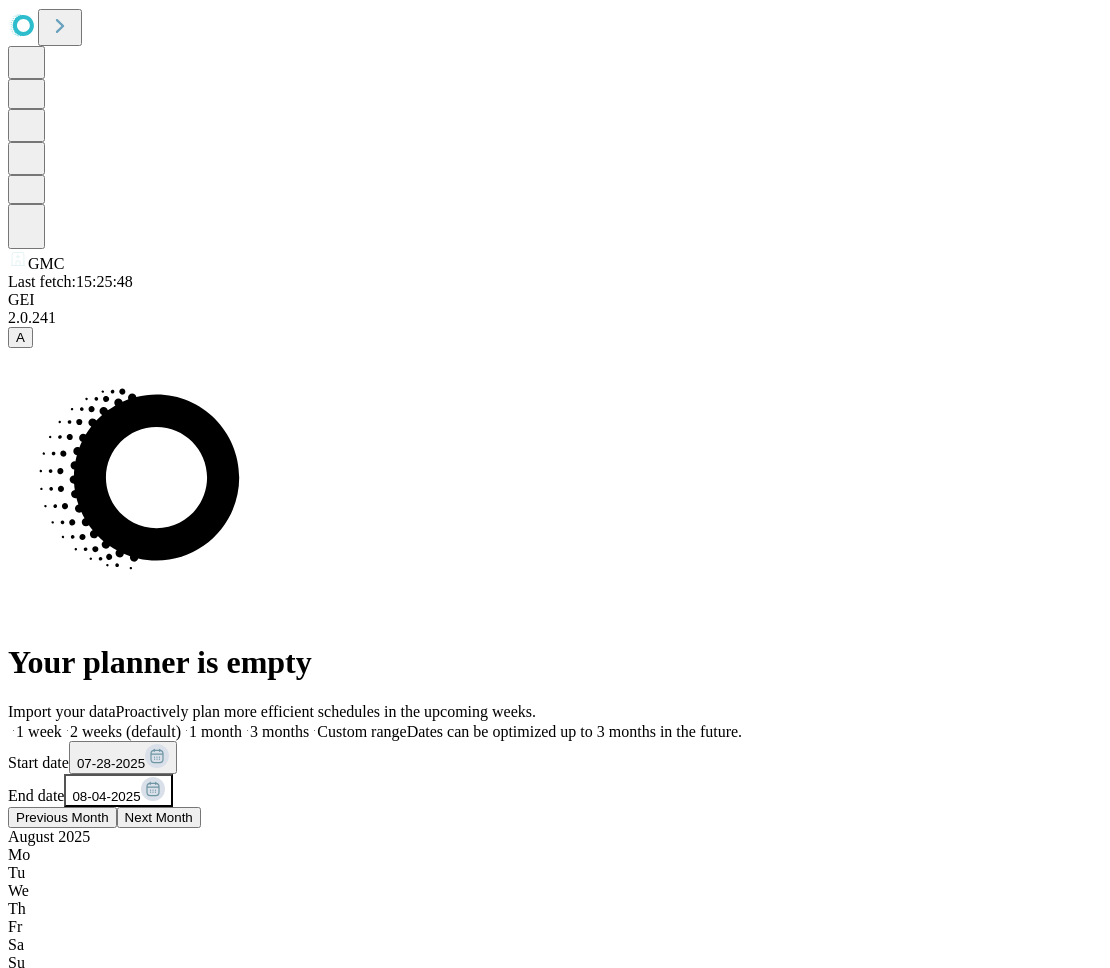 click on "Your planner is empty" at bounding box center [555, 514] 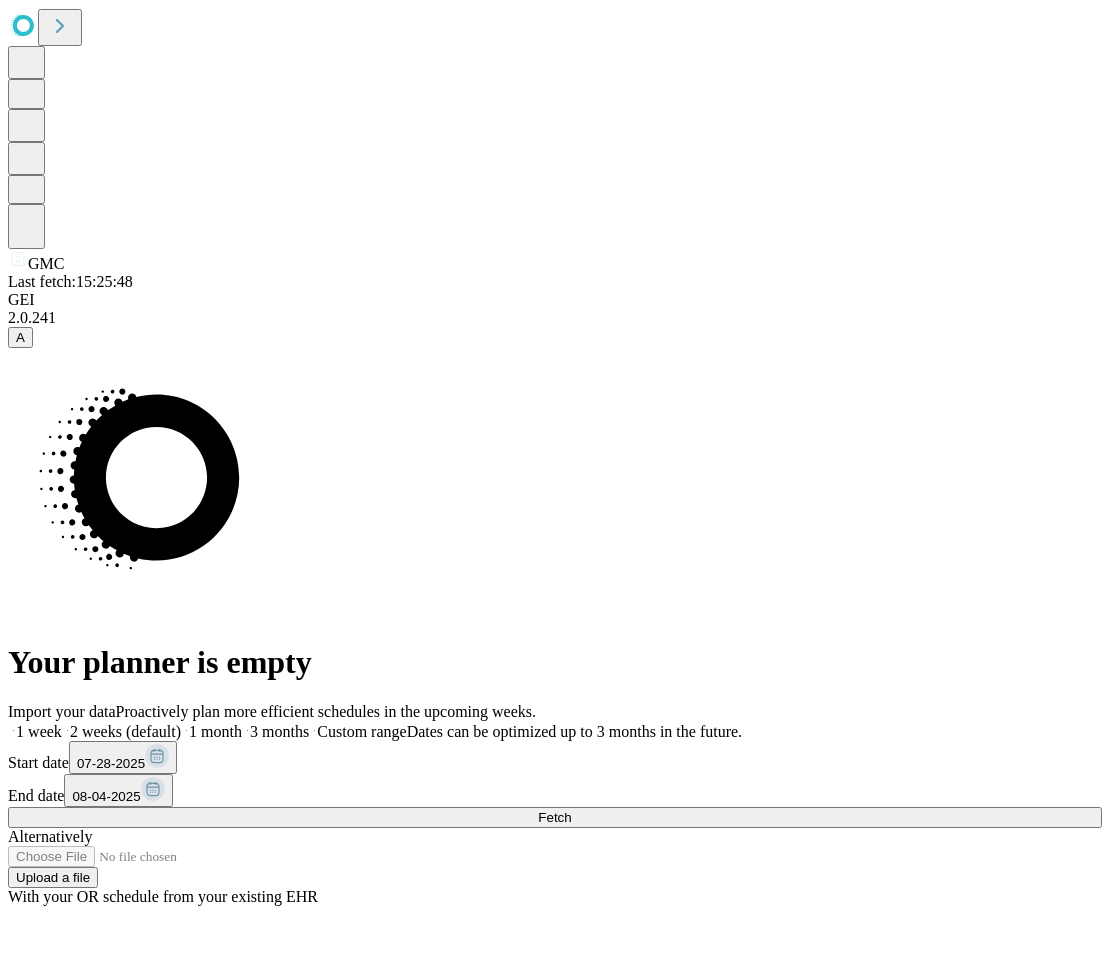 click on "Fetch" at bounding box center [555, 817] 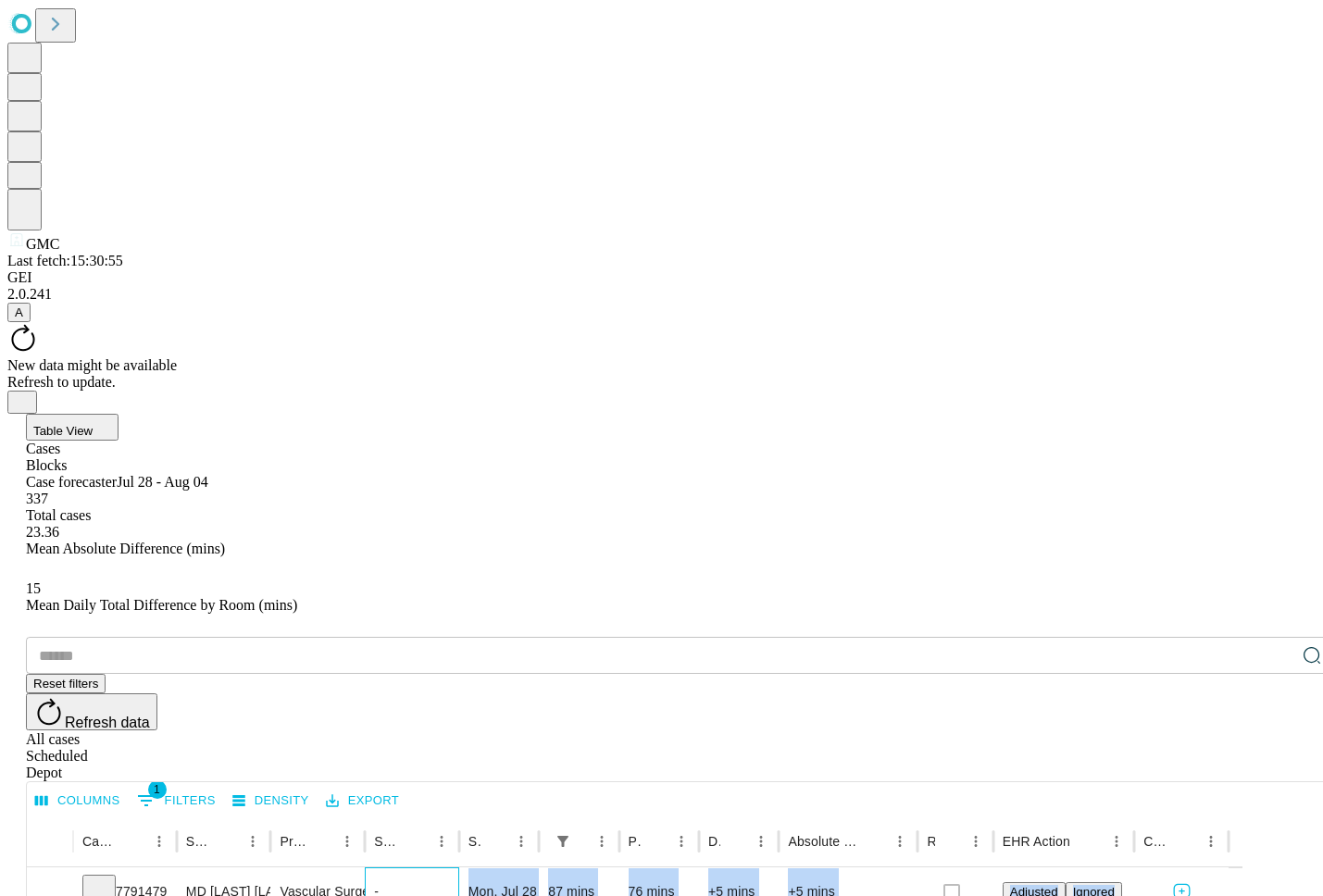 drag, startPoint x: 455, startPoint y: 444, endPoint x: 519, endPoint y: 762, distance: 324.38 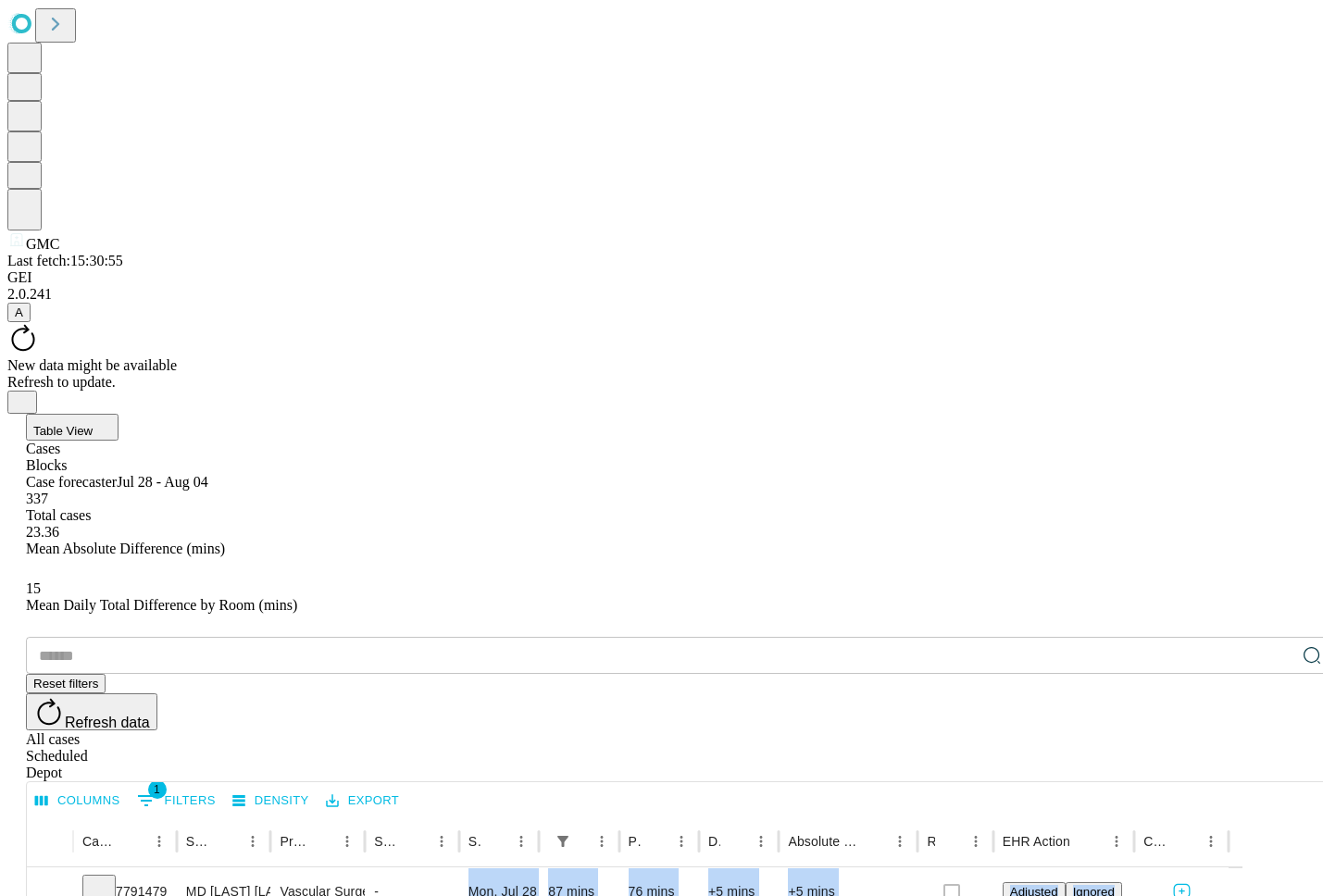 click on "-" at bounding box center (412, 1228) 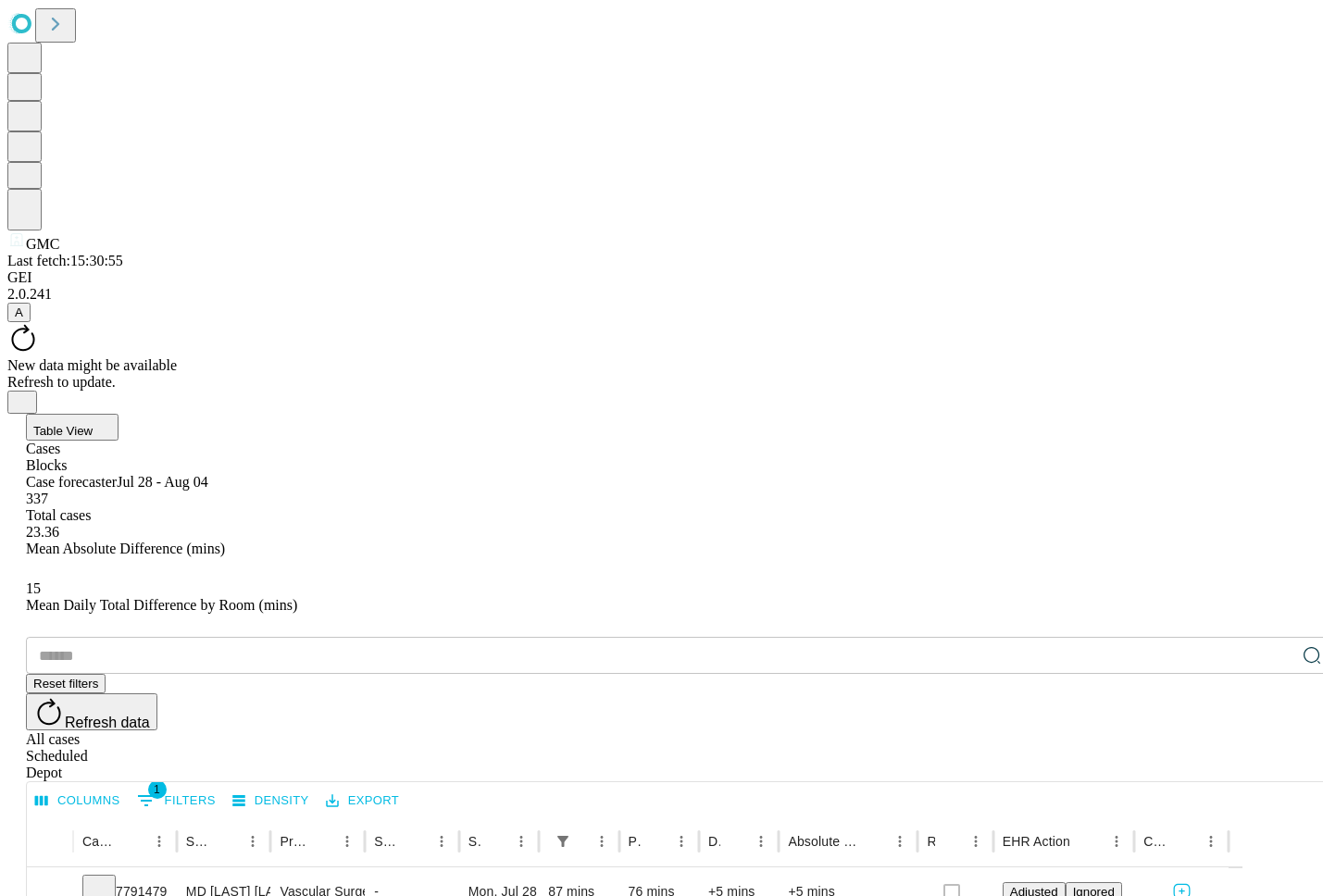 drag, startPoint x: 503, startPoint y: 773, endPoint x: 500, endPoint y: 513, distance: 260.01731 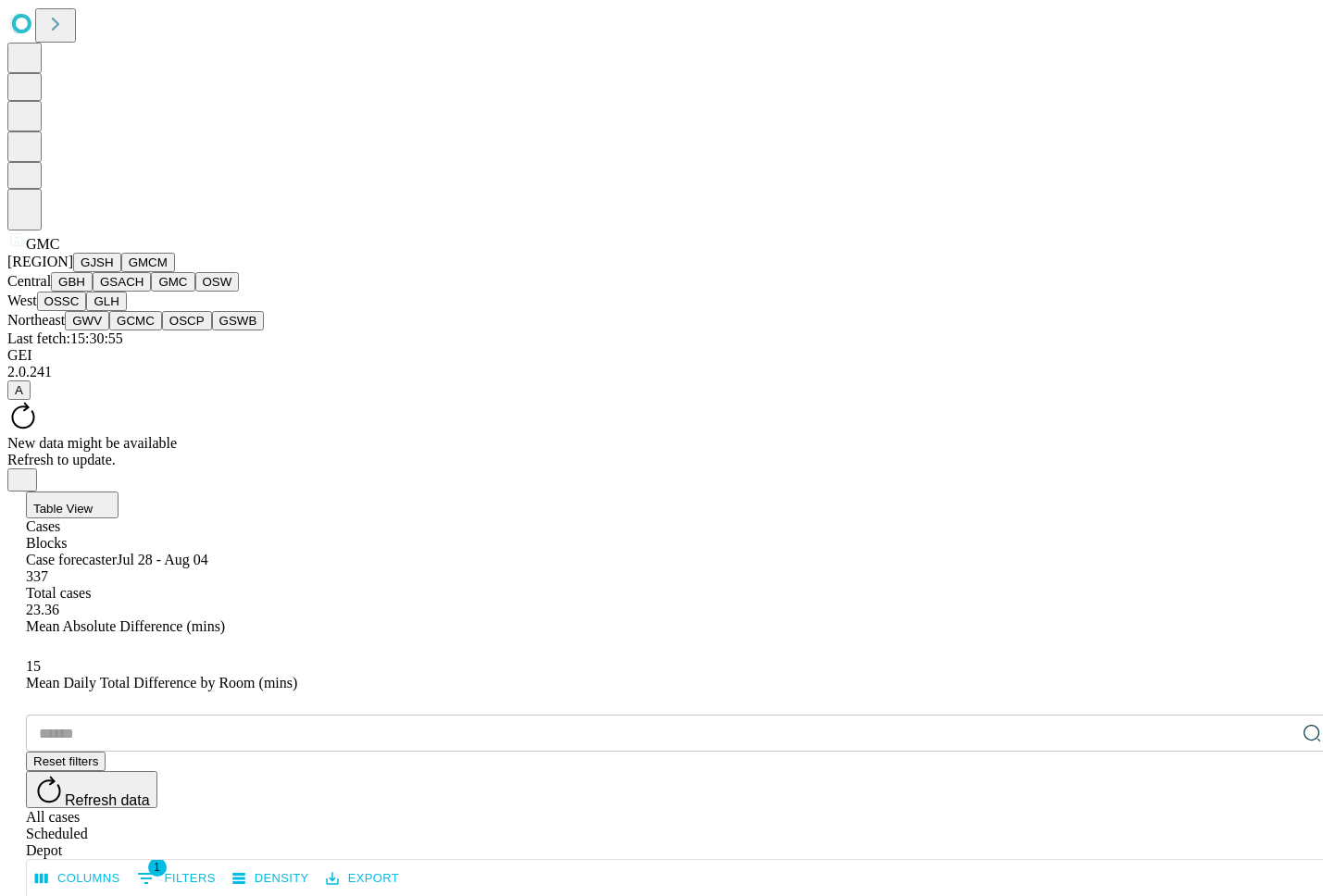 click on "GMCM" at bounding box center [148, 262] 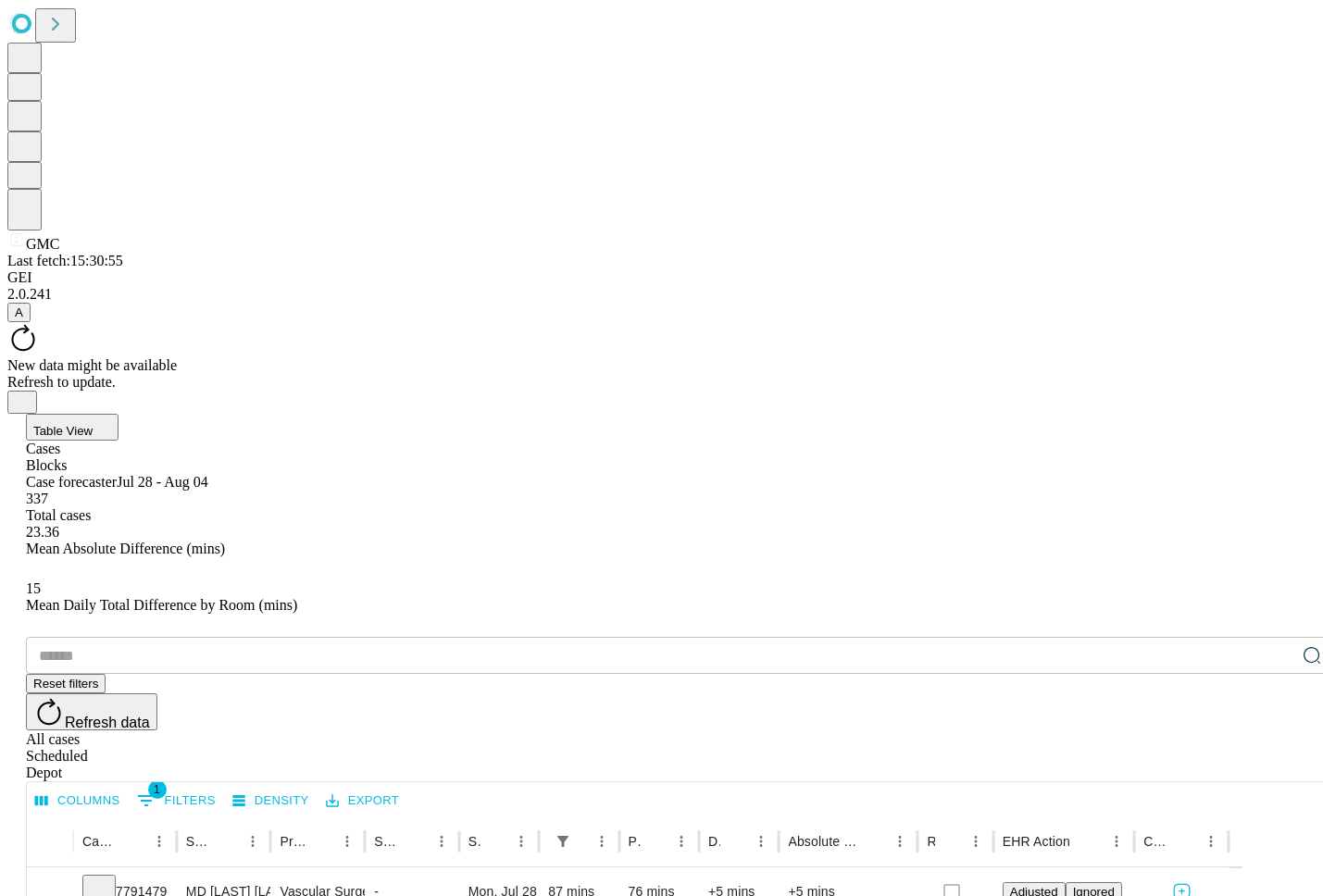 click on "Confirm" at bounding box center (90, 3501) 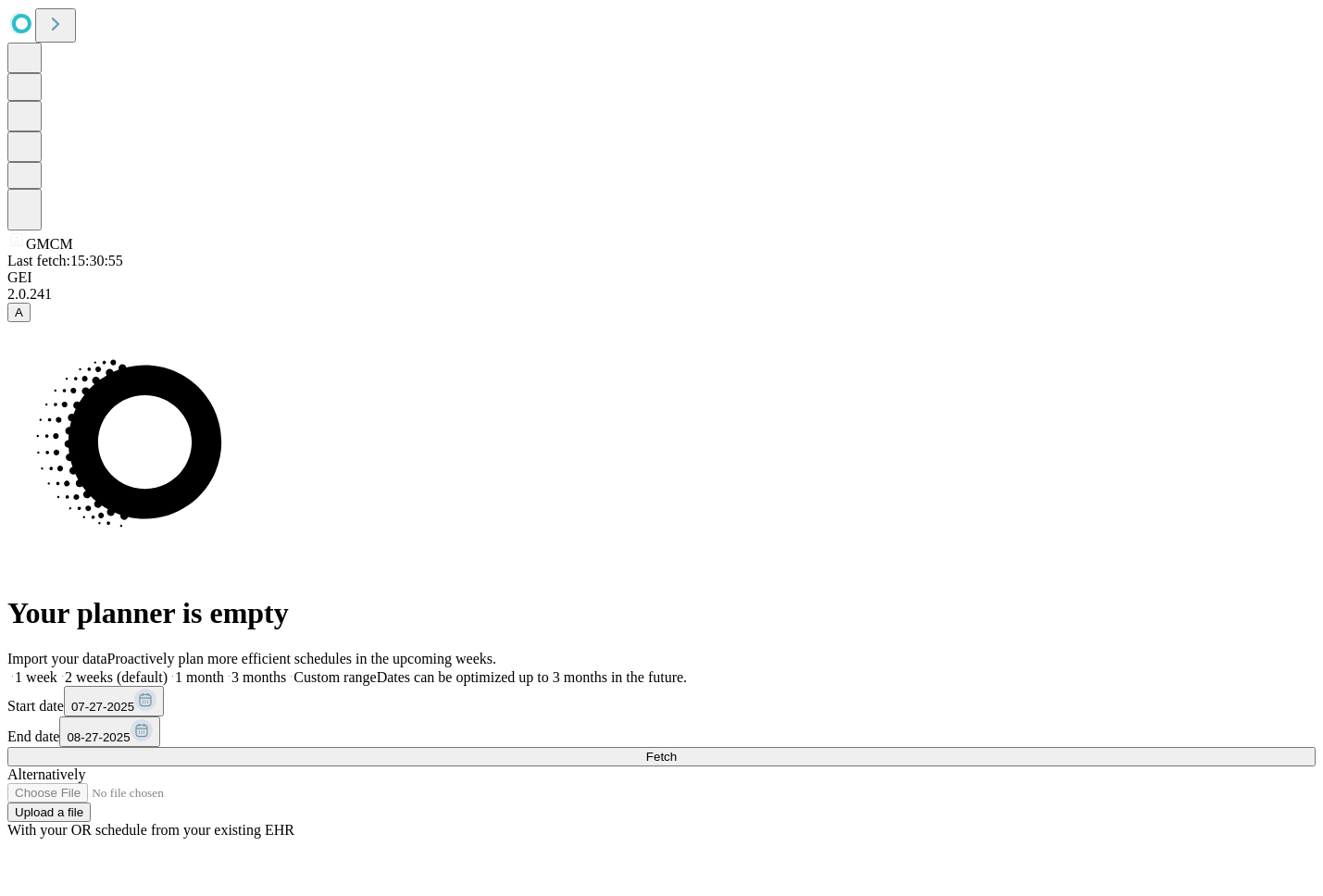 click on "Fetch" at bounding box center [661, 756] 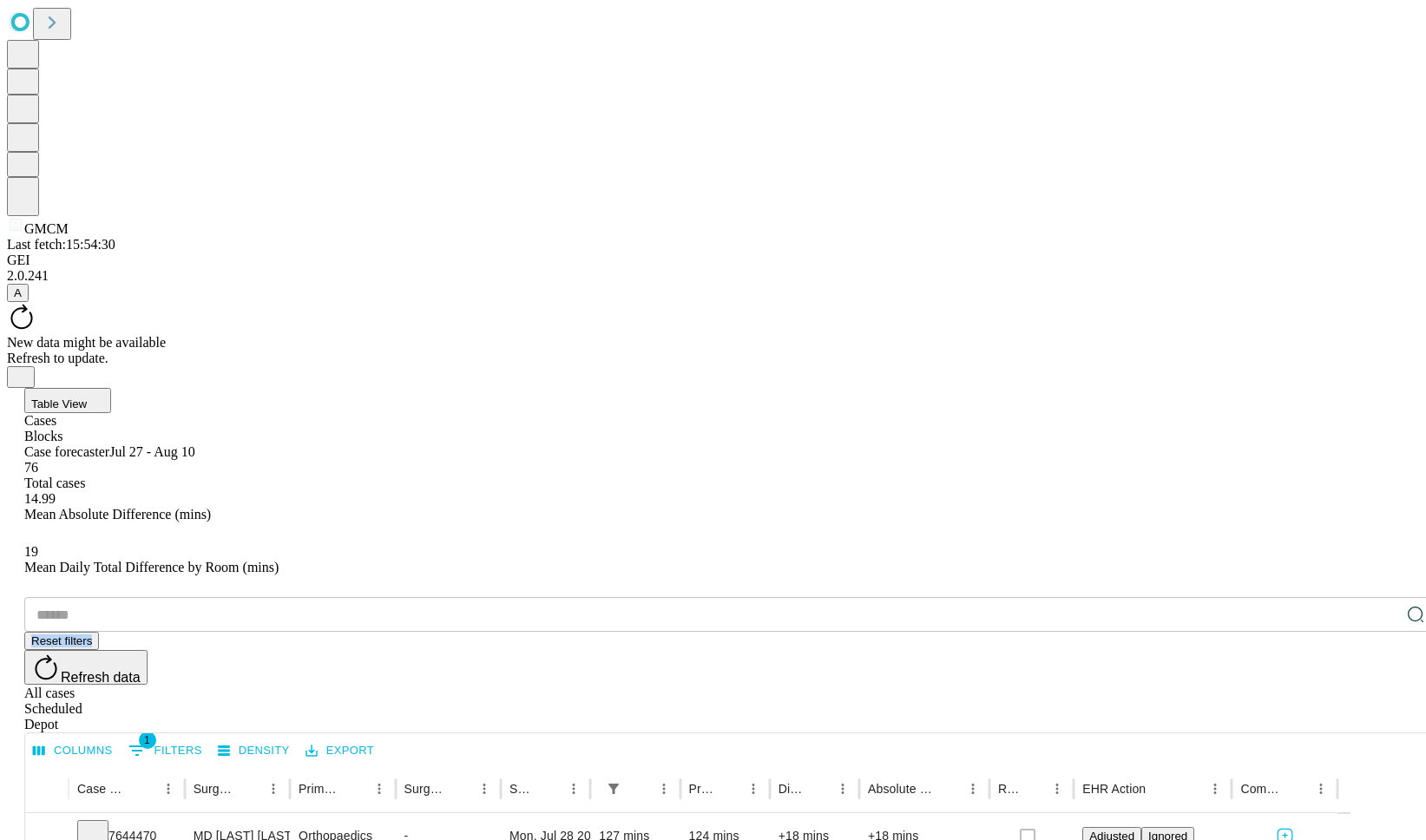 click on "Columns" at bounding box center (73, 751) 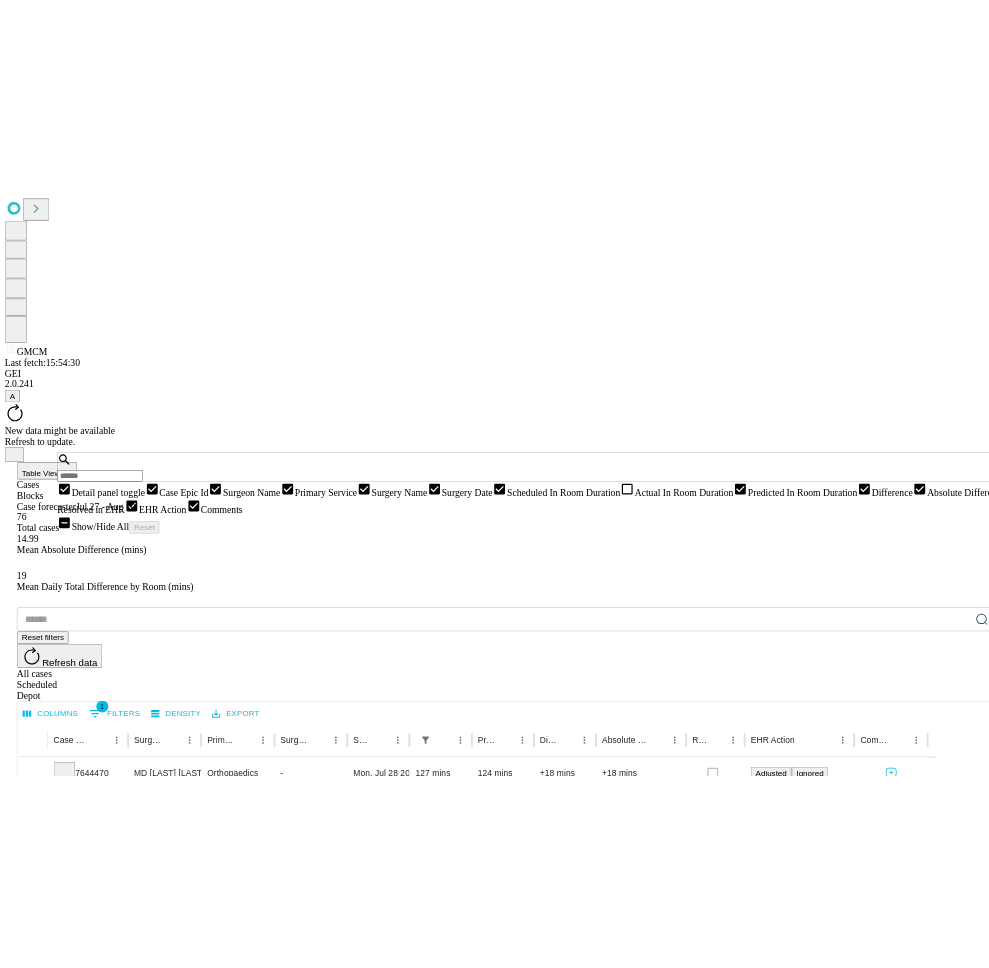 scroll, scrollTop: 0, scrollLeft: 0, axis: both 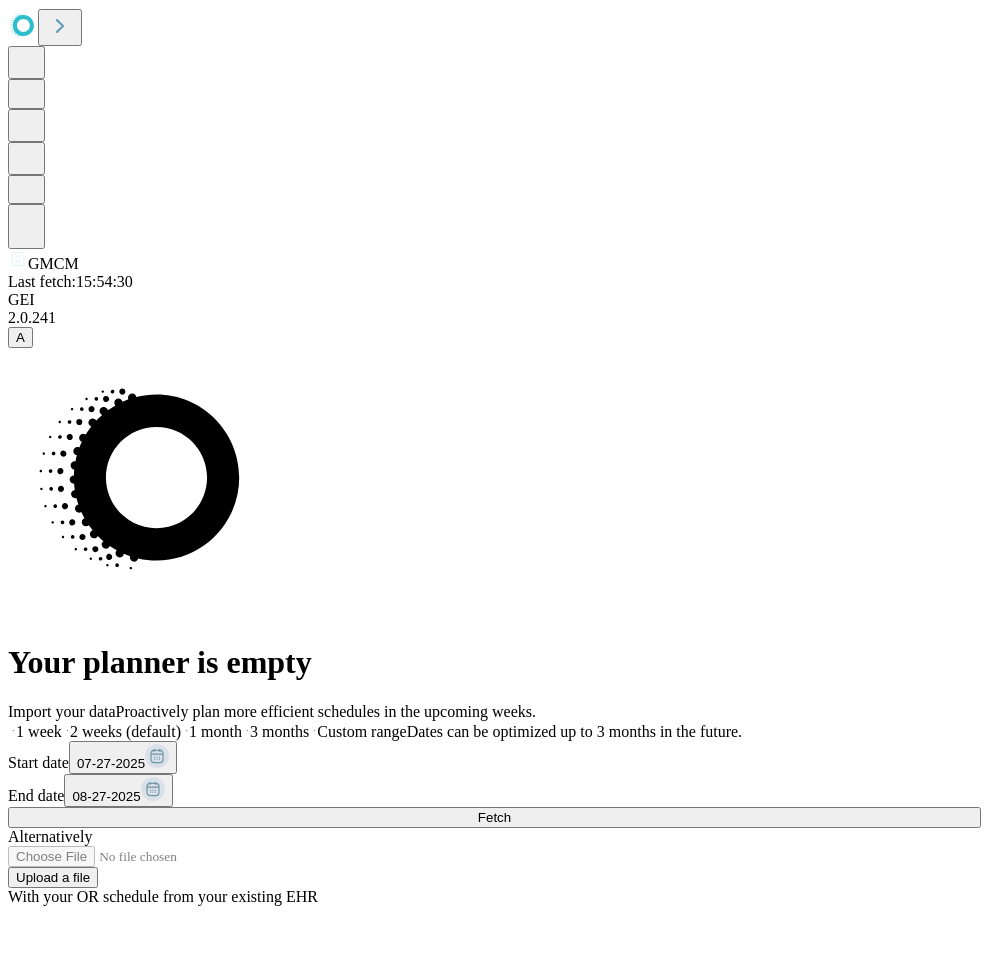 click on "07-27-2025" at bounding box center [111, 763] 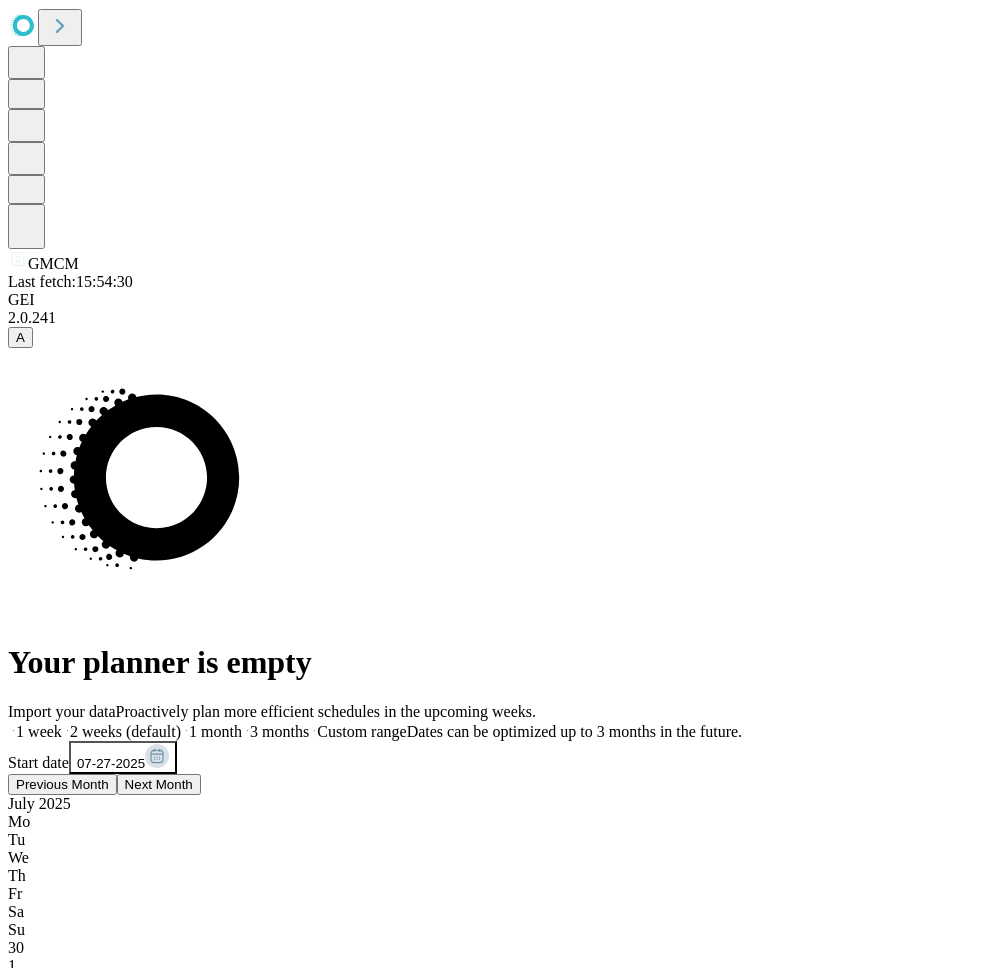 click on "29" at bounding box center (16, 1469) 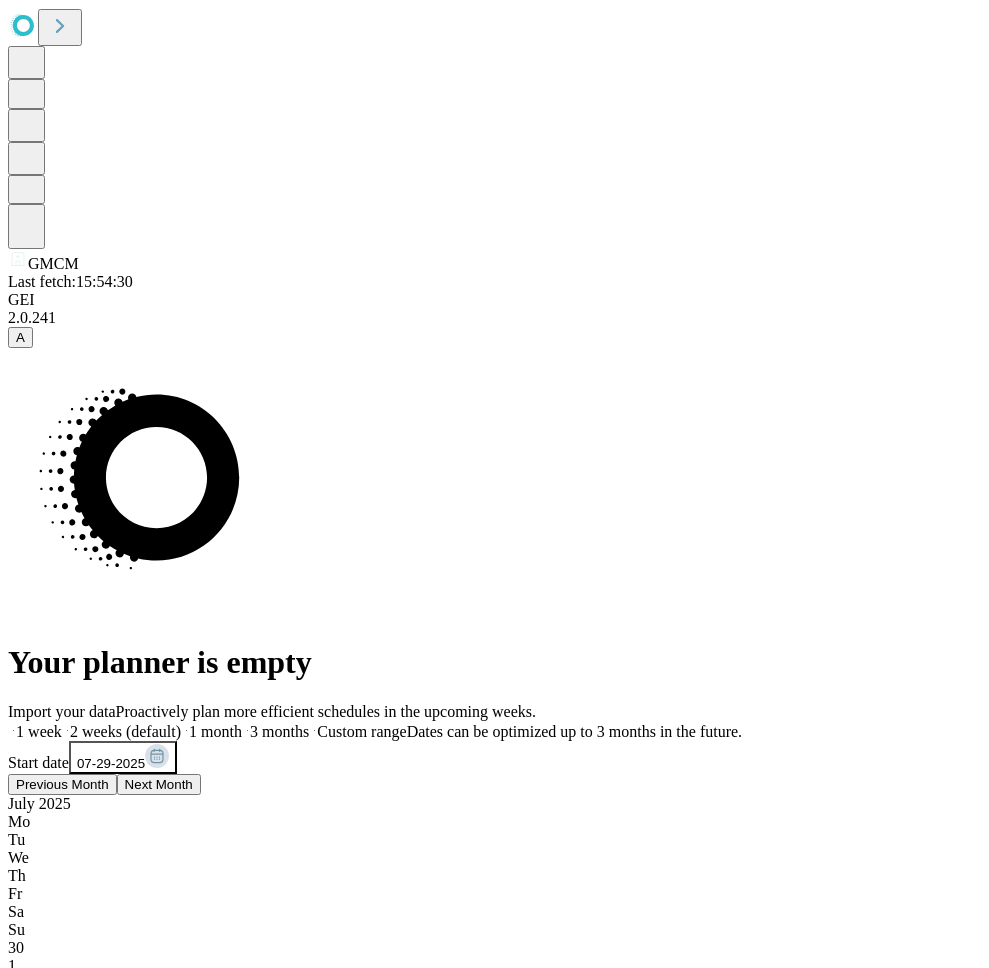 click on "08-27-2025" at bounding box center (118, 1585) 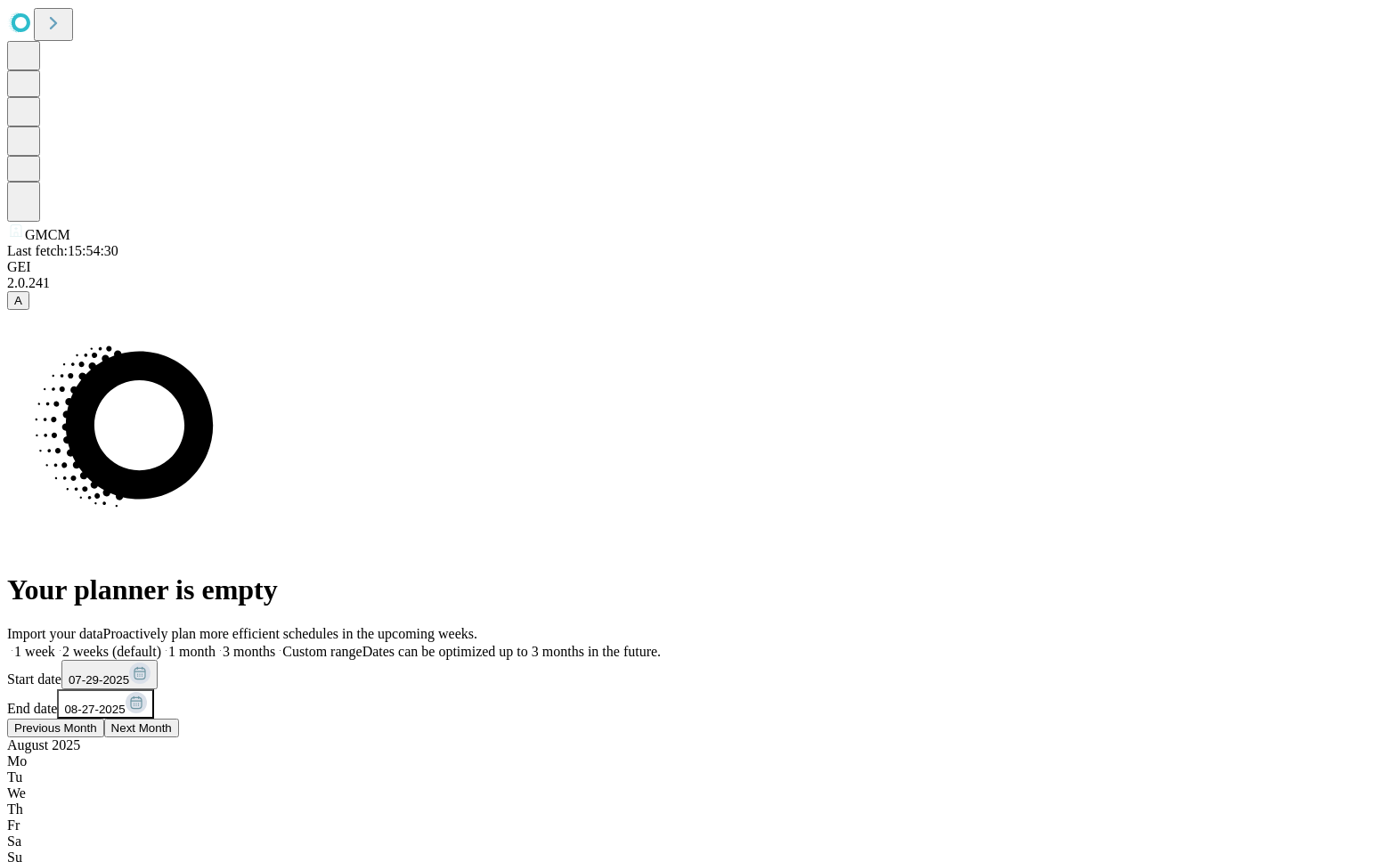 click on "9" at bounding box center (700, 1066) 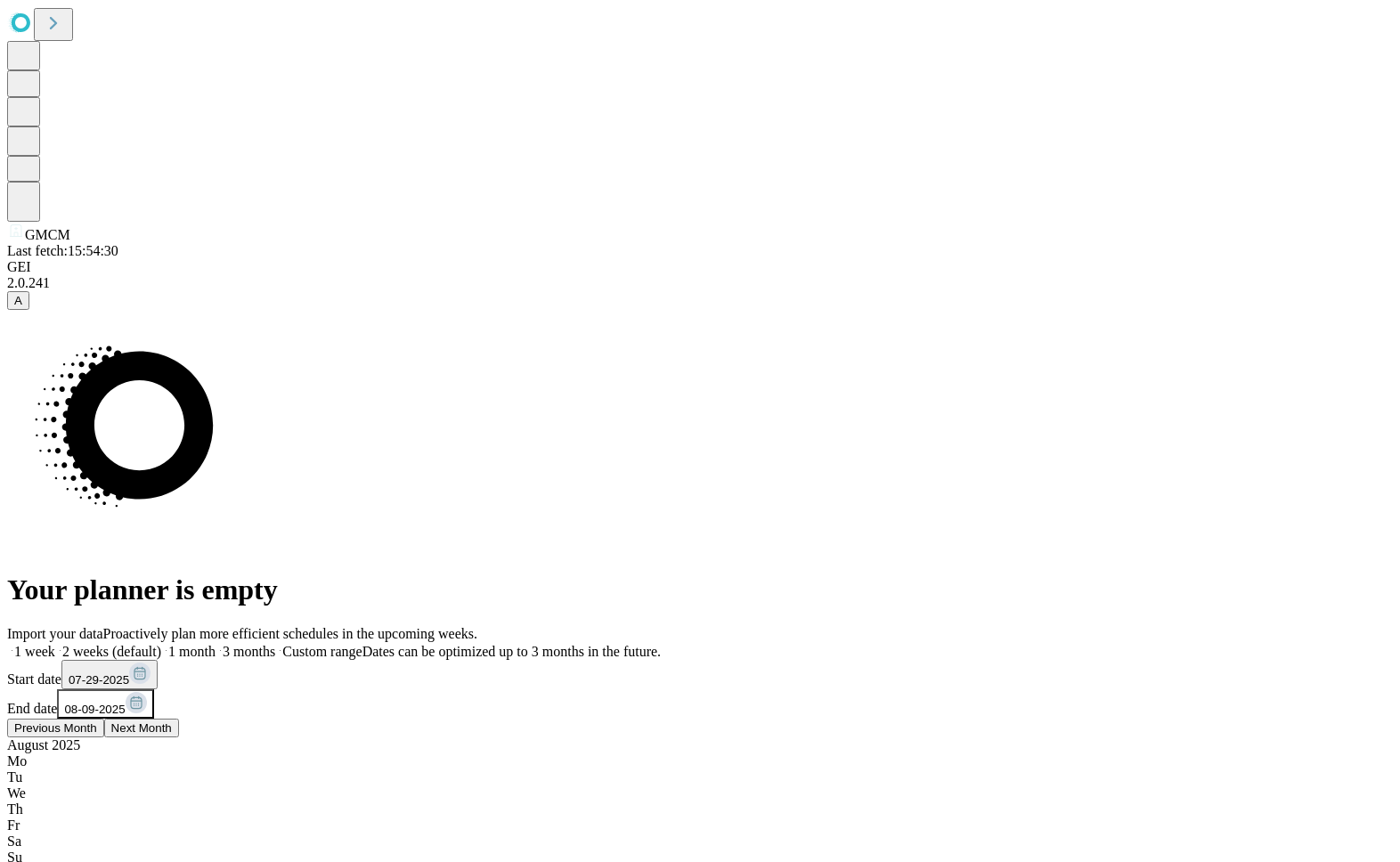 click on "Import your data Proactively plan more efficient schedules in the upcoming weeks. 1 week 2 weeks (default) 1 month 3 months Custom range Dates can be optimized up to 3 months in the future. Start date 07-29-2025 End date 08-09-2025 Previous Month Next Month August 2025 Mo Tu We Th Fr Sa Su 28 29 30 31 1 2 3 4 5 6 7 8 9 10 11 12 13 14 15 16 17 18 19 20 21 22 23 24 25 26 27 28 29 30 31 Fetch Alternatively Upload a file   With your OR schedule from your existing EHR" at bounding box center (700, 1070) 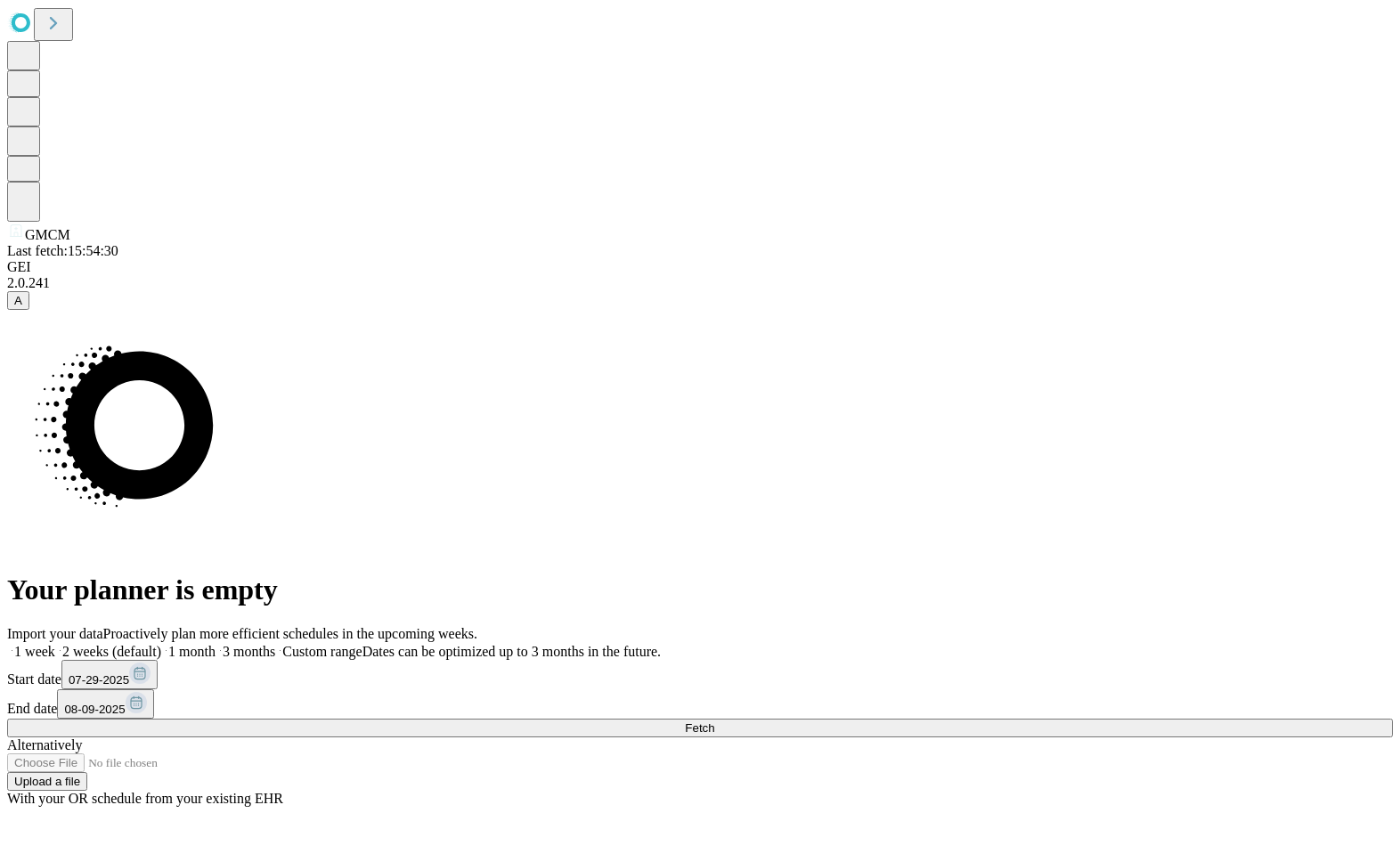click on "Fetch" at bounding box center (700, 728) 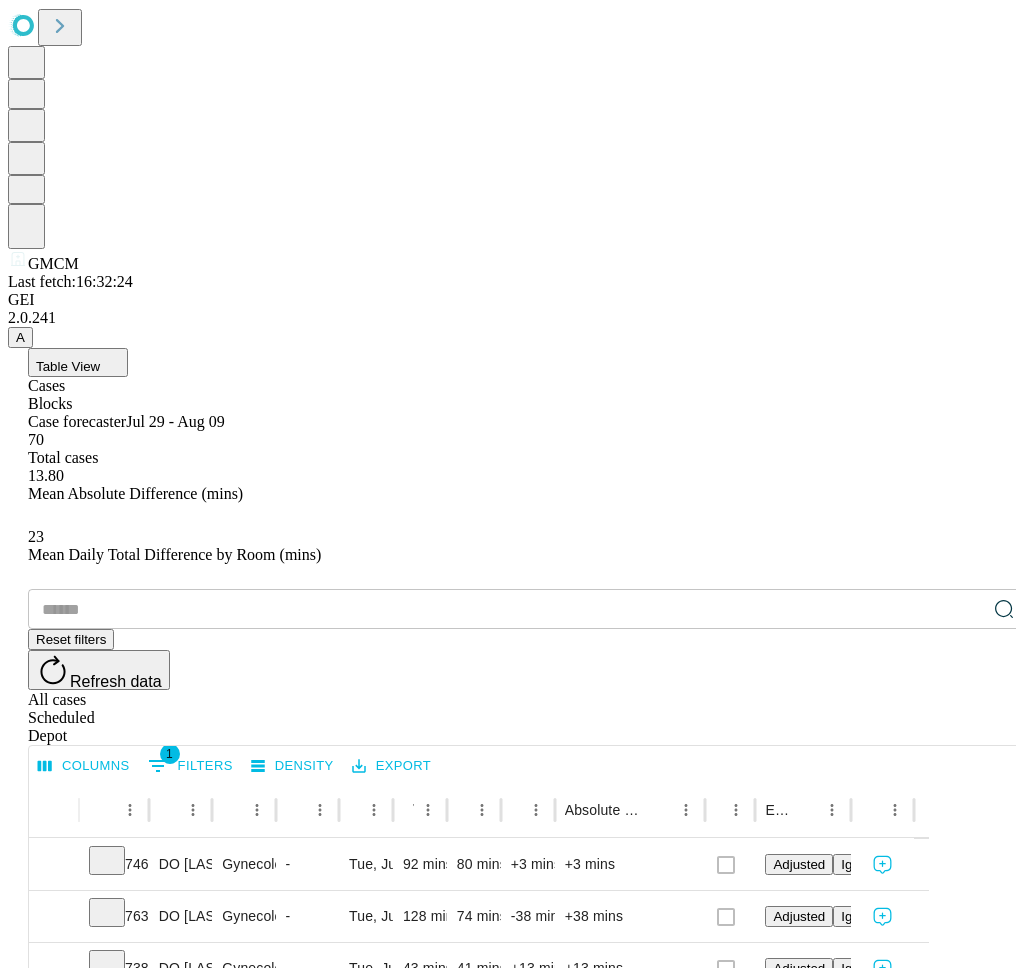 drag, startPoint x: 710, startPoint y: 322, endPoint x: 766, endPoint y: 633, distance: 316.0016 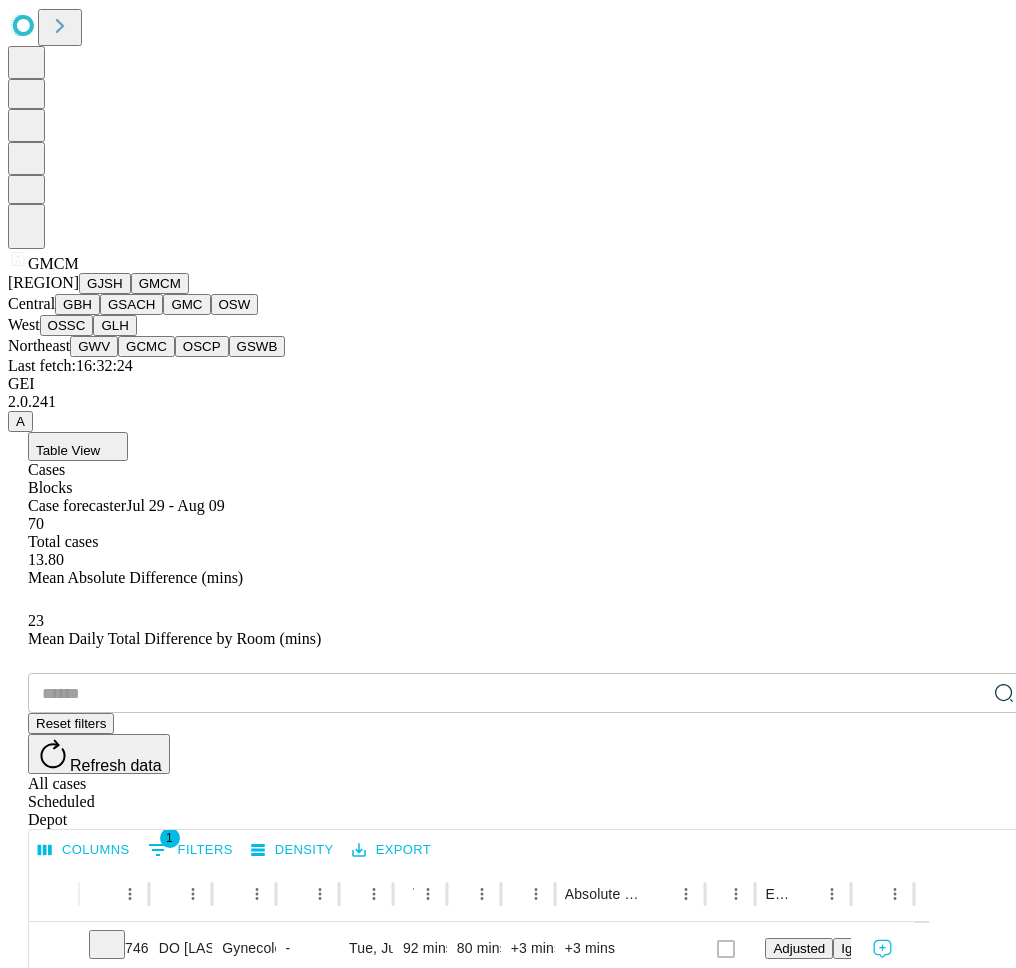 click on "GMC" at bounding box center (186, 304) 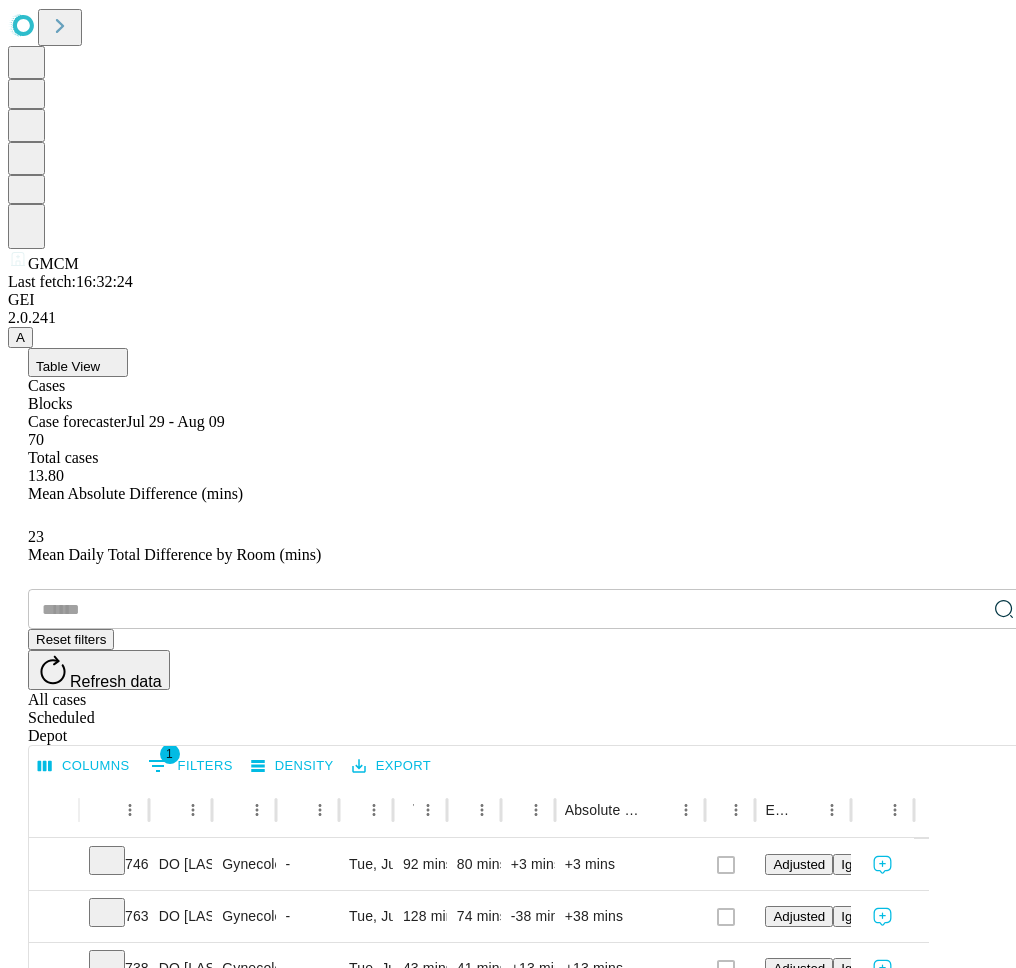 click 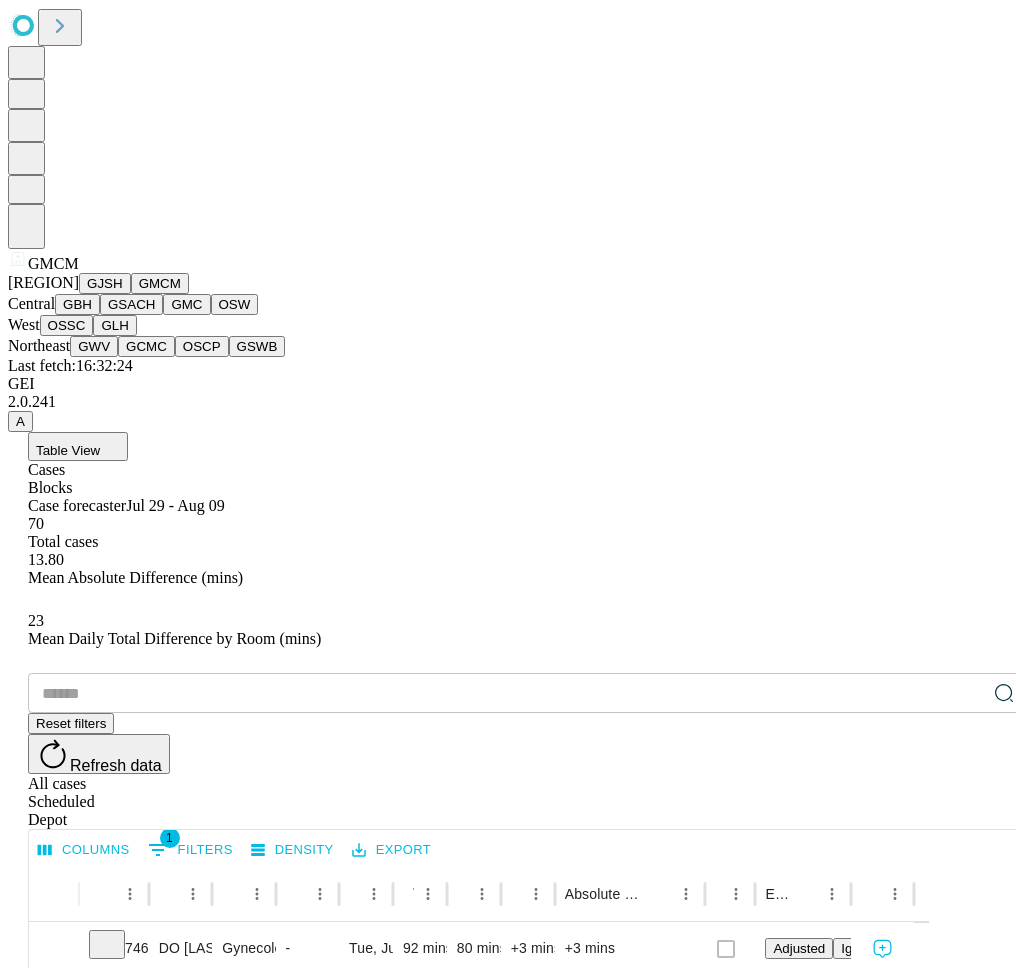 click on "GMC" at bounding box center [186, 304] 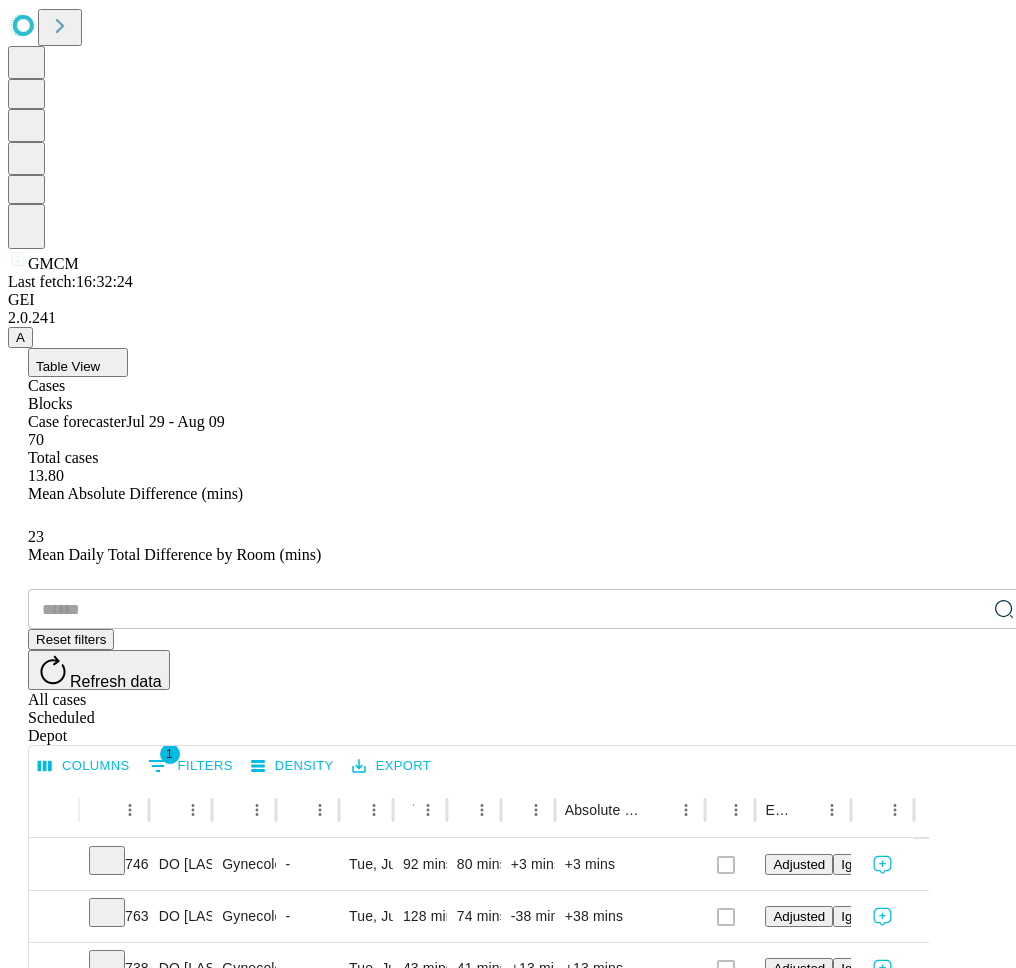 click on "Confirm" at bounding box center (97, 3683) 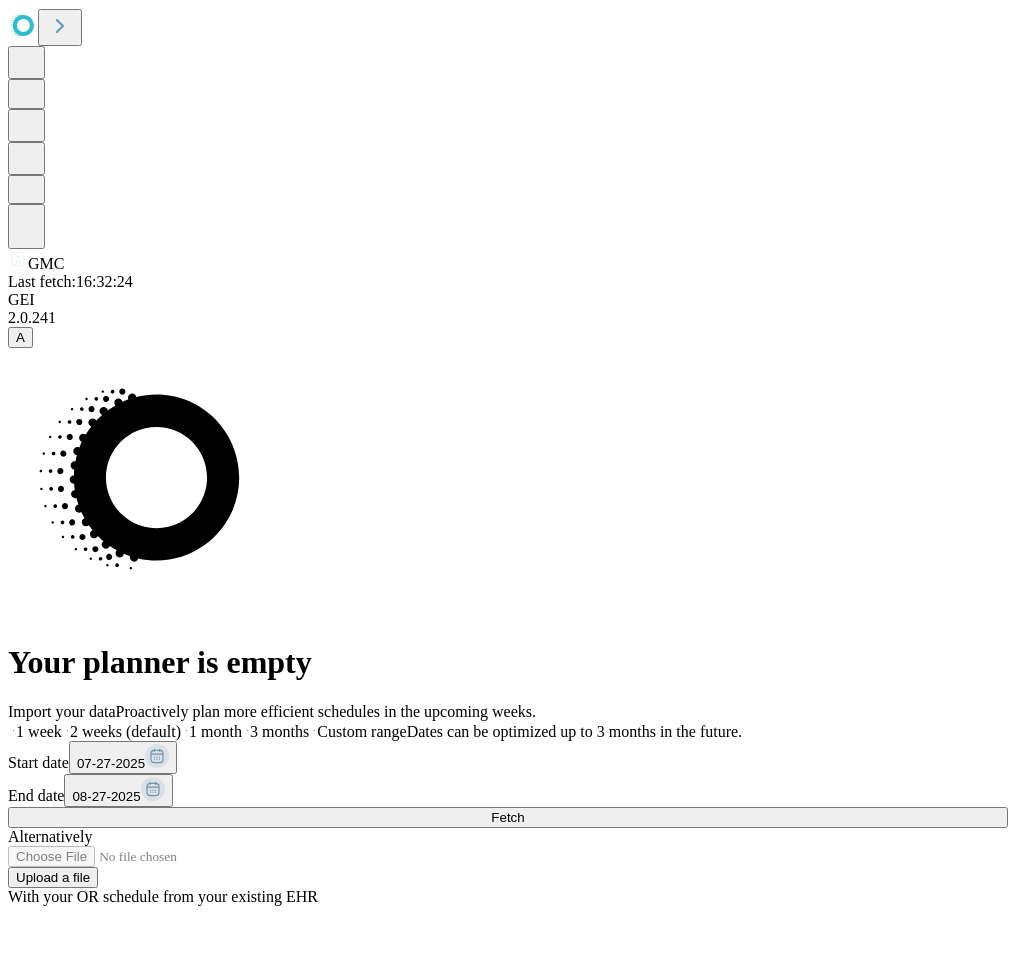 click on "Fetch" at bounding box center (508, 817) 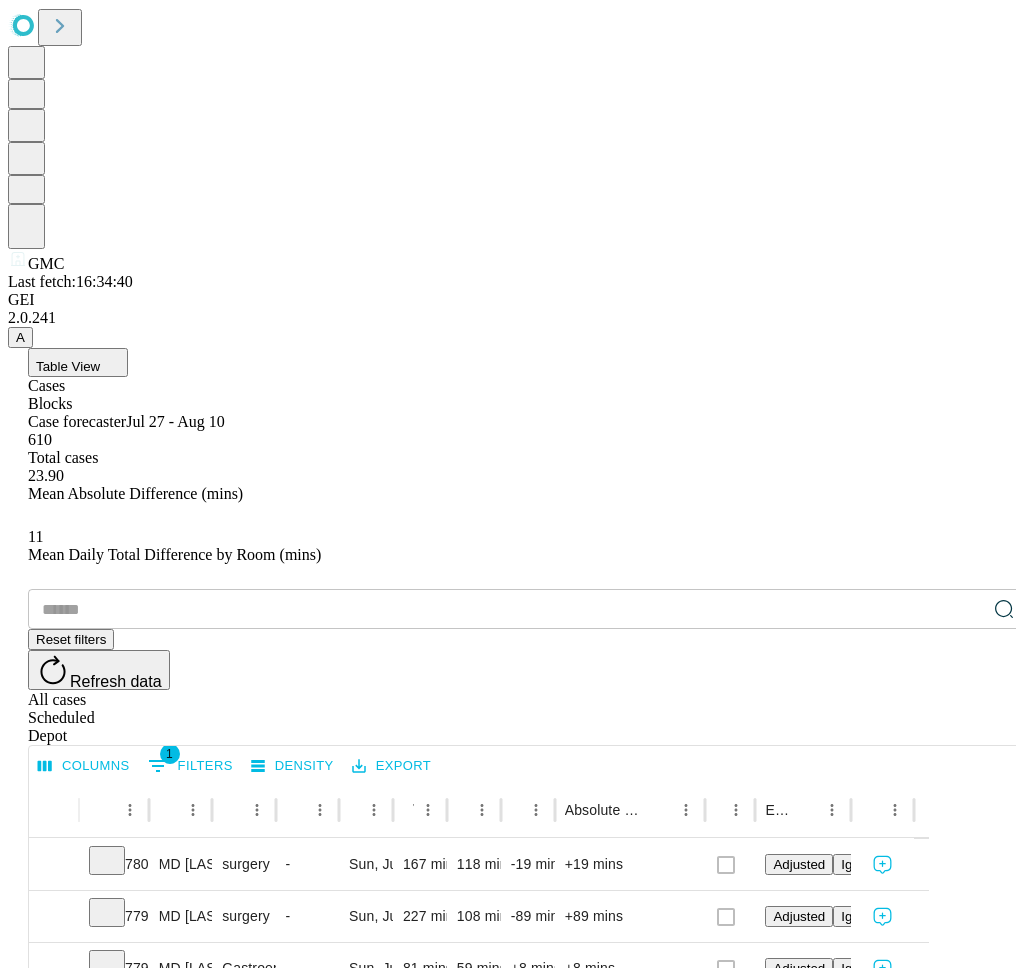 click on "Columns 1 Filters Density Export" at bounding box center [528, 764] 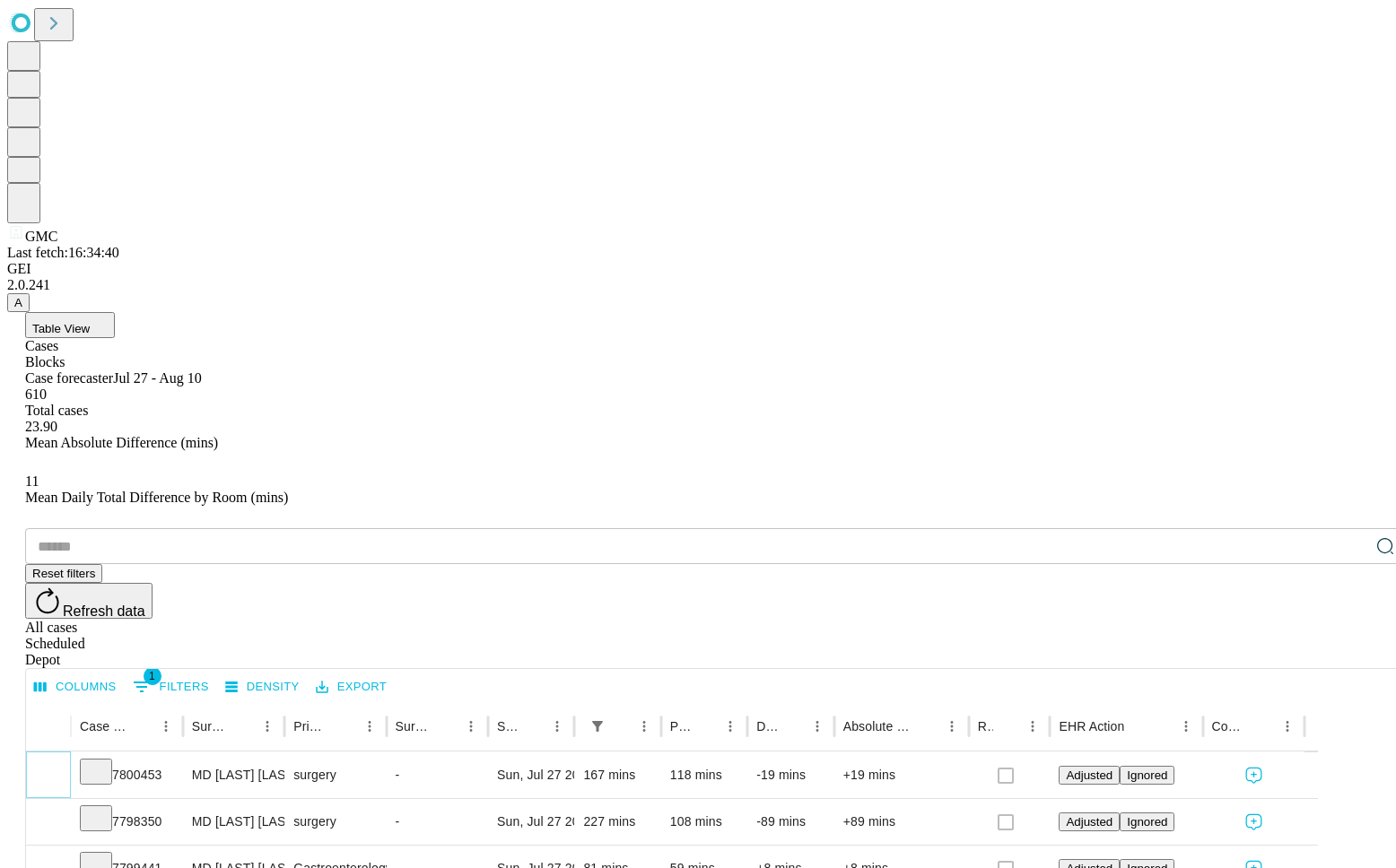 click 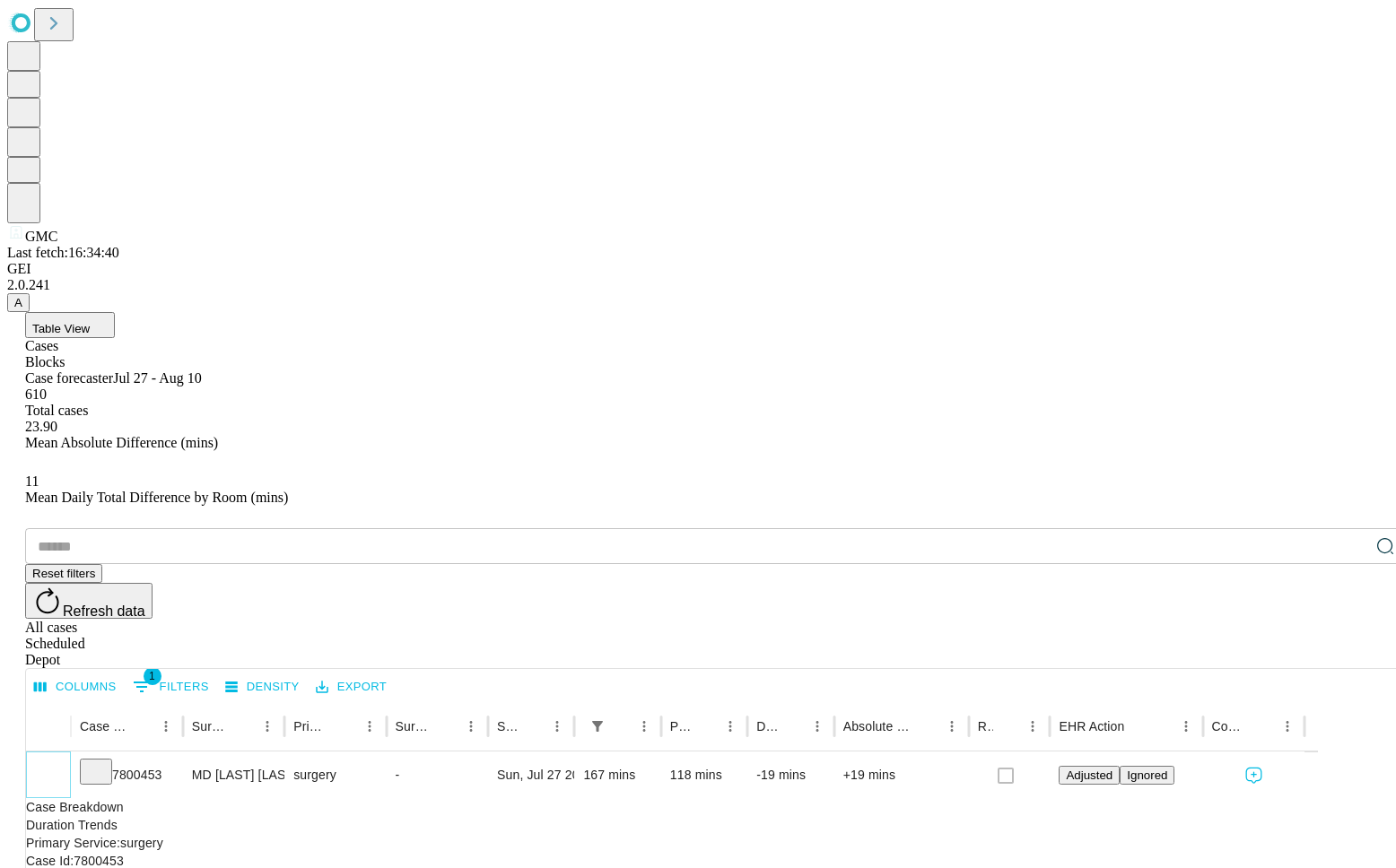 scroll, scrollTop: 4, scrollLeft: 0, axis: vertical 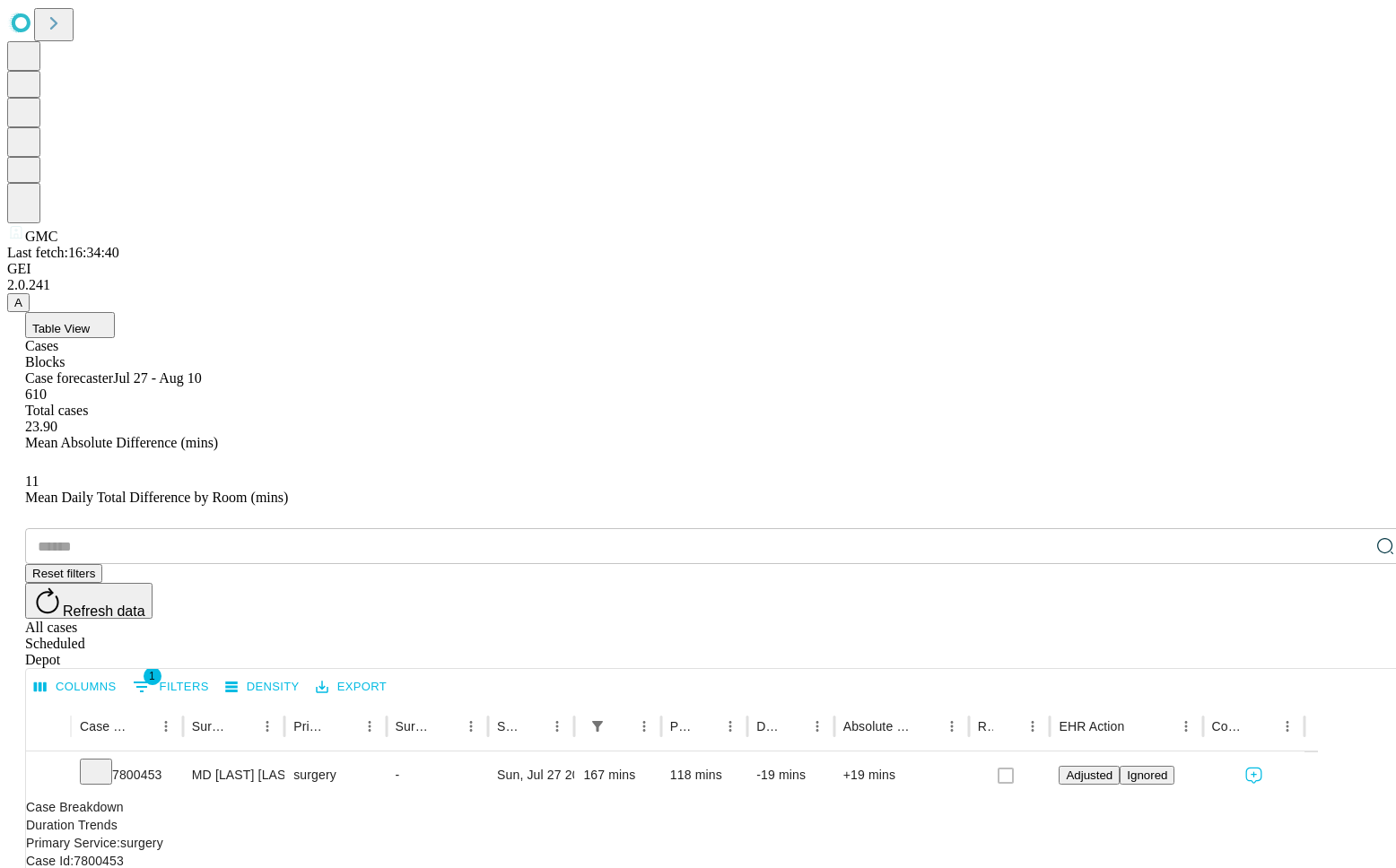 click on "7800453" at bounding box center [99, 861] 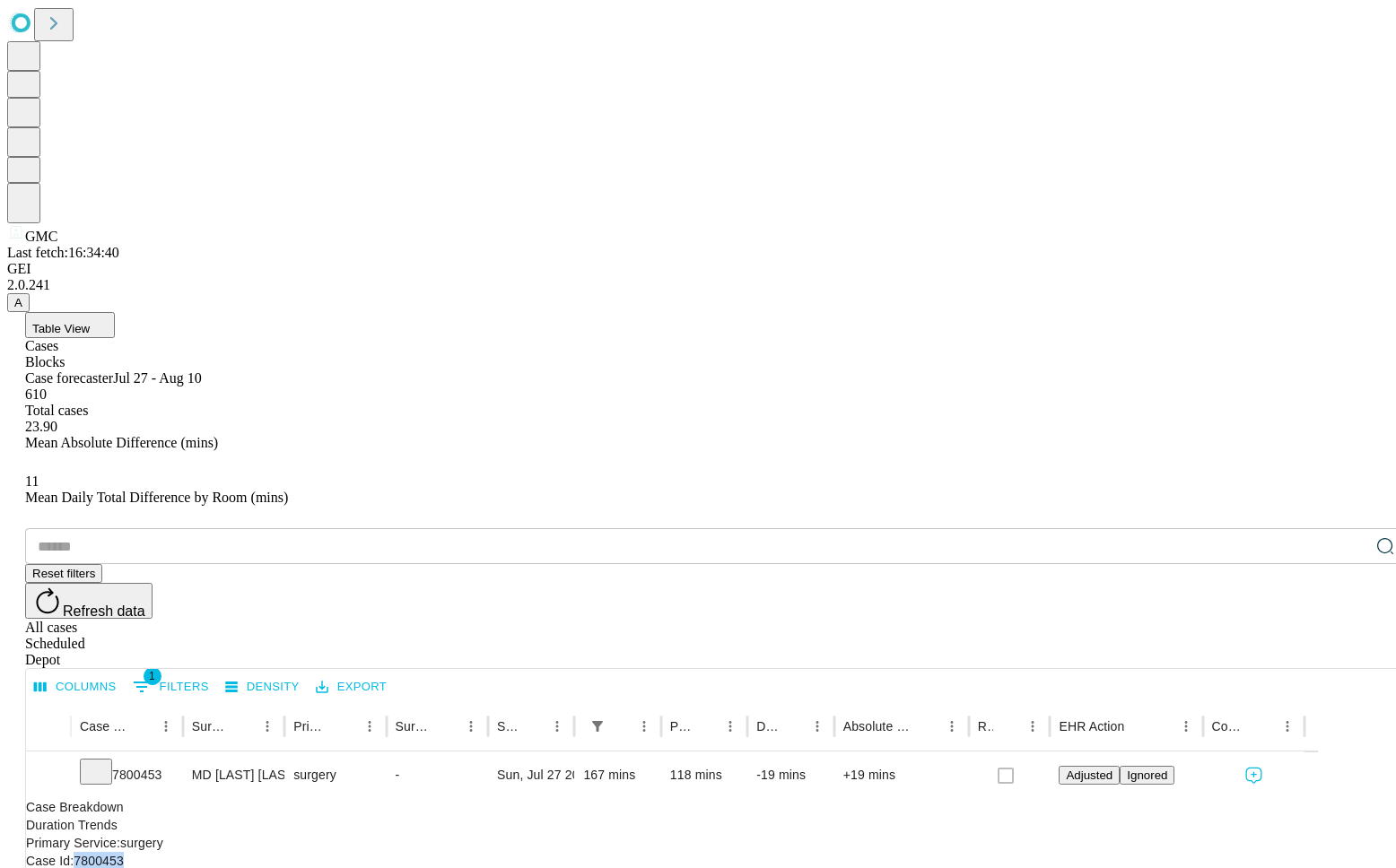 click on "7800453" at bounding box center [99, 861] 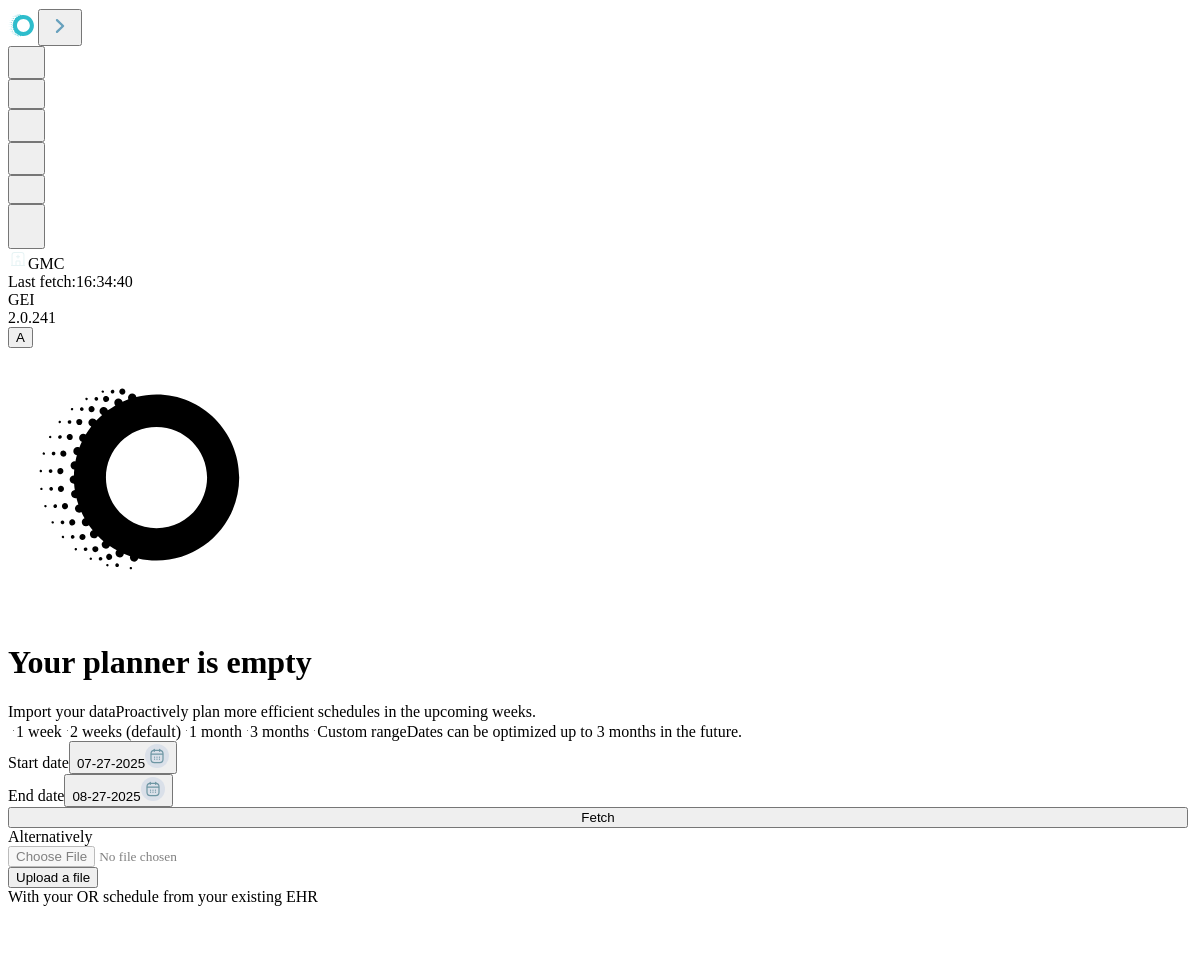 click on "Fetch" at bounding box center [598, 817] 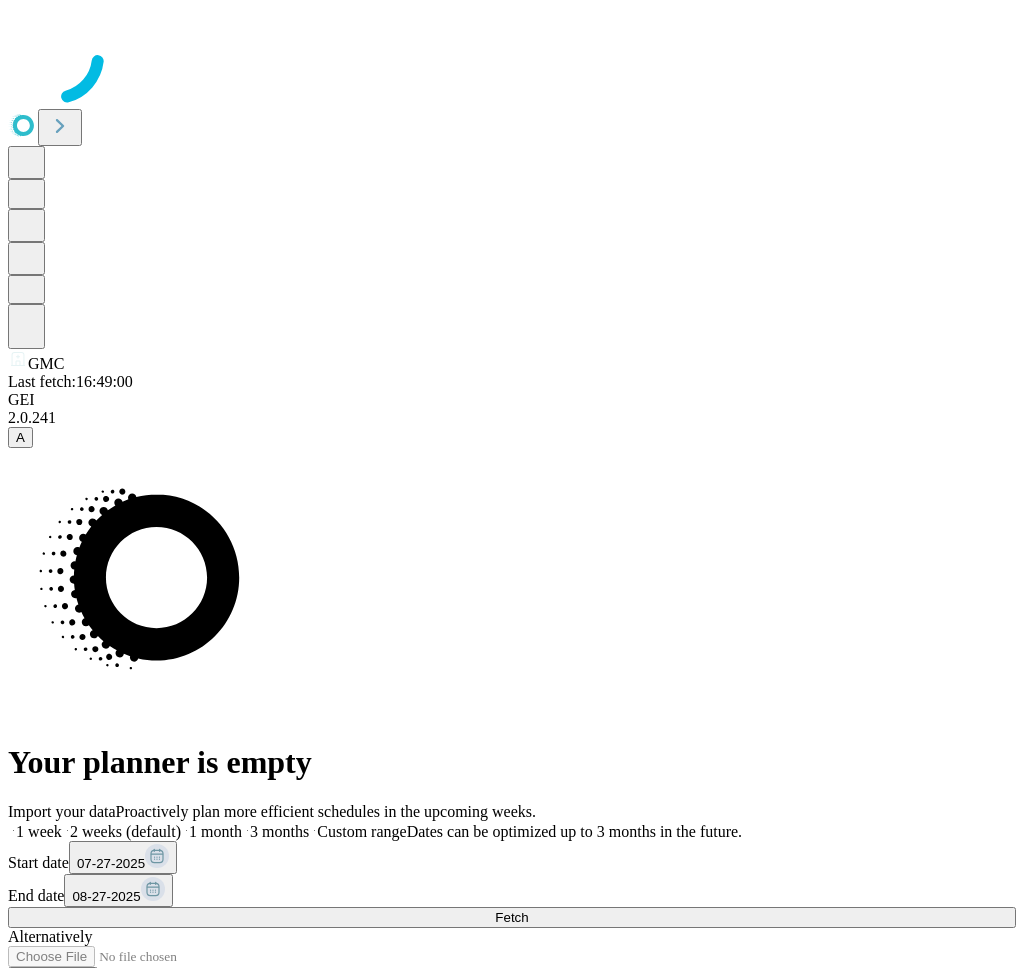 click at bounding box center (512, 58) 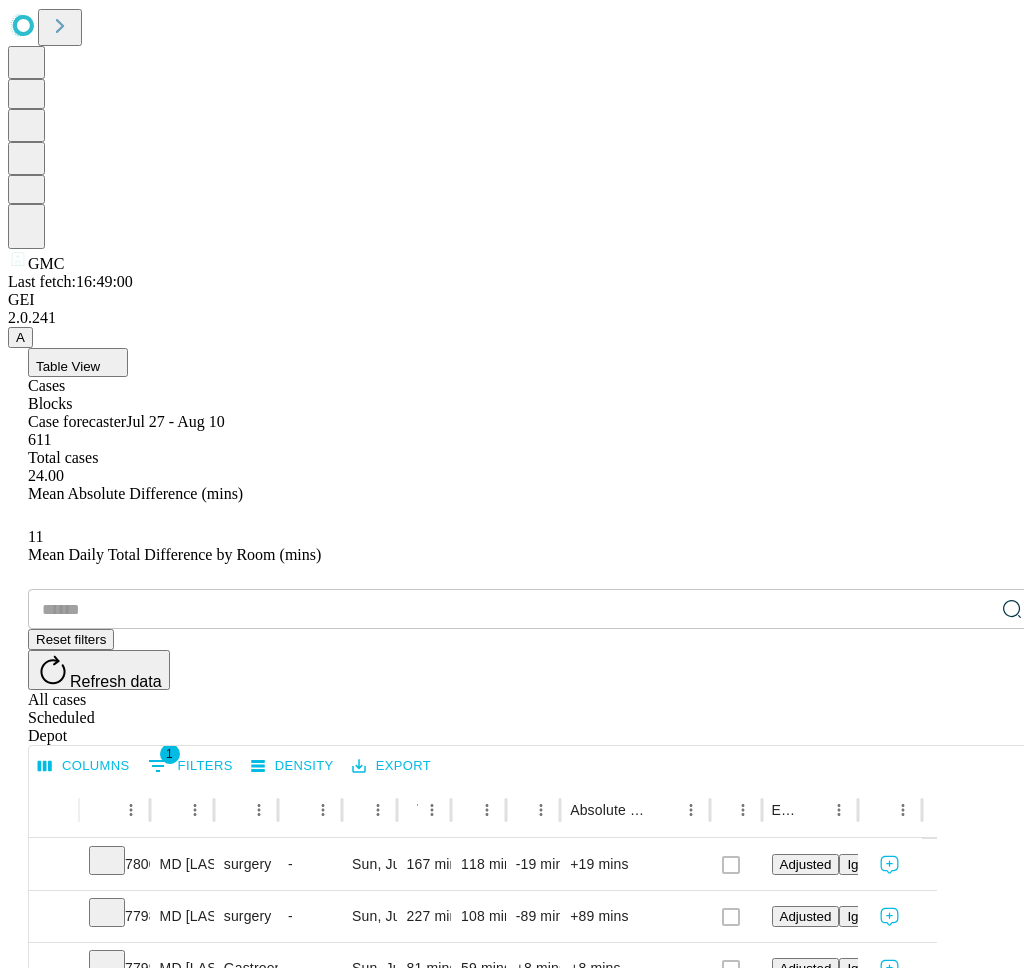 scroll, scrollTop: 159, scrollLeft: 0, axis: vertical 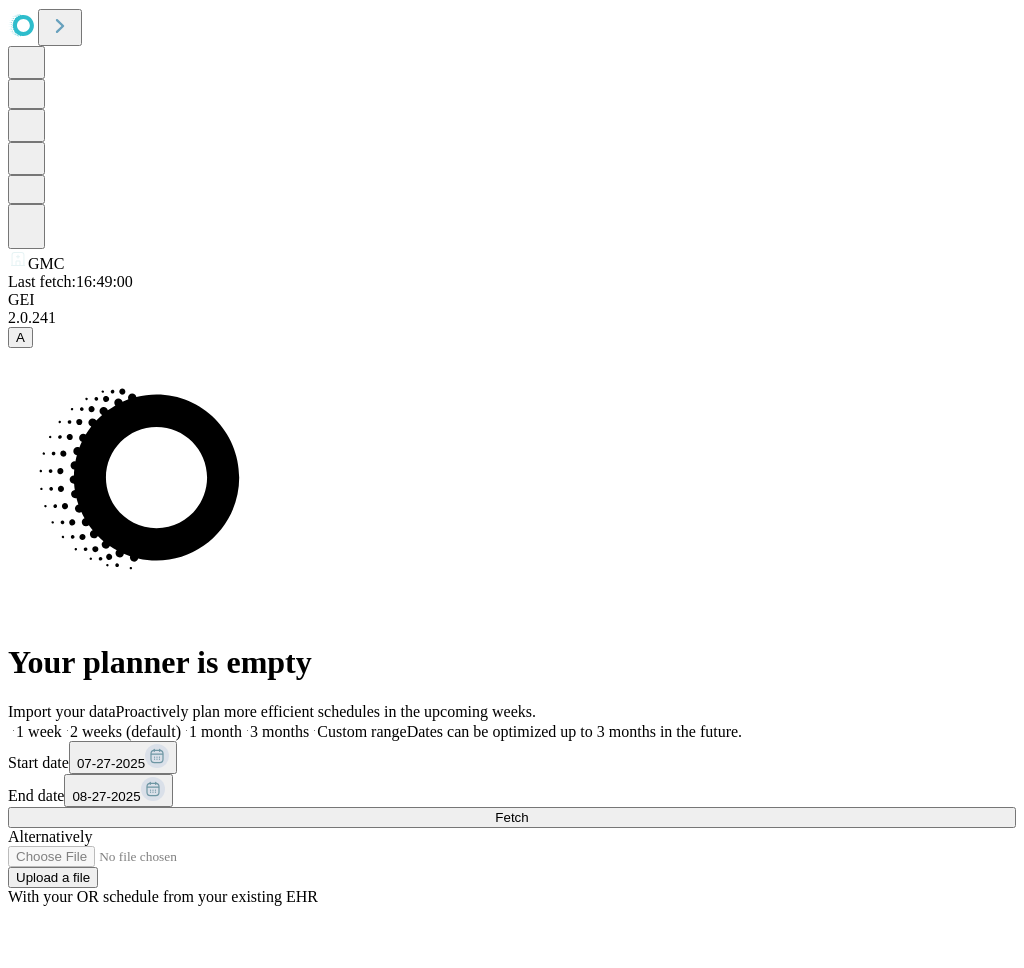 click on "08-27-2025" at bounding box center [118, 790] 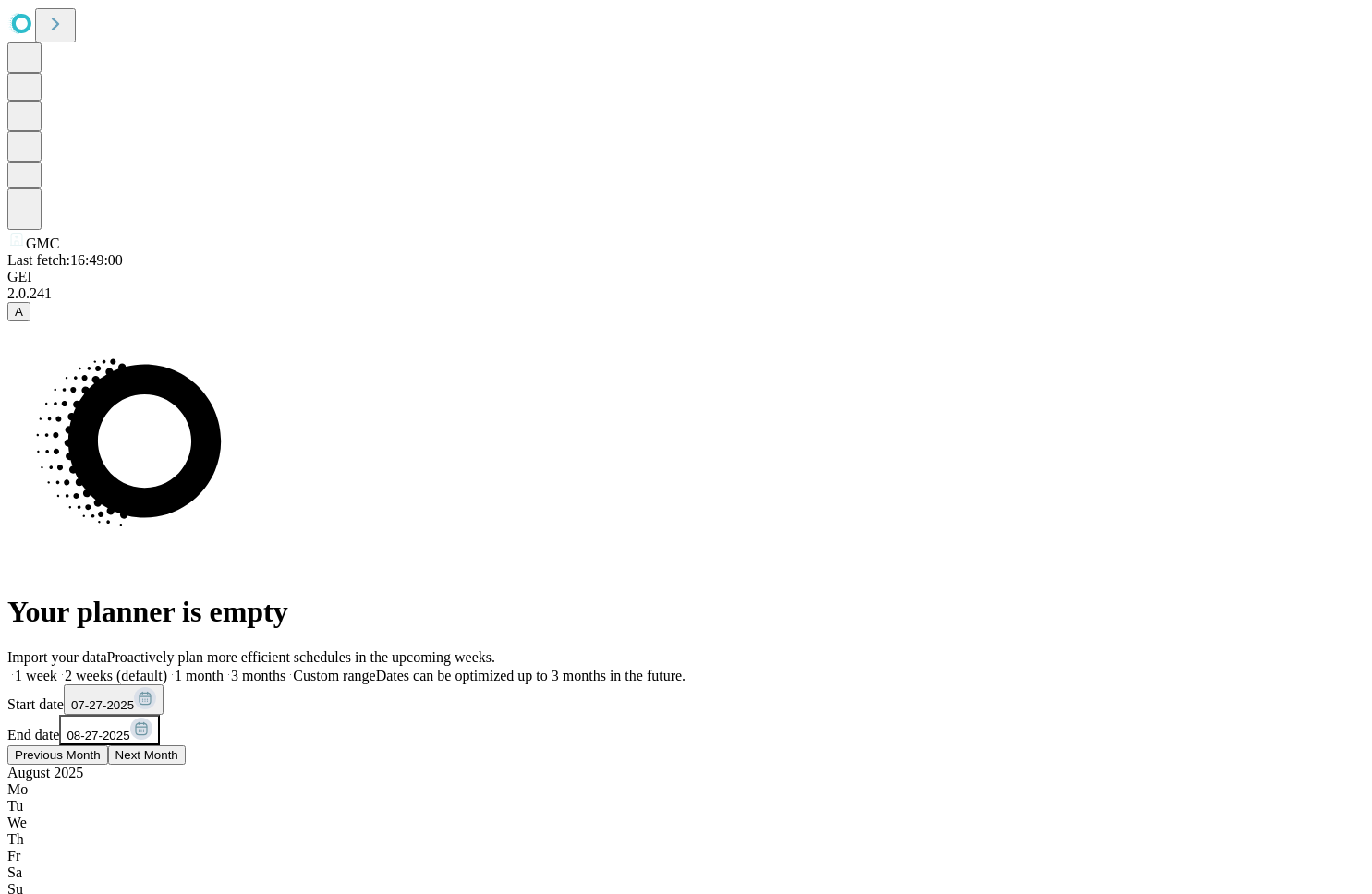 click on "Previous Month" at bounding box center [57, 755] 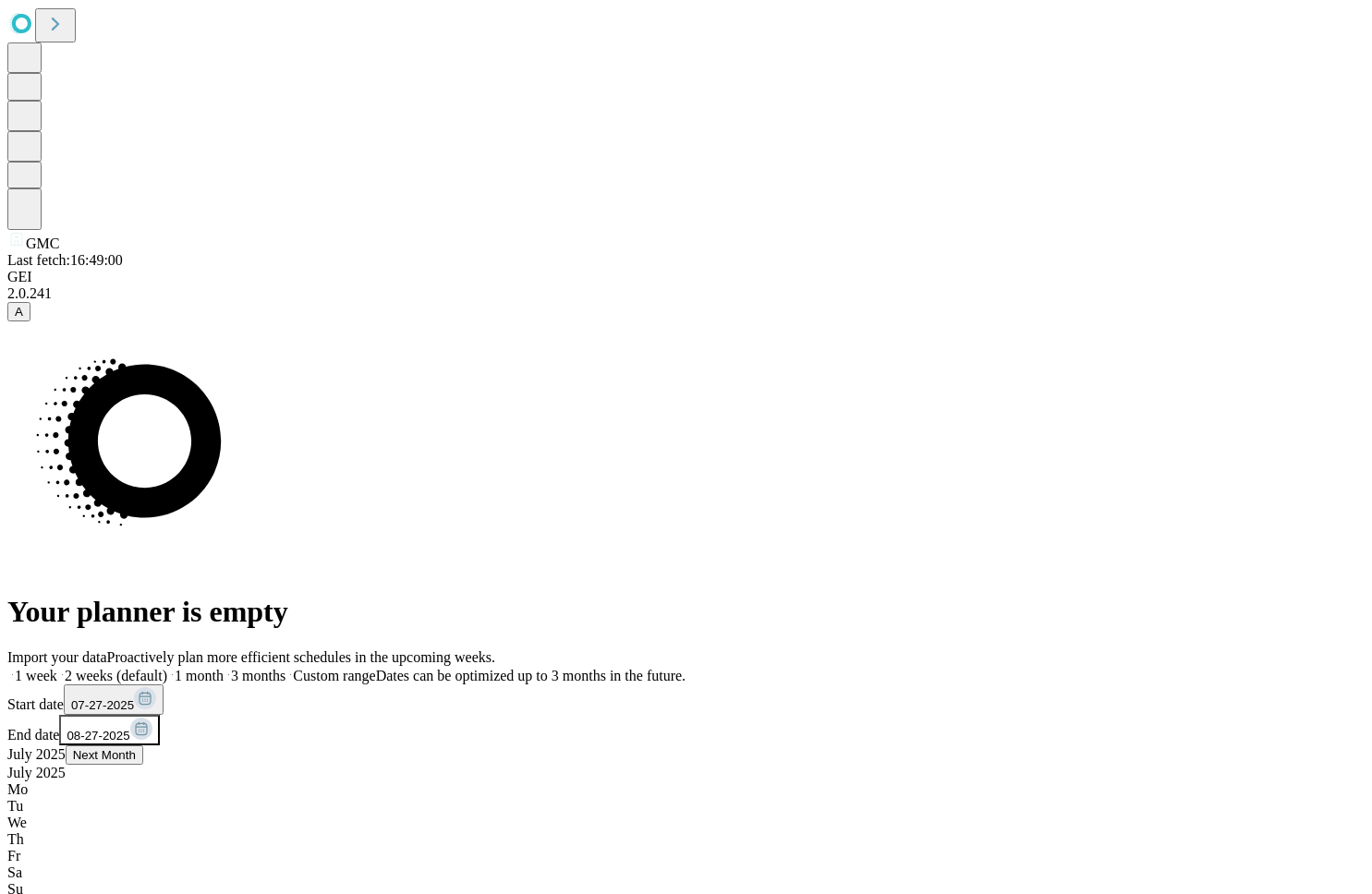 click on "31" at bounding box center [686, 1421] 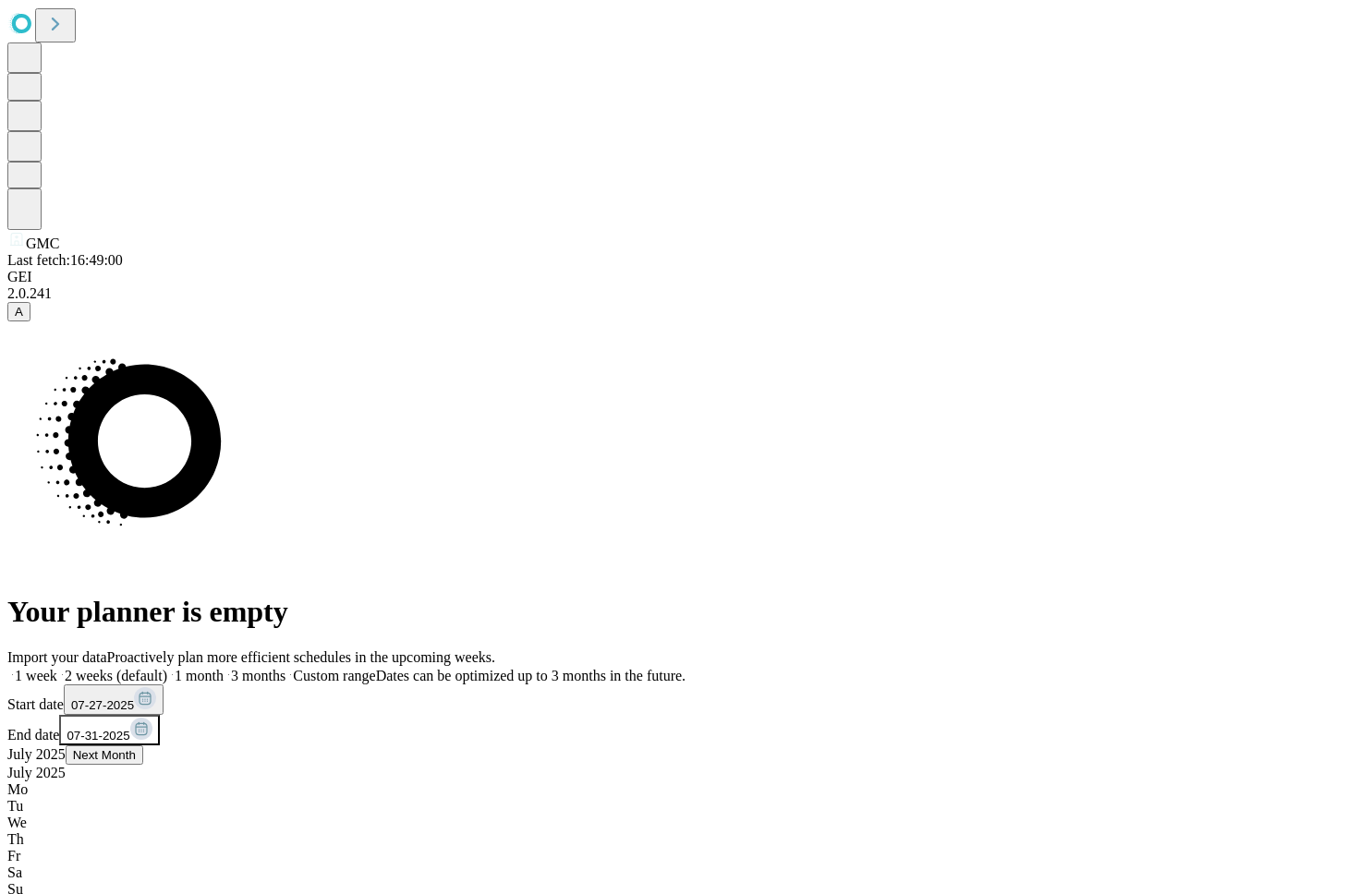 click on "Fetch" at bounding box center (686, 1489) 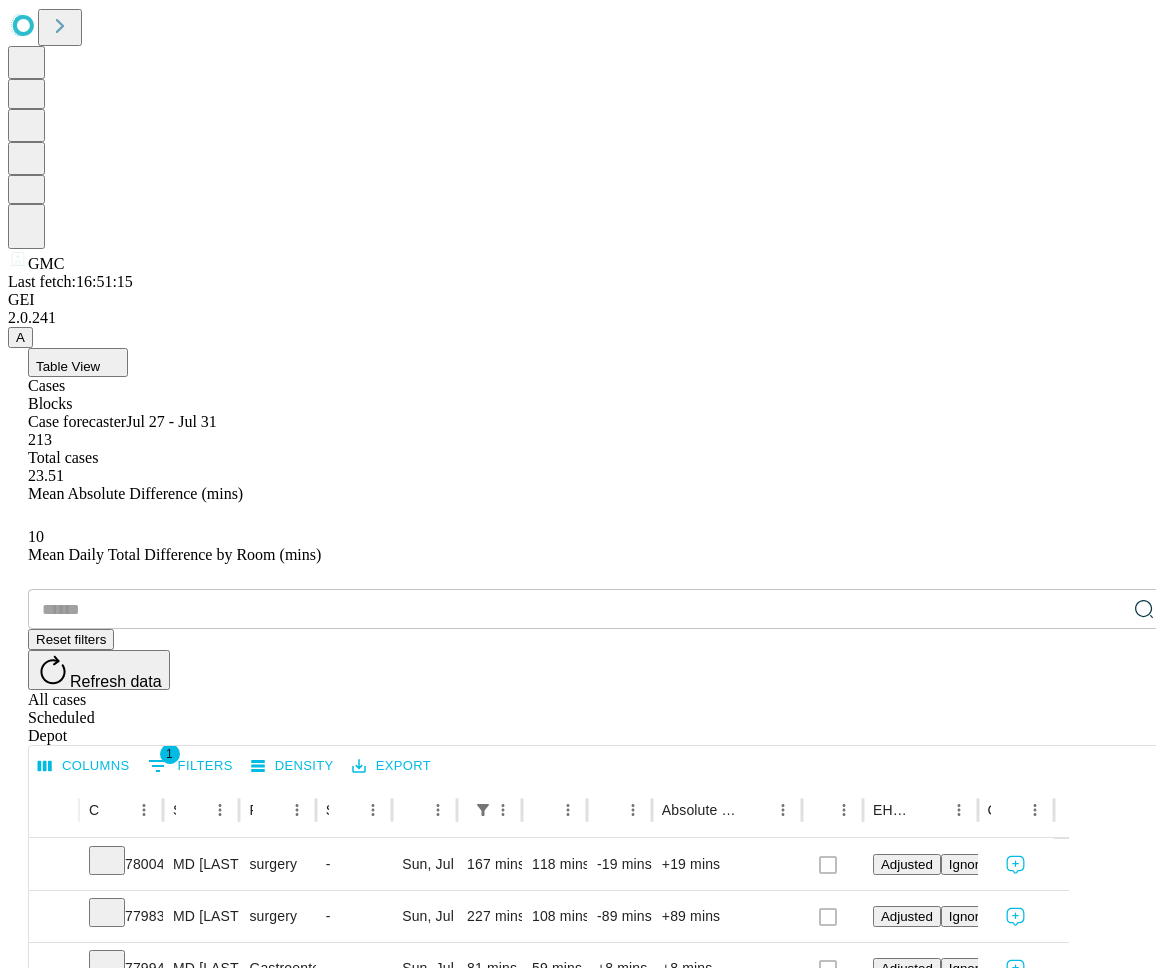 click on "Table View" at bounding box center [598, 362] 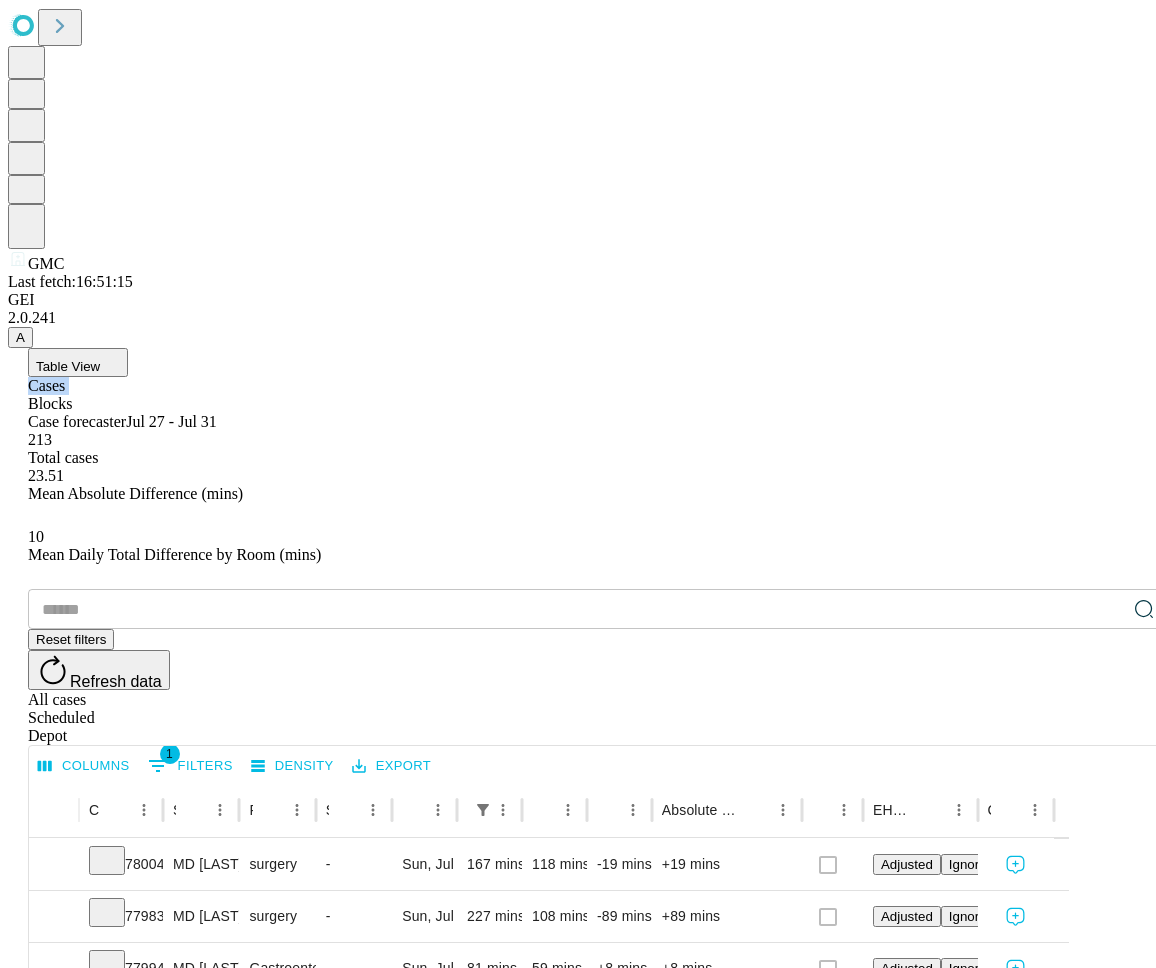 click on "Table View Cases Blocks Case forecaster Jul 27 - Jul 31 213 Total cases 23.51 Mean Absolute Difference (mins) 10 Mean Daily Total Difference by Room (mins) ​ Reset filters Refresh data All cases Scheduled Depot Columns 1 Filters Density Export Case Epic Id Surgeon Name Primary Service Surgery Name Surgery Date Scheduled In Room Duration Predicted In Room Duration Difference Absolute Difference Resolved in EHR EHR Action Comments 7800453 MD [LAST] [LAST] [LAST] surgery - Sun, Jul 27 2025 167 mins 118 mins -19 mins +19 mins Adjusted Ignored 7798350 MD [LAST] [LAST] [LAST] surgery - Sun, Jul 27 2025 227 mins 108 mins -89 mins +89 mins Adjusted Ignored 7799441 MD [LAST] [LAST] [LAST] Gastroenterology - Sun, Jul 27 2025 81 mins 59 mins +8 mins +8 mins Adjusted Ignored 7799345 MD [LAST] [LAST] surgery - Sun, Jul 27 2025 125 mins 85 mins -10 mins +10 mins Adjusted Ignored 7800590 MD [LAST] [LAST] [LAST] Transplant Surgery - Sun, Jul 27 2025 379 mins 259 mins -90 mins +90 mins Adjusted Ignored 7799472 surgery - - - -" at bounding box center (598, 1920) 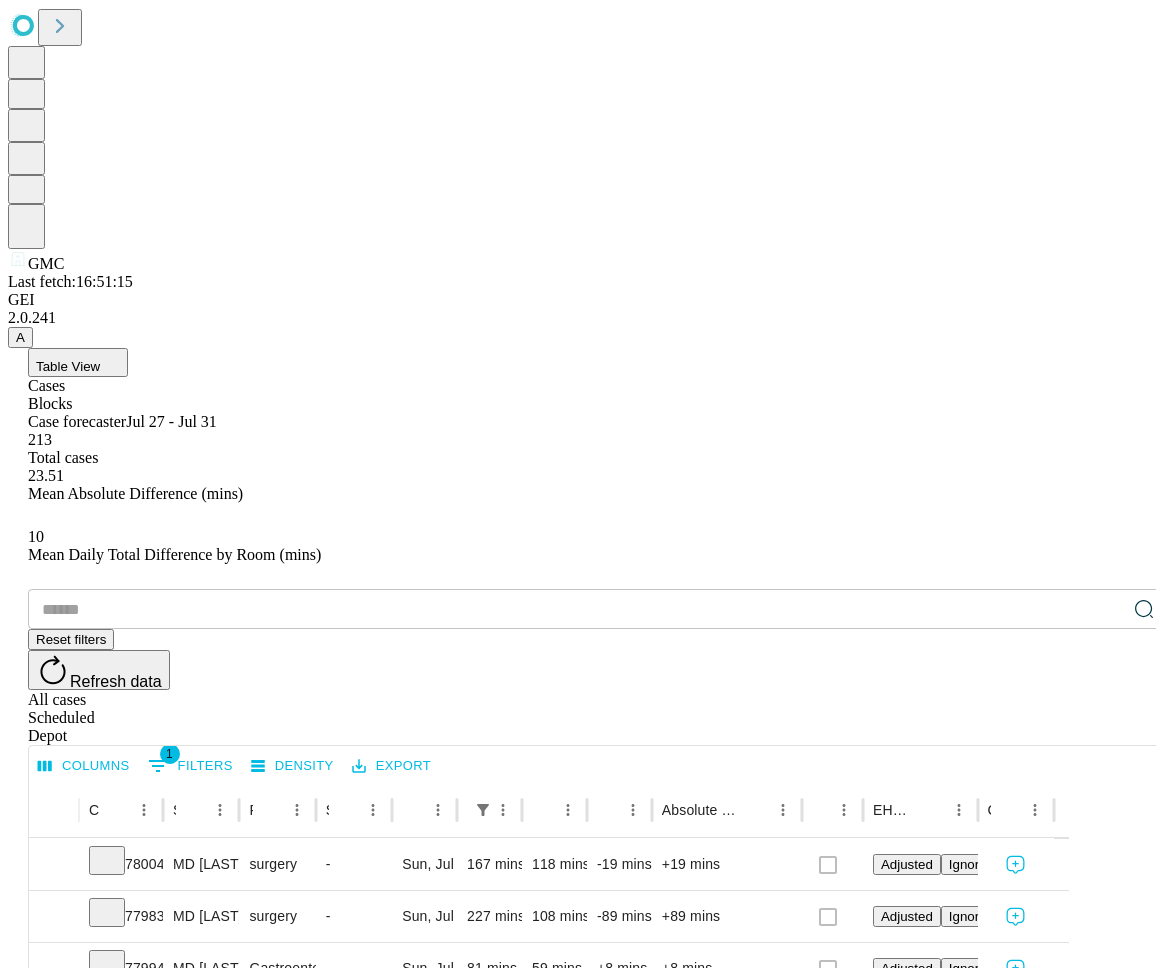 click on "Table View" at bounding box center (78, 362) 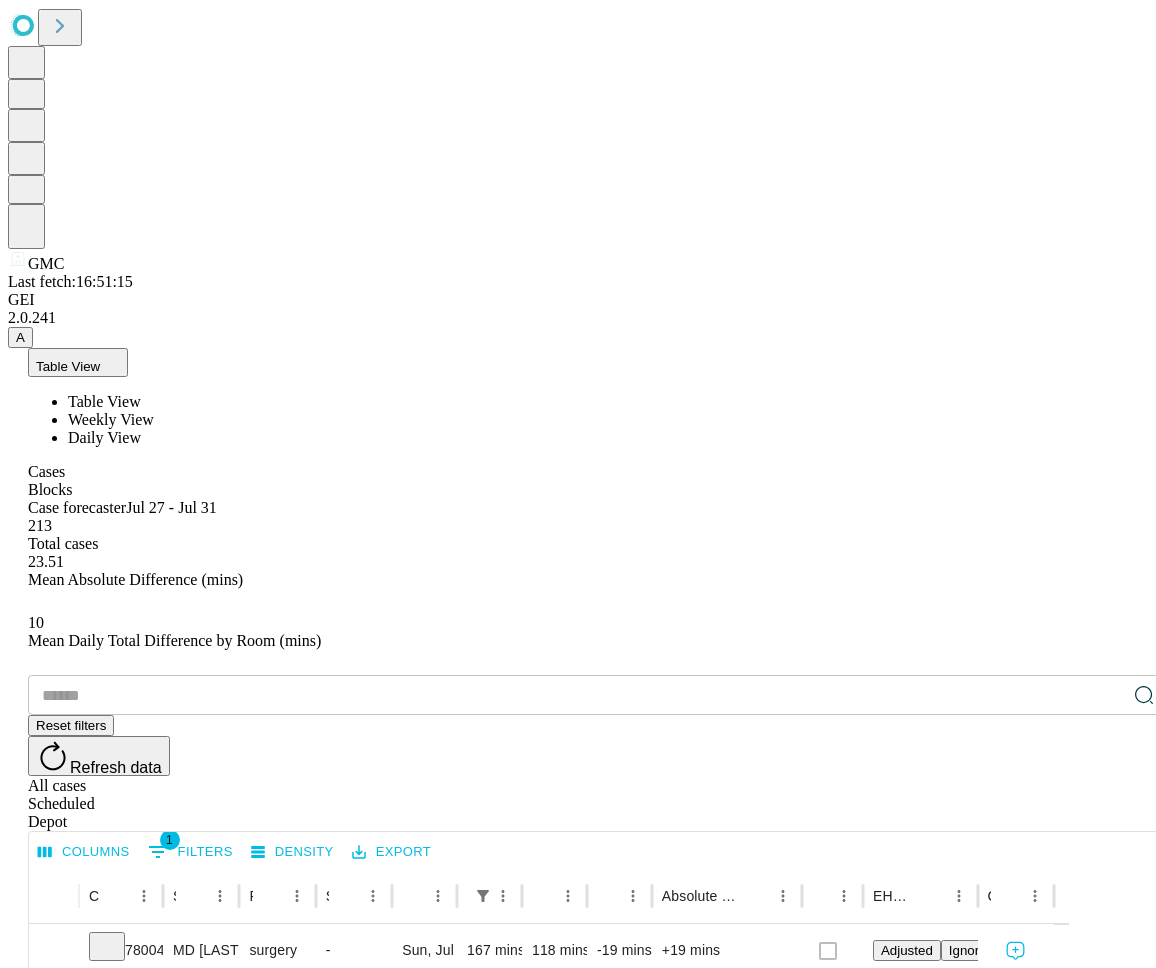 click on "Table View" at bounding box center (78, 362) 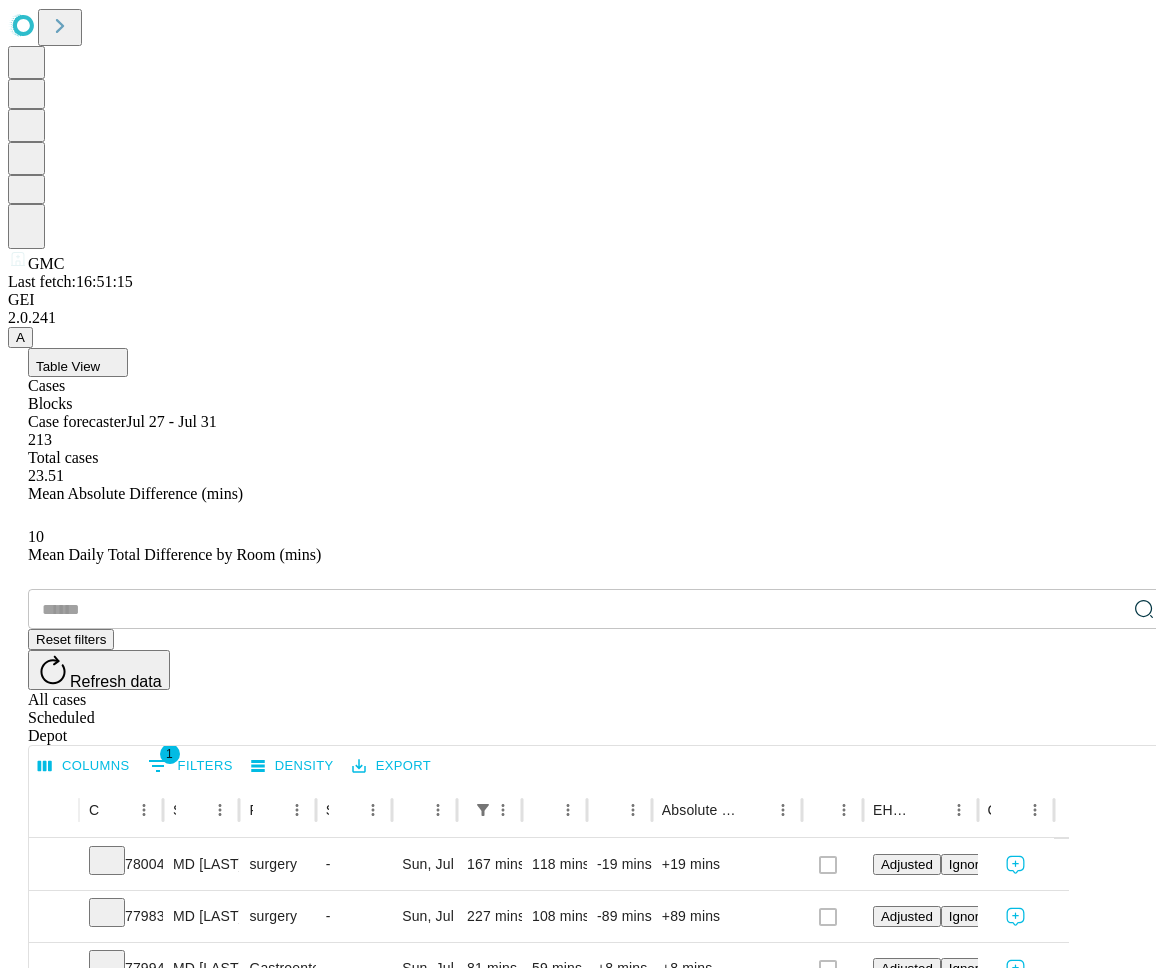 click on "Table View Cases Blocks Case forecaster Jul 27 - Jul 31 213 Total cases 23.51 Mean Absolute Difference (mins) 10 Mean Daily Total Difference by Room (mins) ​ Reset filters Refresh data All cases Scheduled Depot Columns 1 Filters Density Export Case Epic Id Surgeon Name Primary Service Surgery Name Surgery Date Scheduled In Room Duration Predicted In Room Duration Difference Absolute Difference Resolved in EHR EHR Action Comments 7800453 MD [LAST] [LAST] [LAST] surgery - Sun, Jul 27 2025 167 mins 118 mins -19 mins +19 mins Adjusted Ignored 7798350 MD [LAST] [LAST] [LAST] surgery - Sun, Jul 27 2025 227 mins 108 mins -89 mins +89 mins Adjusted Ignored 7799441 MD [LAST] [LAST] [LAST] Gastroenterology - Sun, Jul 27 2025 81 mins 59 mins +8 mins +8 mins Adjusted Ignored 7799345 MD [LAST] [LAST] surgery - Sun, Jul 27 2025 125 mins 85 mins -10 mins +10 mins Adjusted Ignored 7800590 MD [LAST] [LAST] [LAST] Transplant Surgery - Sun, Jul 27 2025 379 mins 259 mins -90 mins +90 mins Adjusted Ignored 7799472 surgery - - - -" at bounding box center [598, 1920] 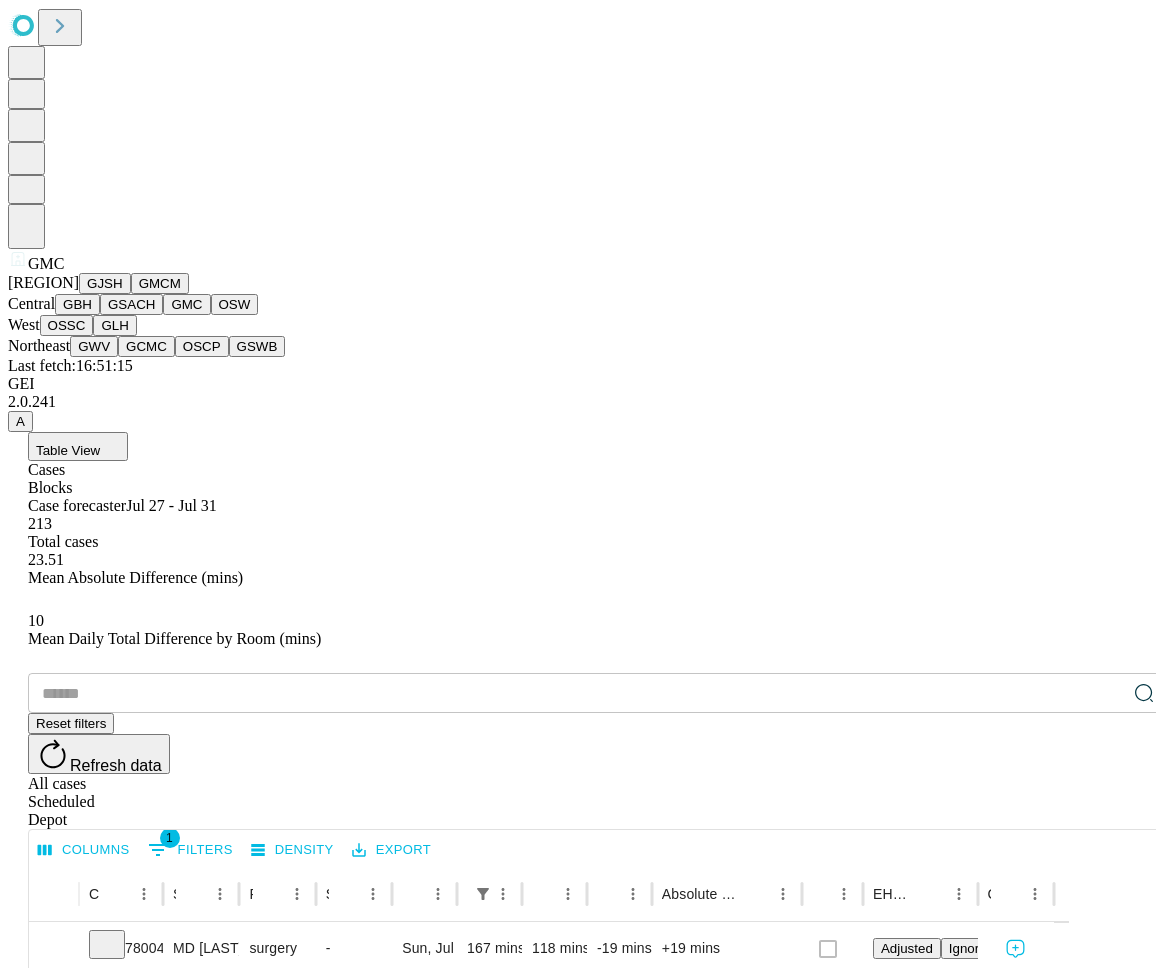 click on "GMCM" at bounding box center (160, 283) 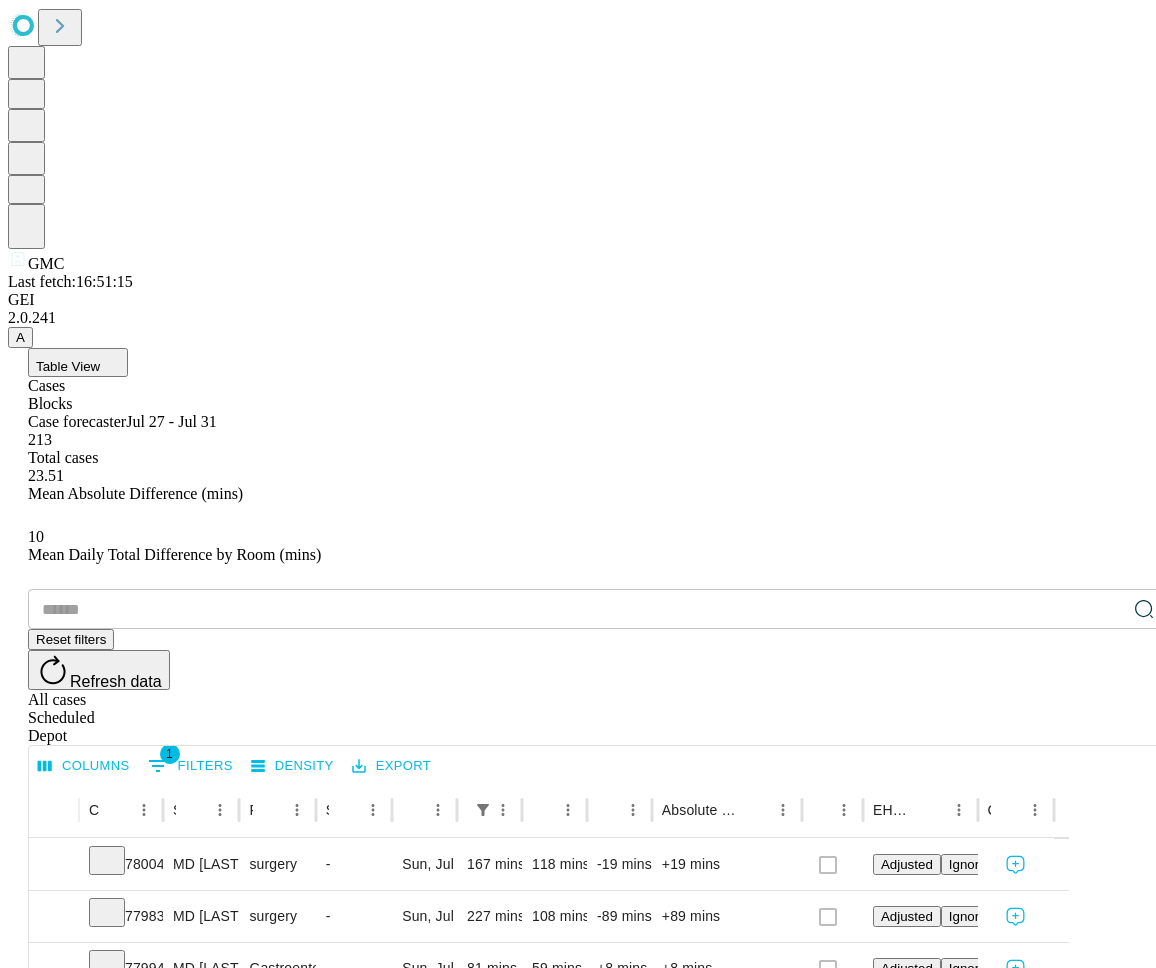 click on "Confirm" at bounding box center (97, 3683) 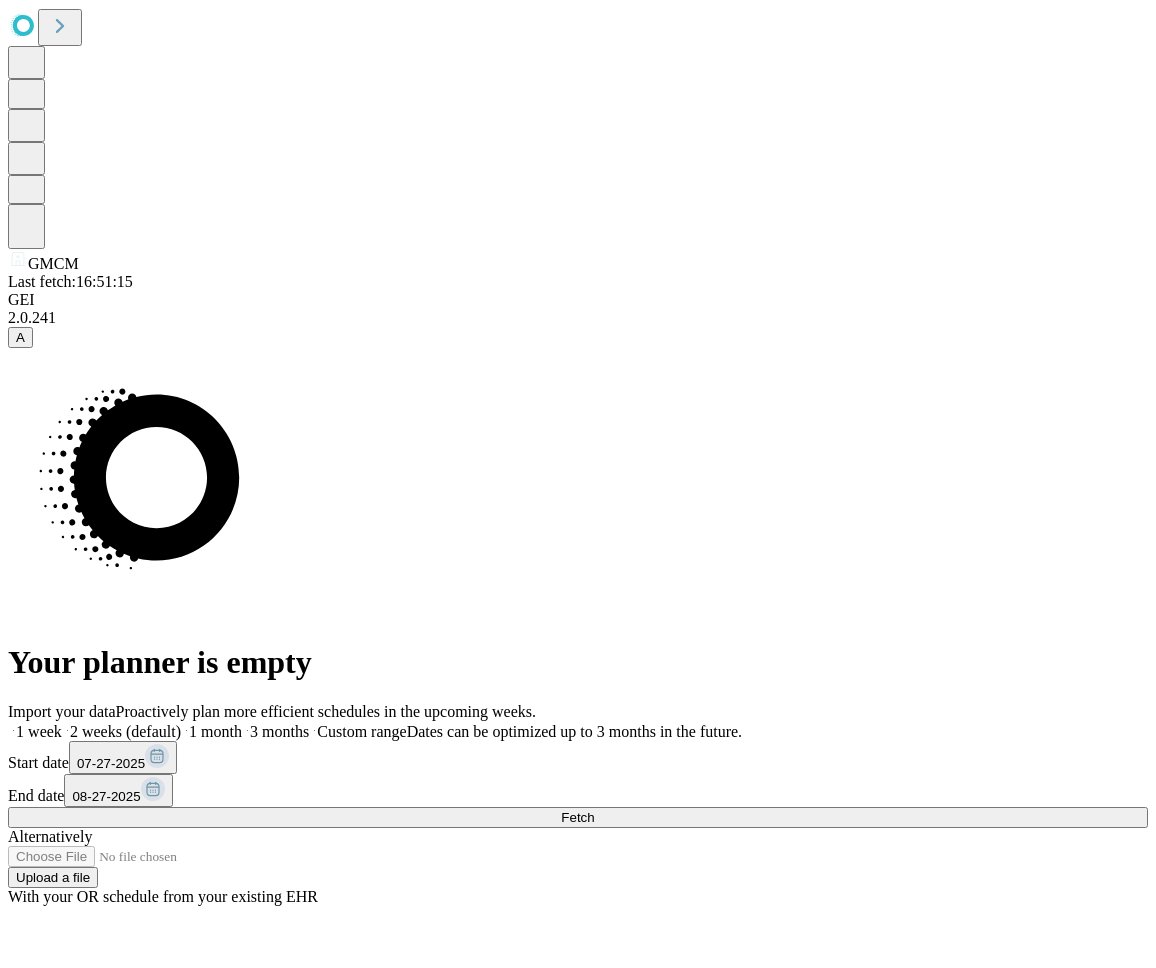 click on "1 week" at bounding box center [39, 731] 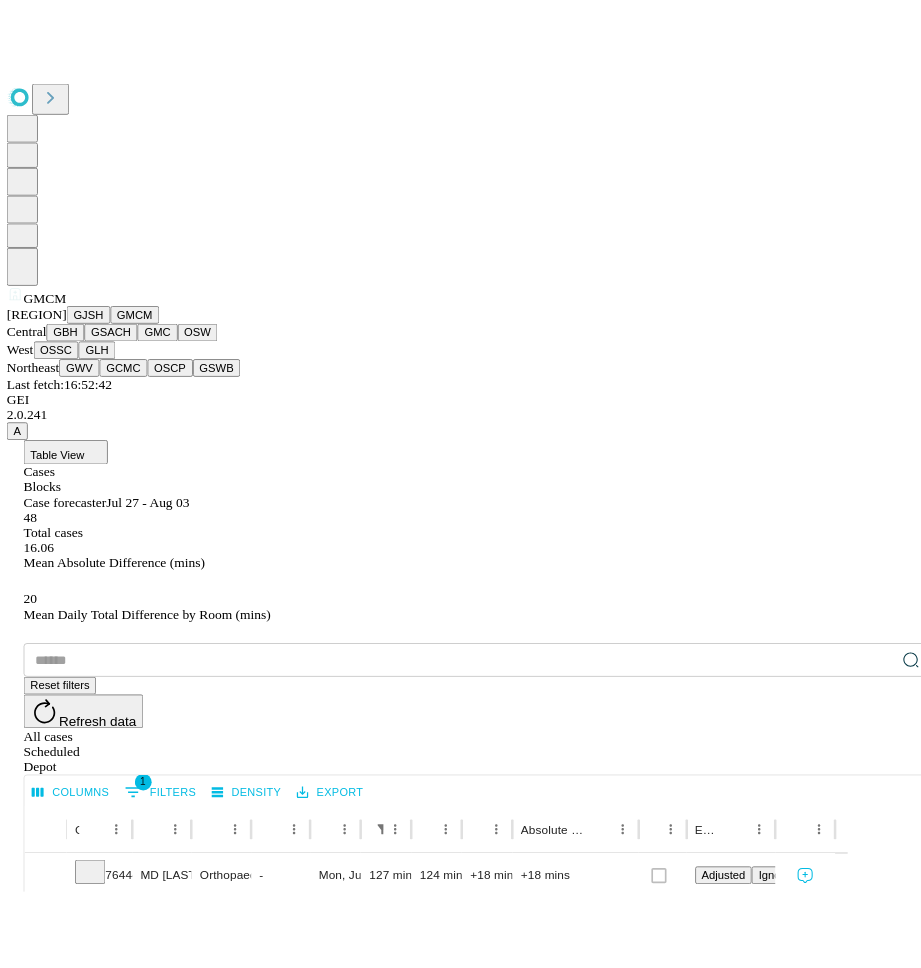 scroll, scrollTop: 265, scrollLeft: 0, axis: vertical 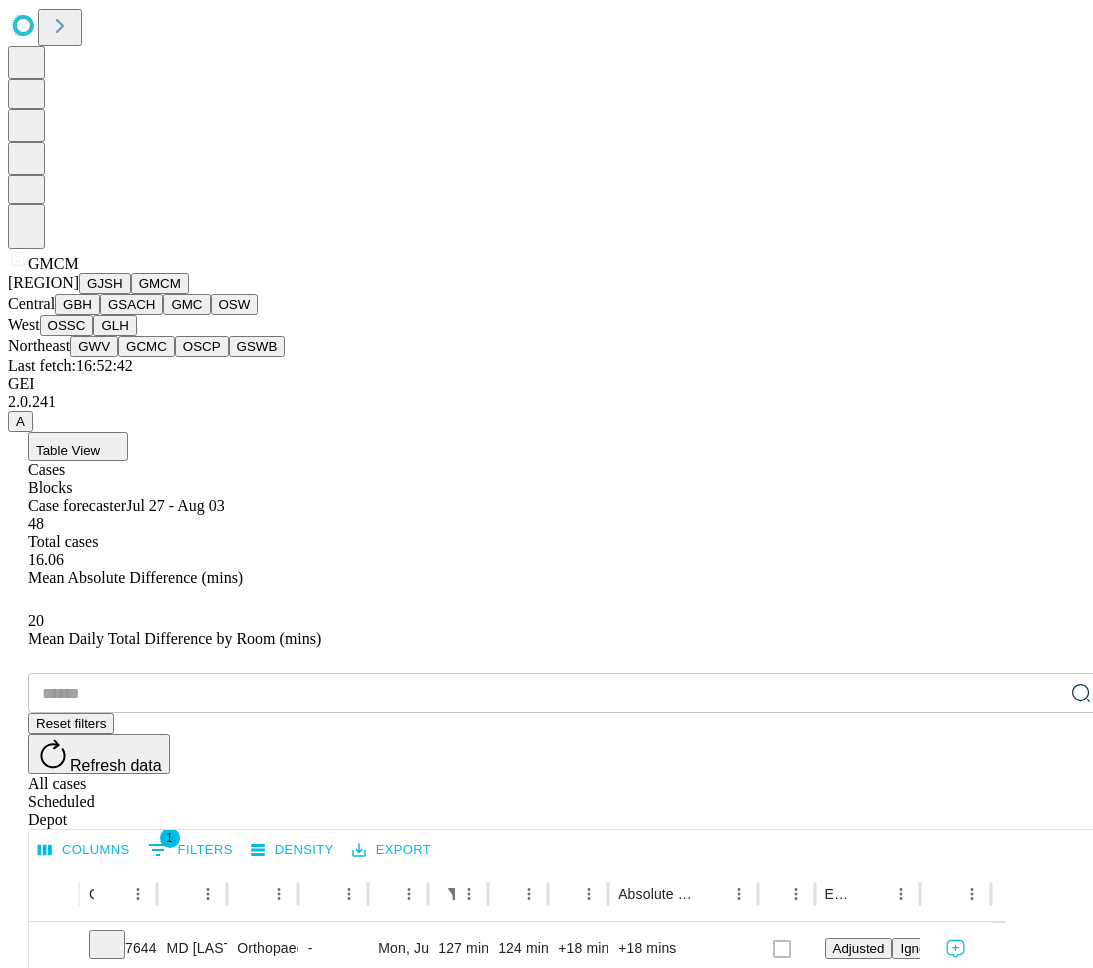 click on "GLH" at bounding box center [114, 325] 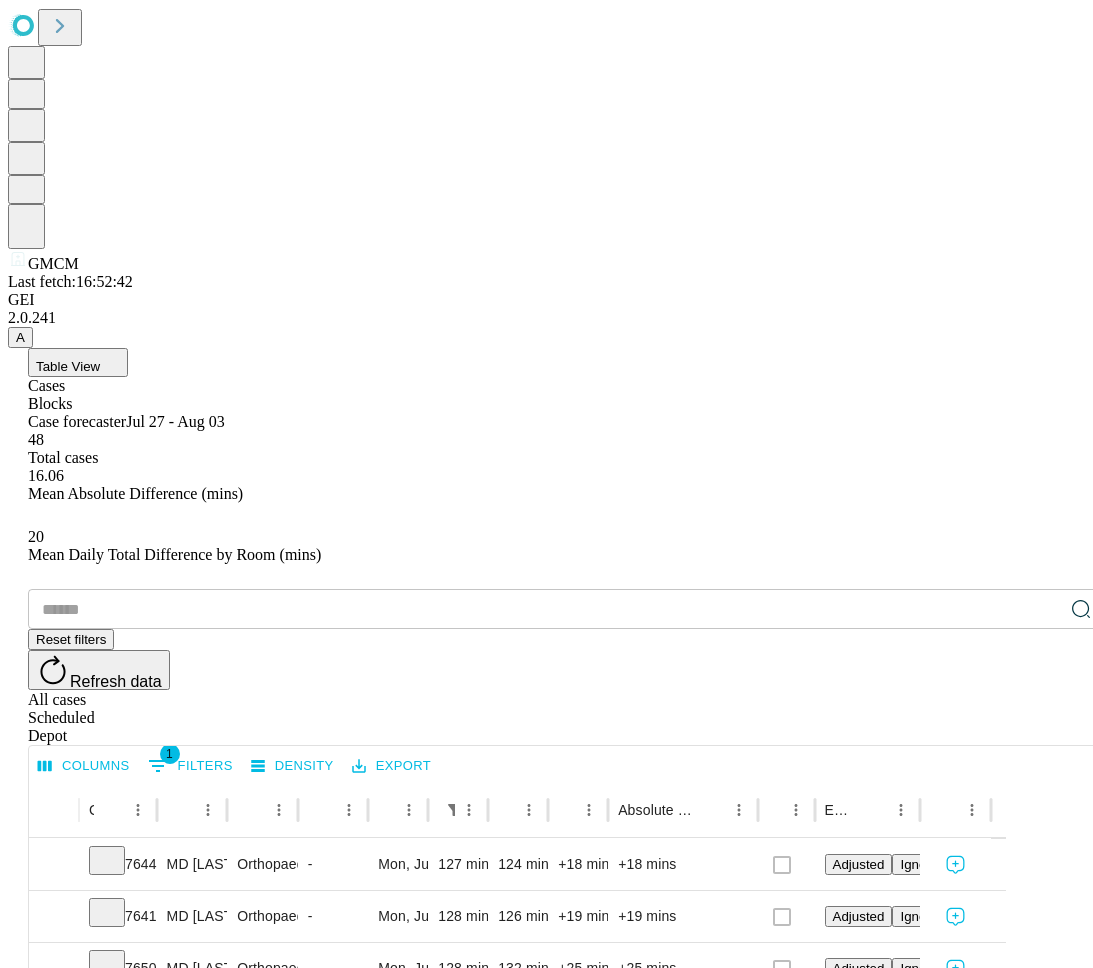 click on "Confirm" at bounding box center (97, 3579) 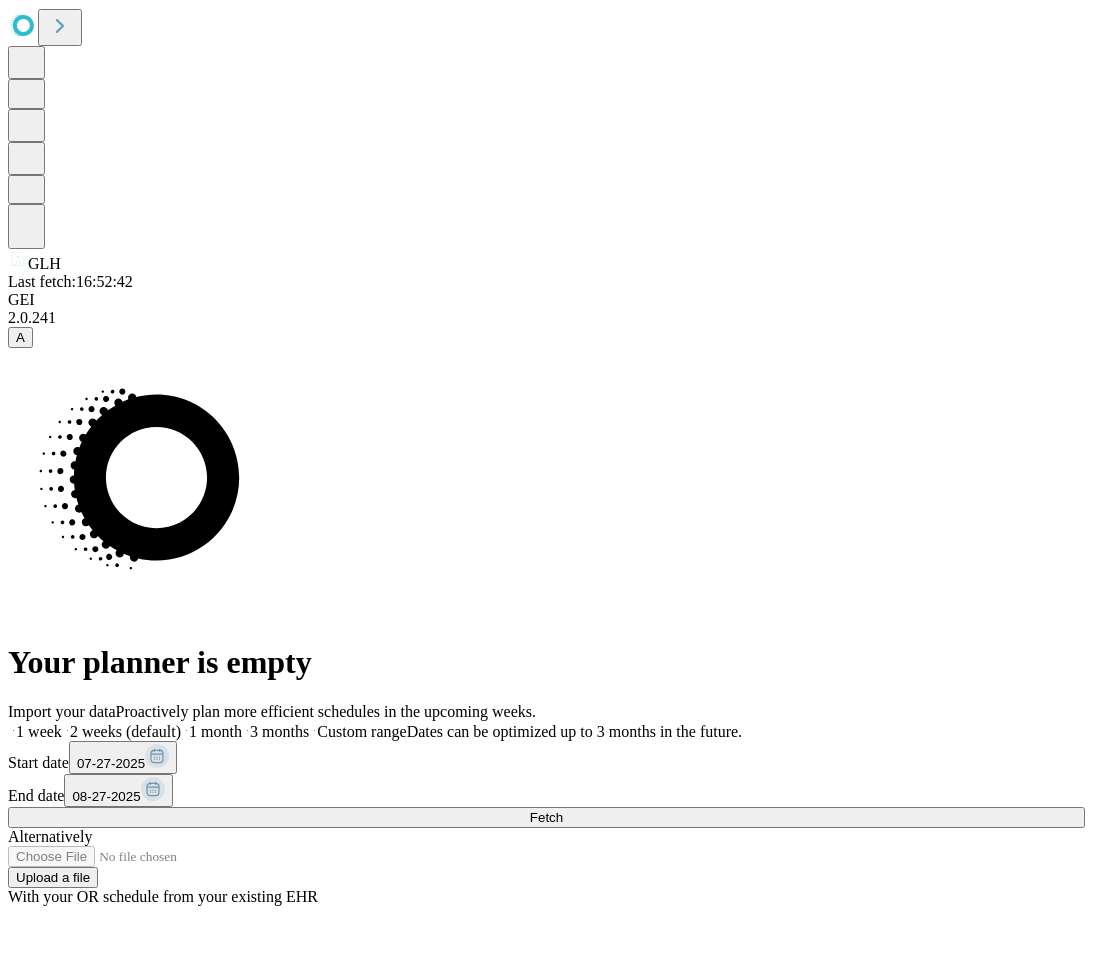 click on "Fetch" at bounding box center [546, 817] 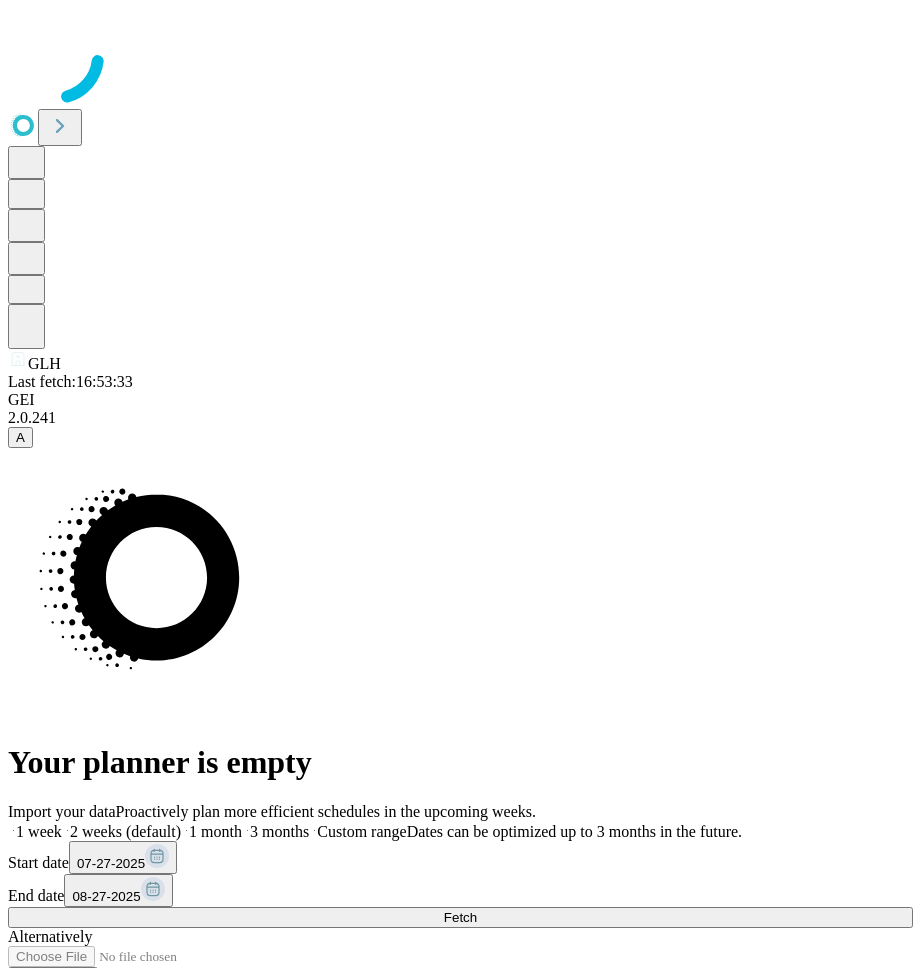 click at bounding box center (460, 58) 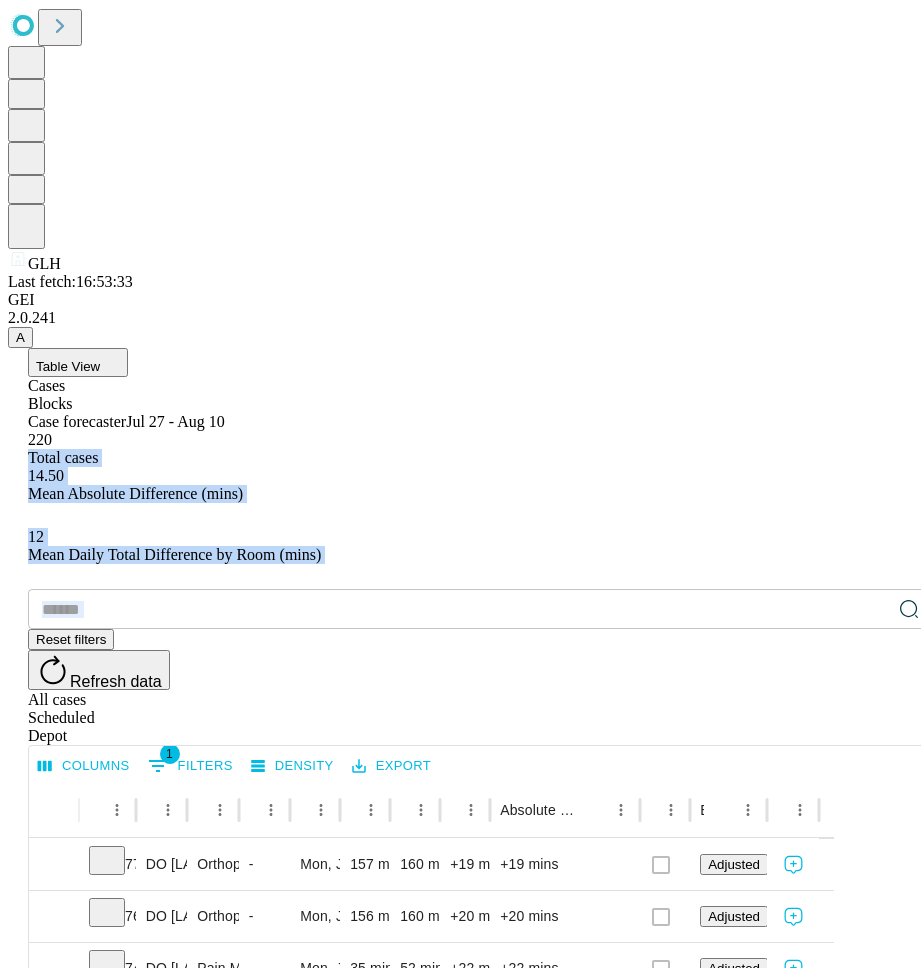 drag, startPoint x: 267, startPoint y: 245, endPoint x: 369, endPoint y: 362, distance: 155.2192 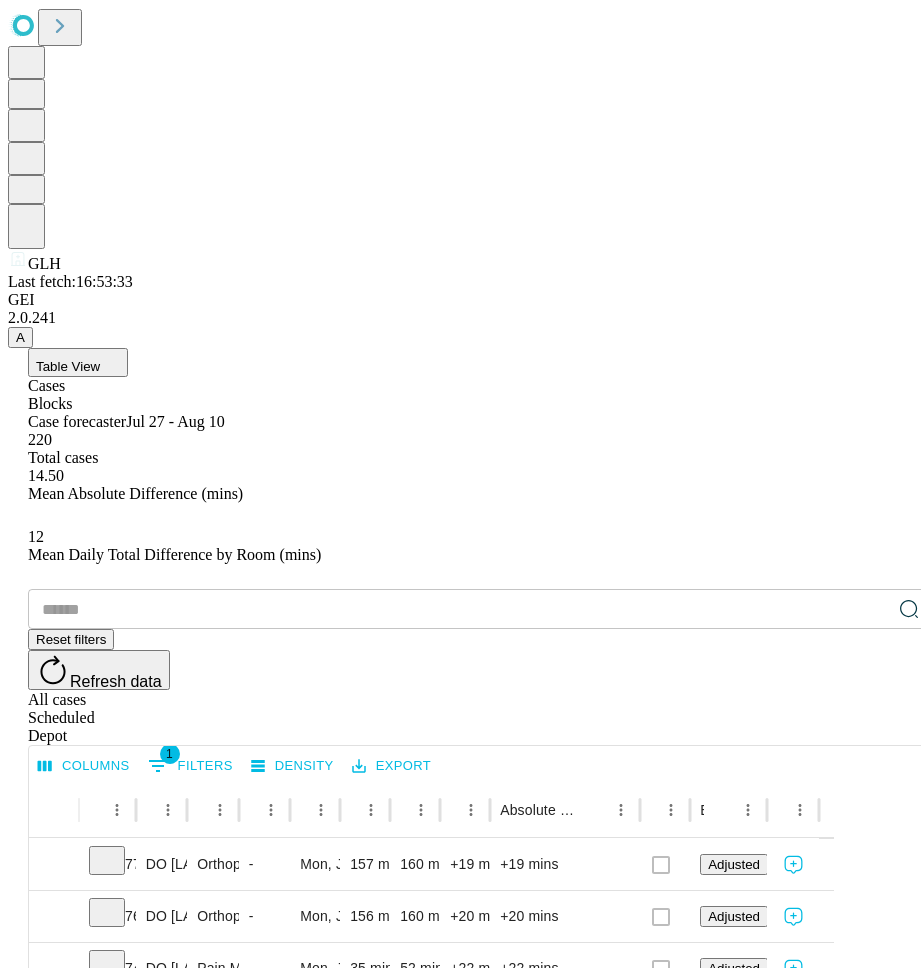 click on "Table View Cases Blocks Case forecaster Jul 27 - Aug 10 220 Total cases 14.50 Mean Absolute Difference (mins) 12 Mean Daily Total Difference by Room (mins) ​ Reset filters Refresh data All cases Scheduled Depot Columns 1 Filters Density Export Case Epic Id Surgeon Name Primary Service Surgery Name Surgery Date Scheduled In Room Duration Predicted In Room Duration Difference Absolute Difference Resolved in EHR EHR Action Comments 7704610 DO [LAST] [LAST] [LAST] - Mon, Jul 28 2025 157 mins 160 mins +19 mins +19 mins Adjusted Ignored 7608520 DO [LAST] [LAST] [LAST] - Mon, Jul 28 2025 156 mins 160 mins +20 mins +20 mins Adjusted Ignored 7445750 DO [LAST] [LAST] Pain Management - Mon, Jul 28 2025 35 mins 52 mins +22 mins +22 mins Adjusted Ignored 7579294 DO [LAST] [LAST] [LAST] - Mon, Jul 28 2025 156 mins 162 mins +22 mins +22 mins Adjusted Ignored 7486195 MD [LAST] [LAST] [LAST] - Mon, Jul 28 2025 150 mins 150 mins +15 mins +15 mins Adjusted - -" at bounding box center (480, 1920) 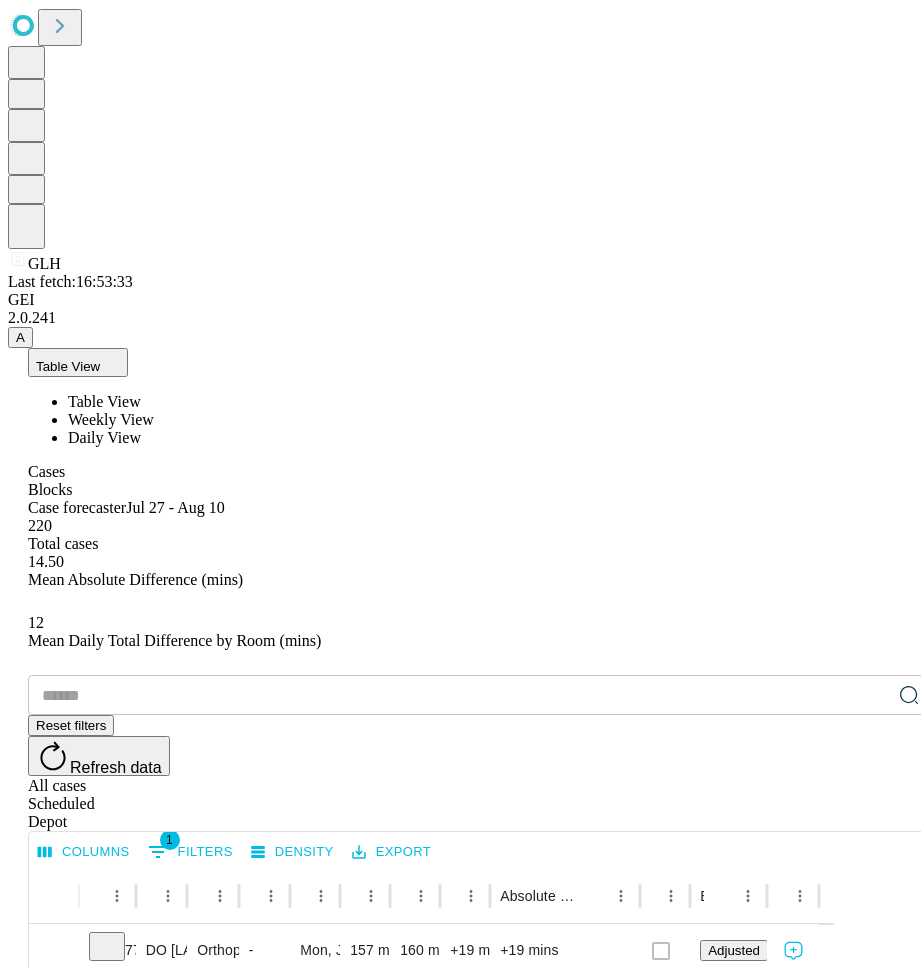 click on "Table View Table View Weekly View Daily View" at bounding box center [480, 397] 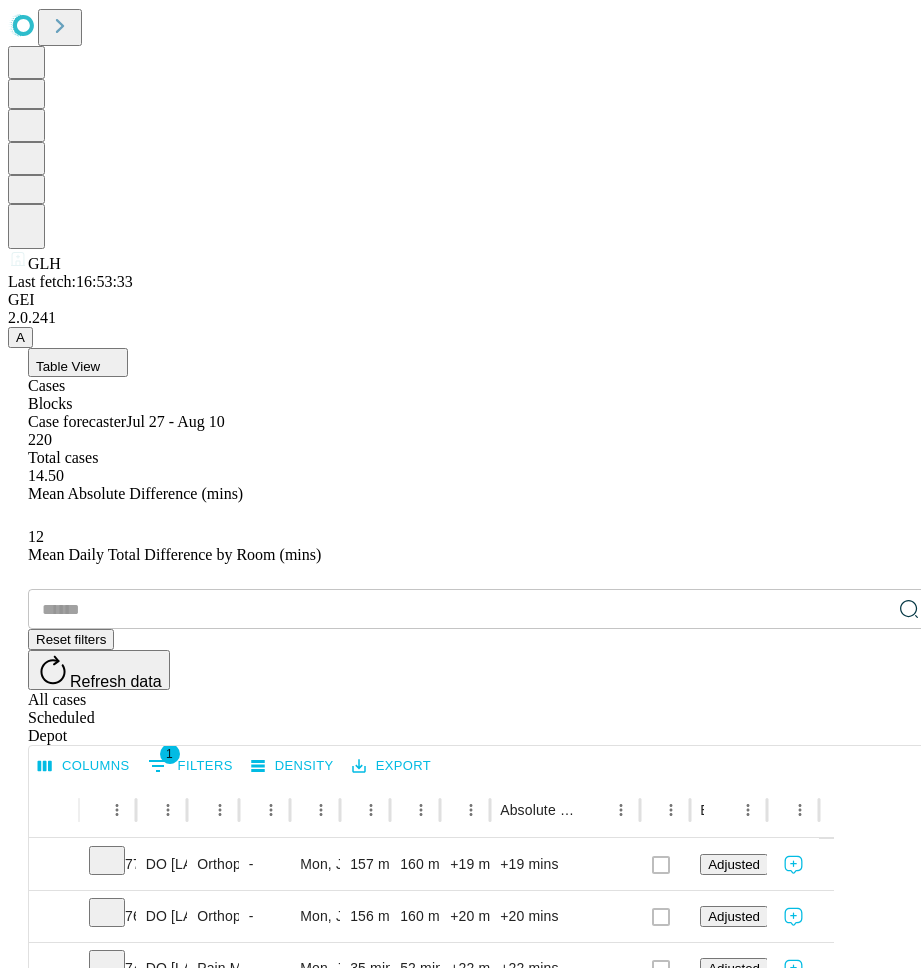 scroll, scrollTop: 260, scrollLeft: 0, axis: vertical 